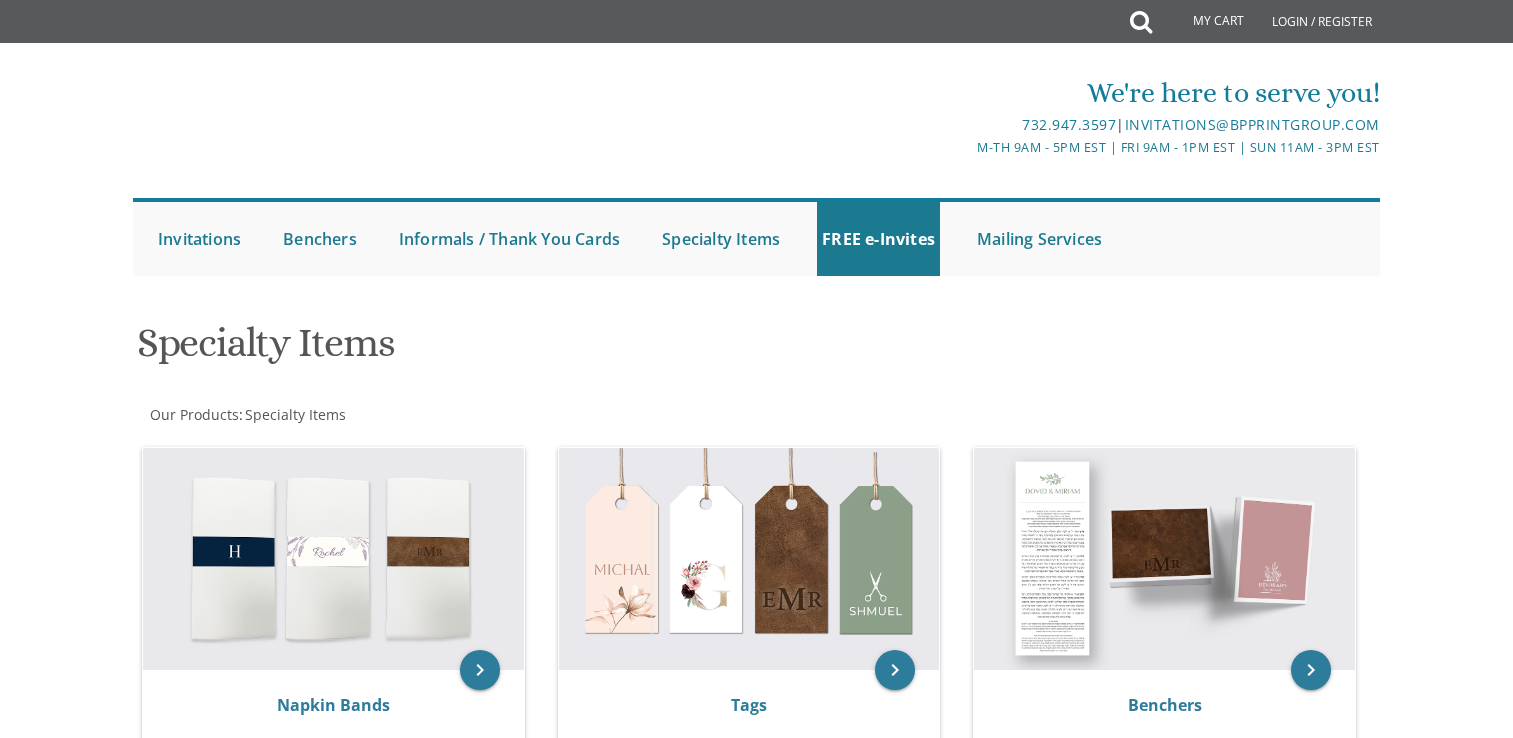 scroll, scrollTop: 0, scrollLeft: 0, axis: both 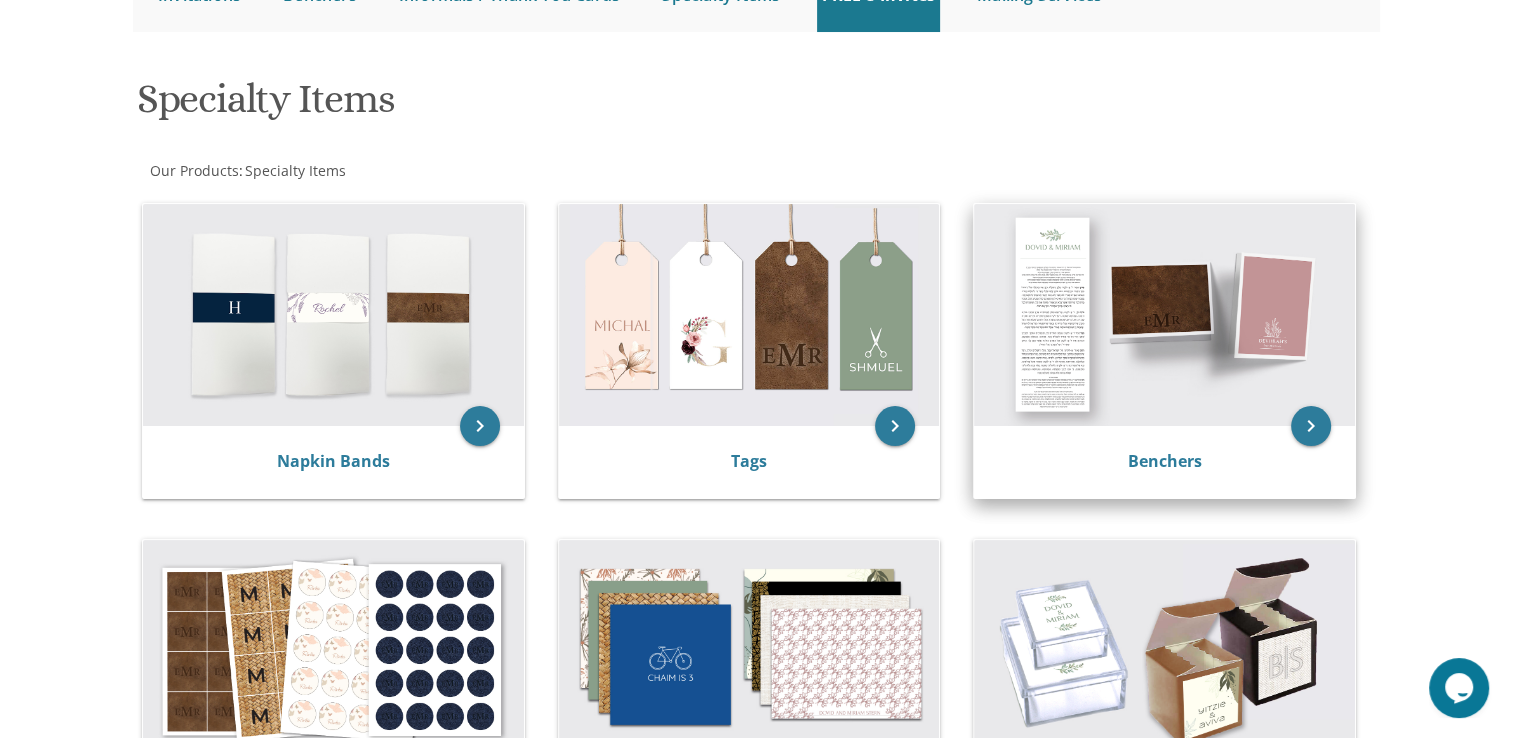 click at bounding box center (1164, 315) 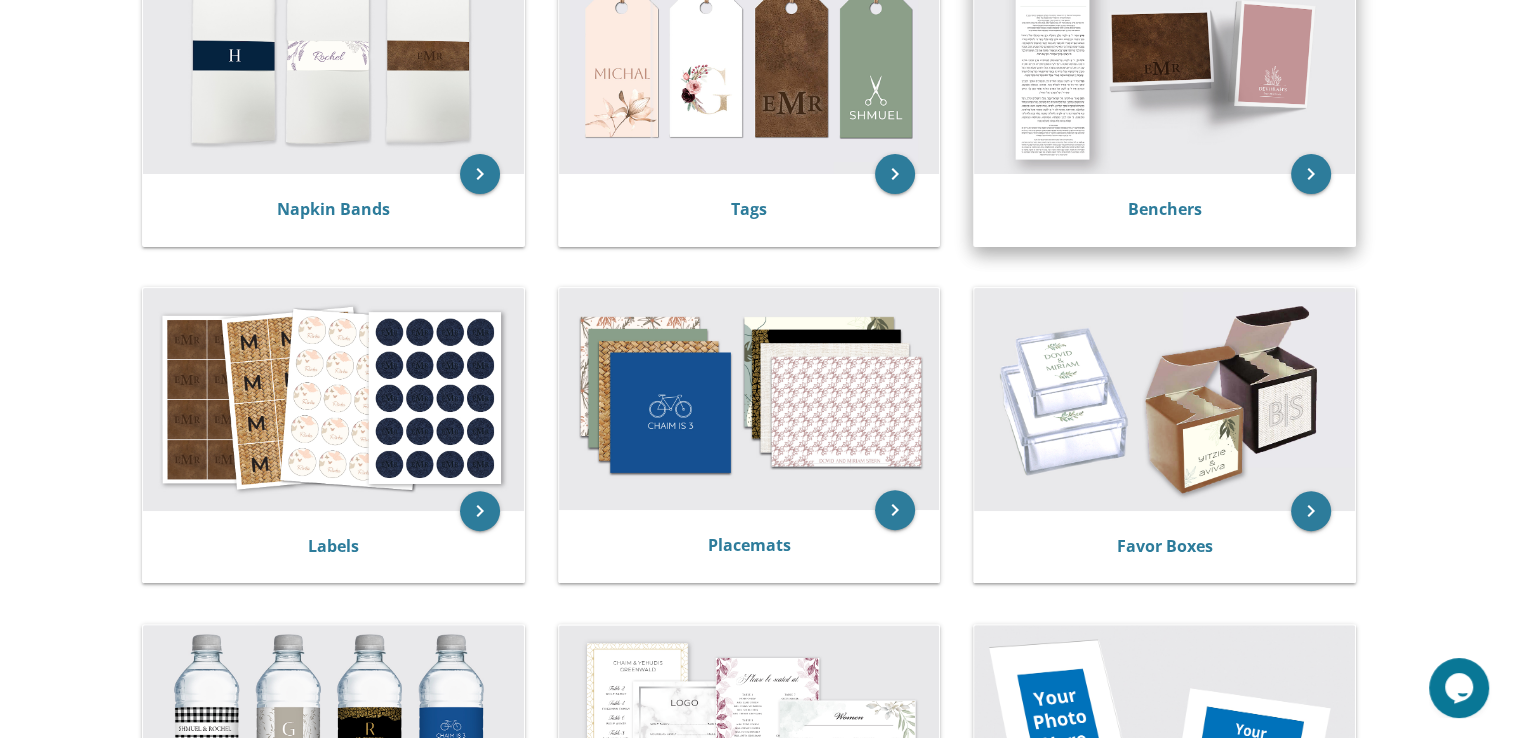 scroll, scrollTop: 498, scrollLeft: 0, axis: vertical 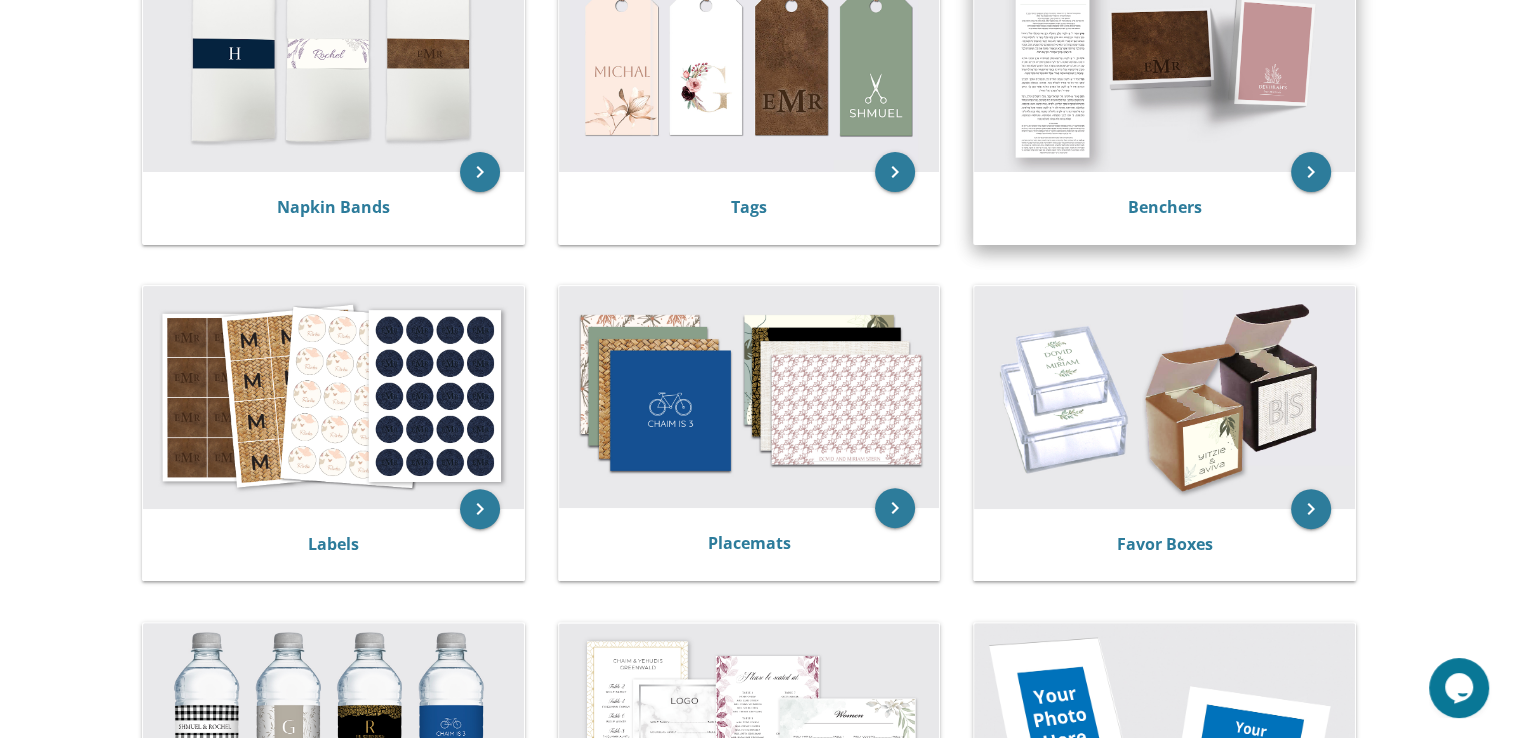 click on "Benchers" at bounding box center (1164, 208) 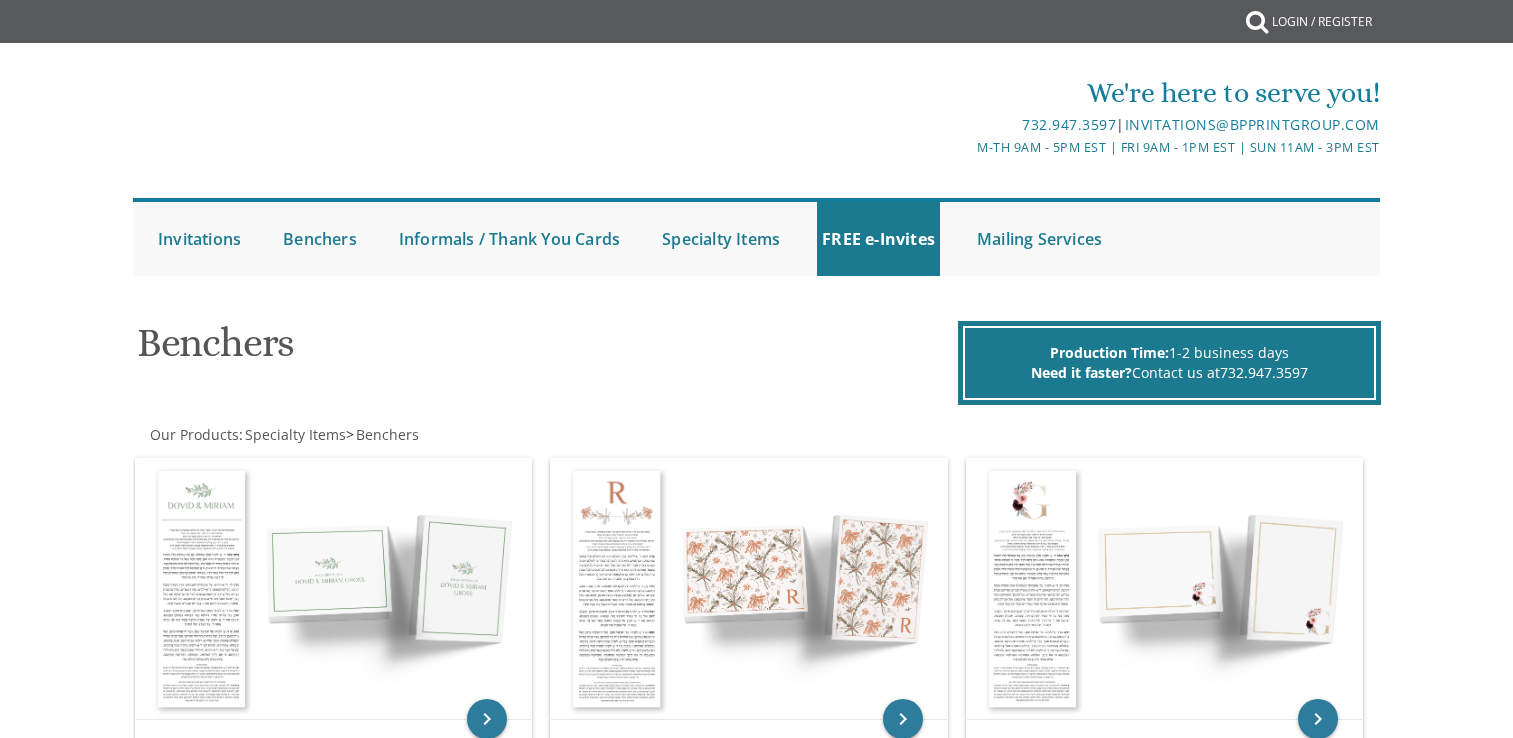 scroll, scrollTop: 0, scrollLeft: 0, axis: both 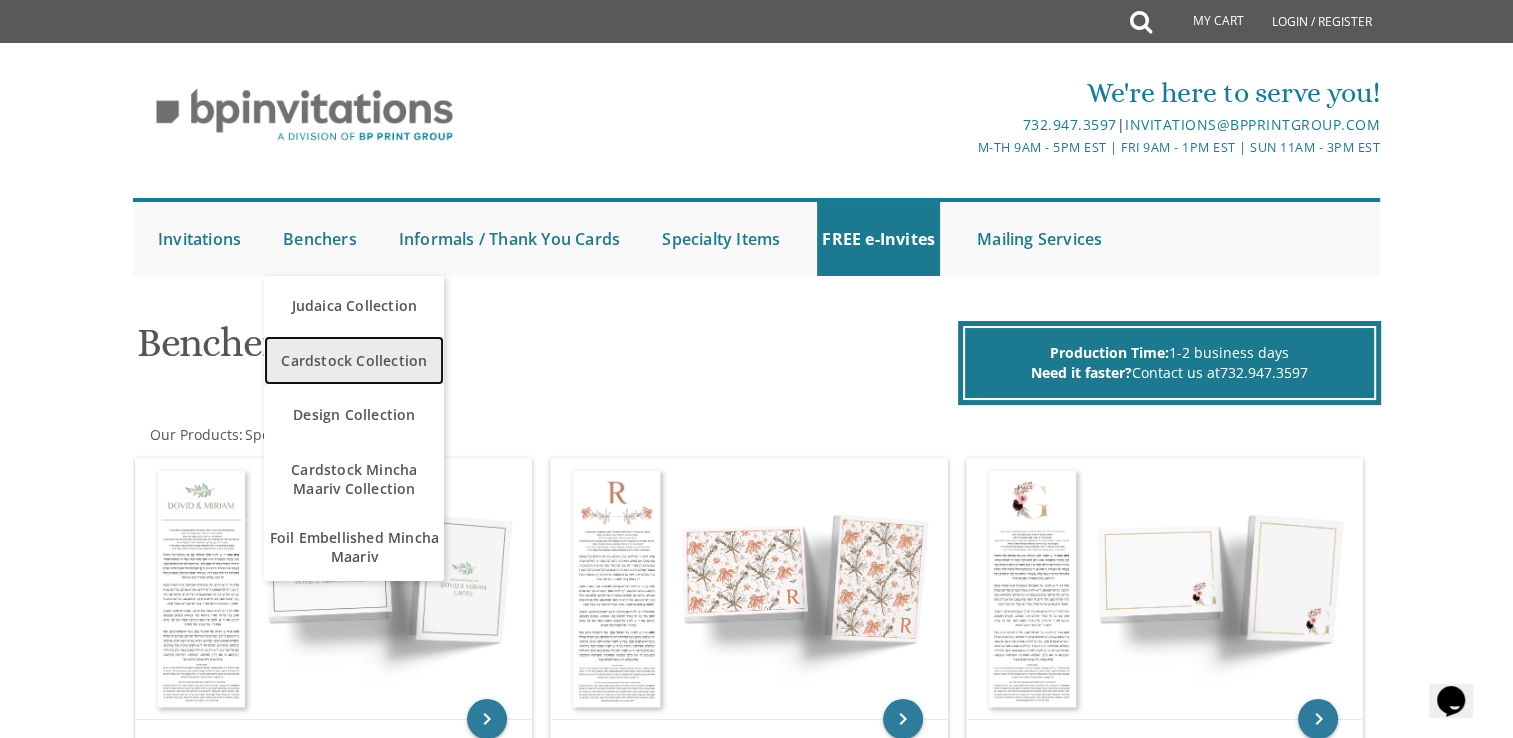 click on "Cardstock Collection" at bounding box center [354, 360] 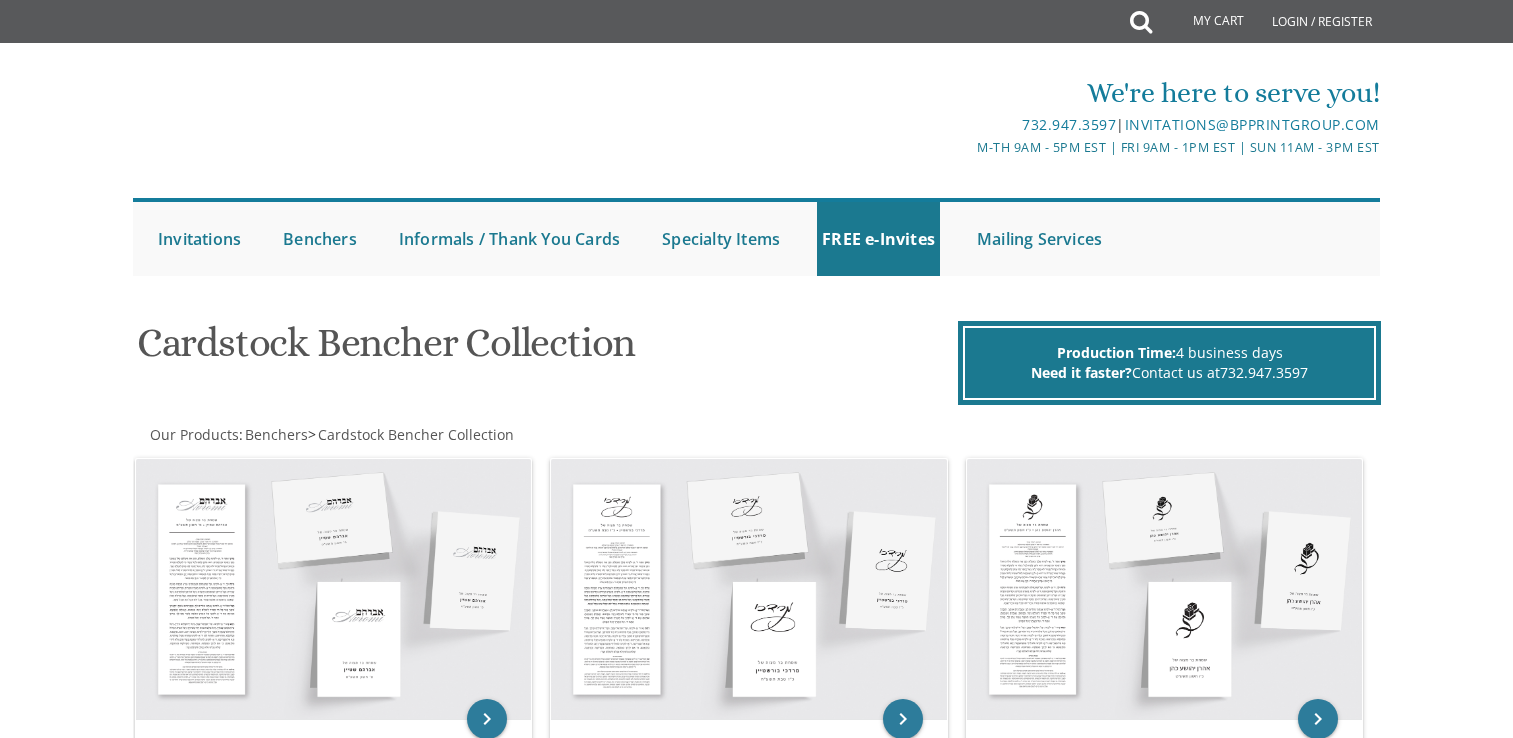 scroll, scrollTop: 0, scrollLeft: 0, axis: both 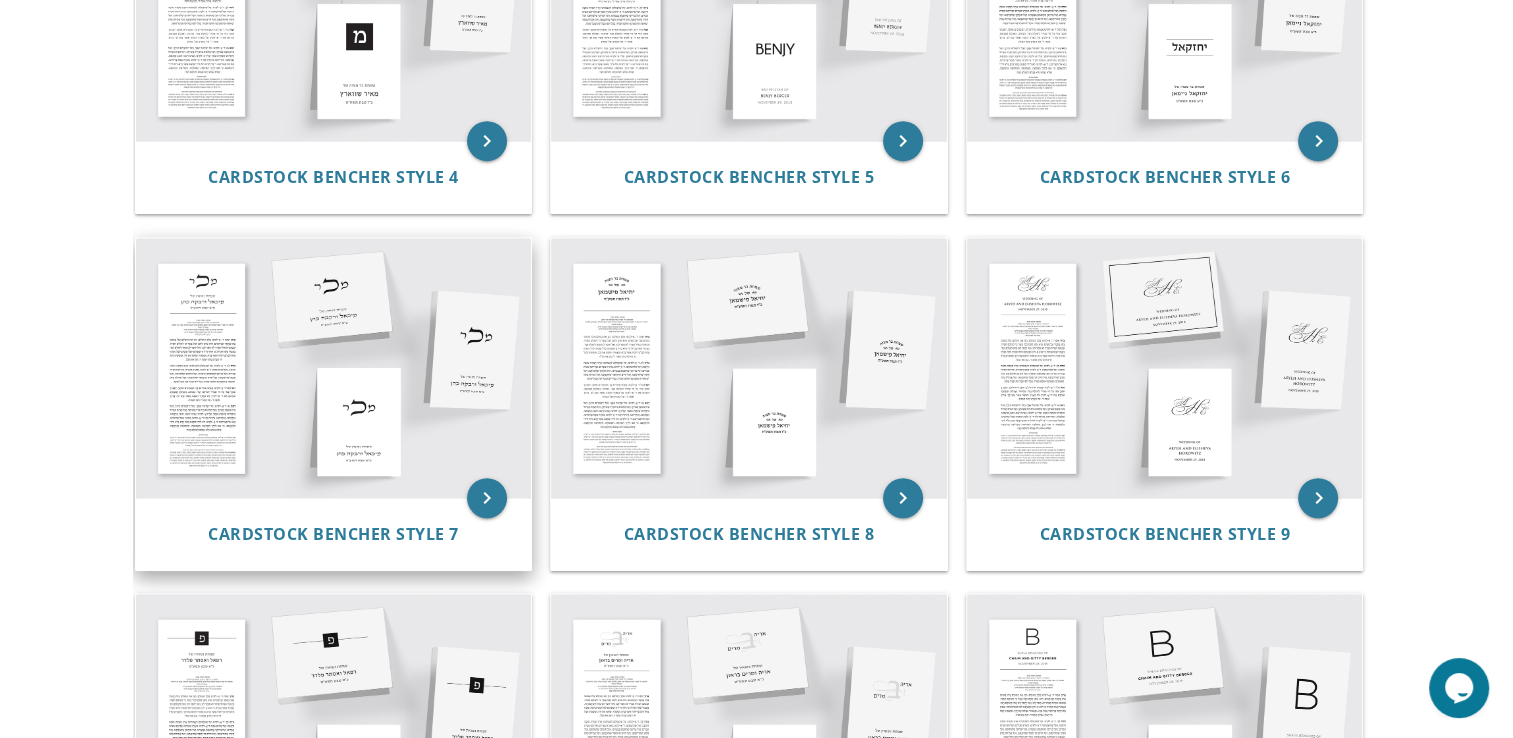 click at bounding box center (334, 368) 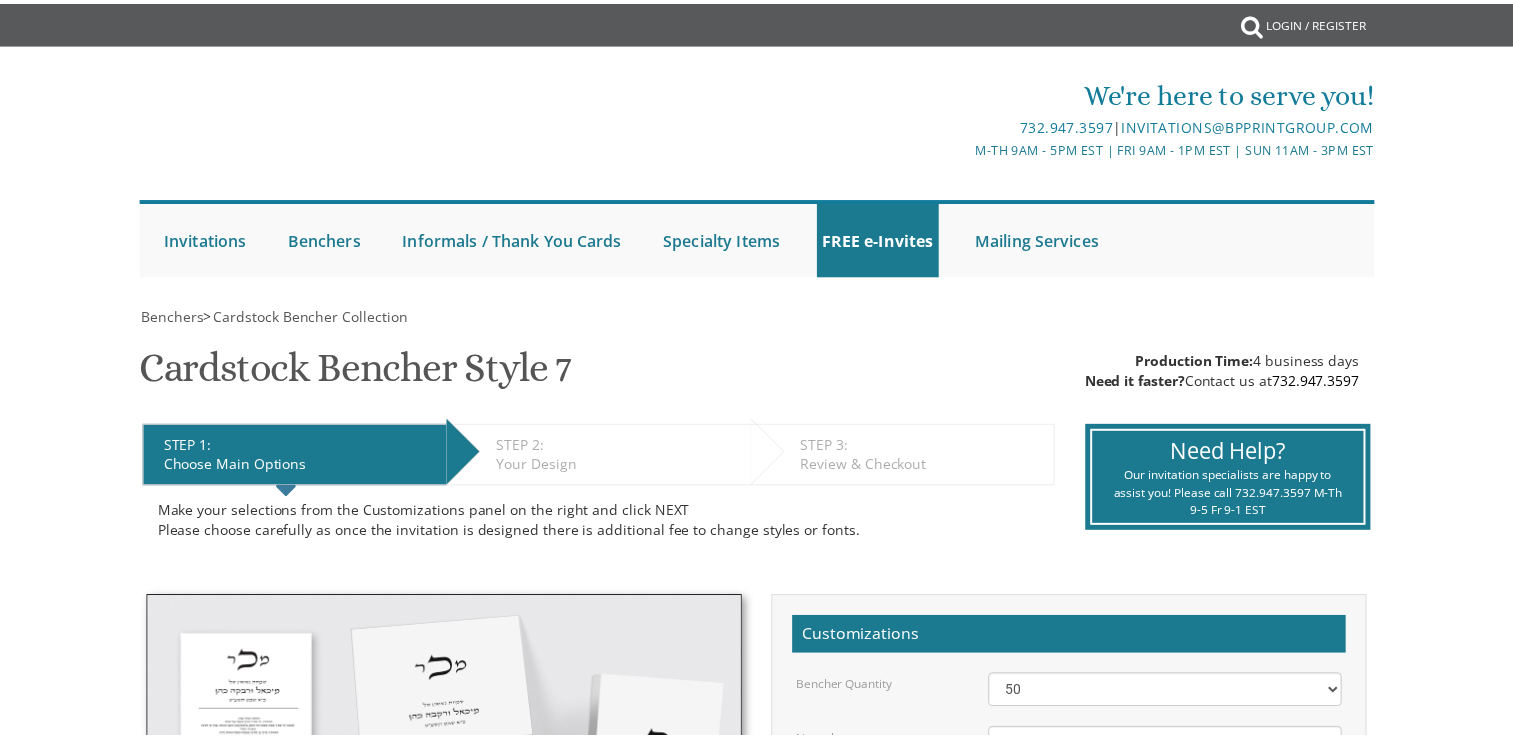 scroll, scrollTop: 0, scrollLeft: 0, axis: both 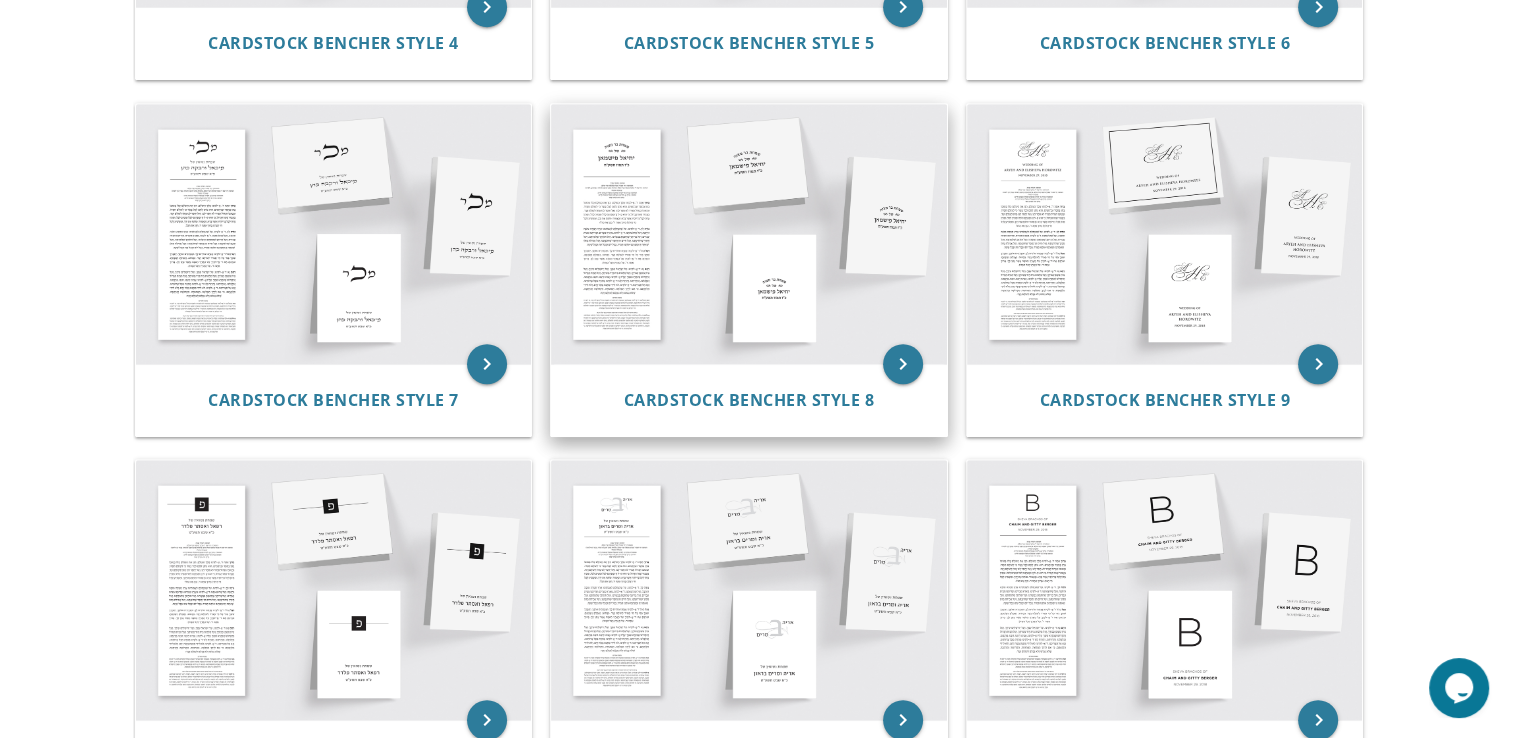 click at bounding box center (749, 234) 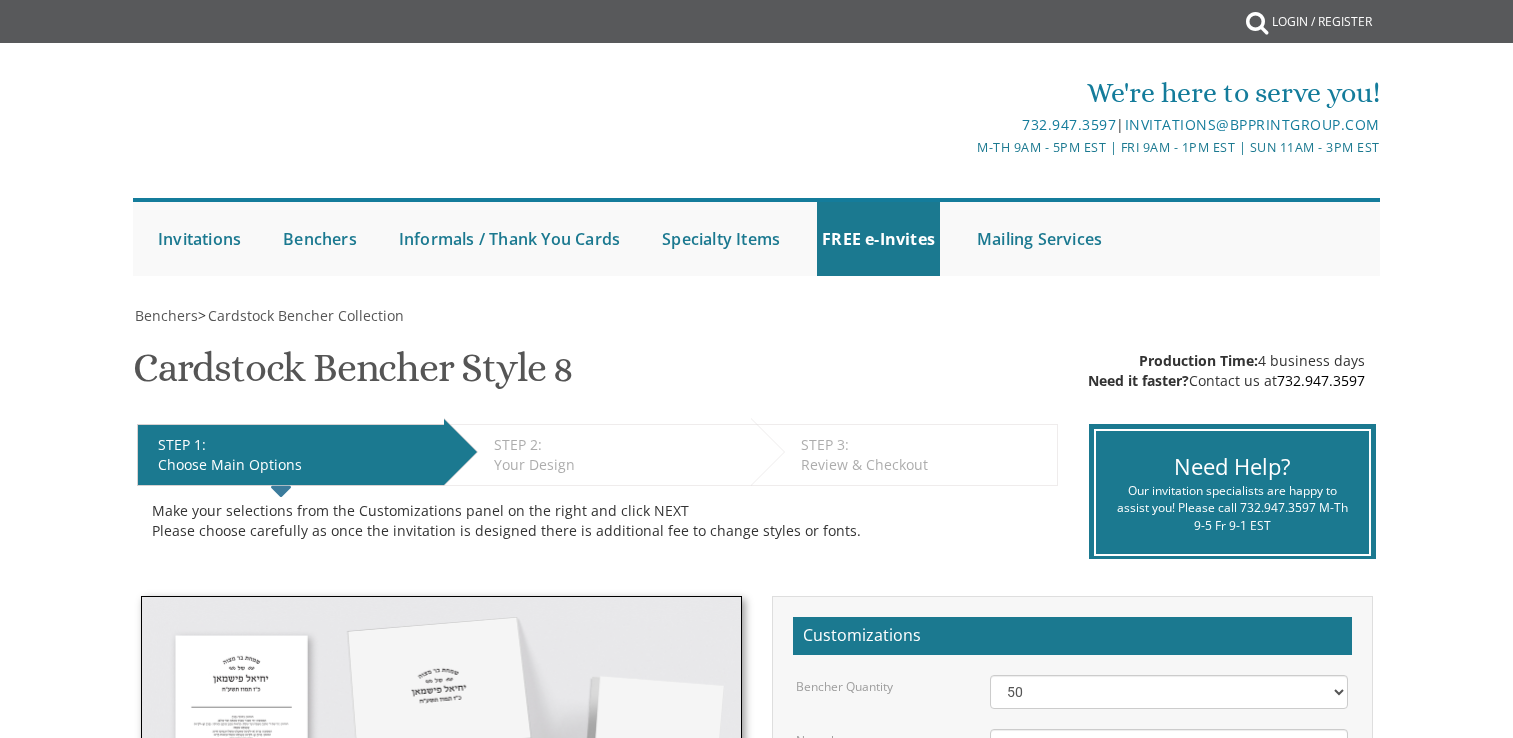 scroll, scrollTop: 0, scrollLeft: 0, axis: both 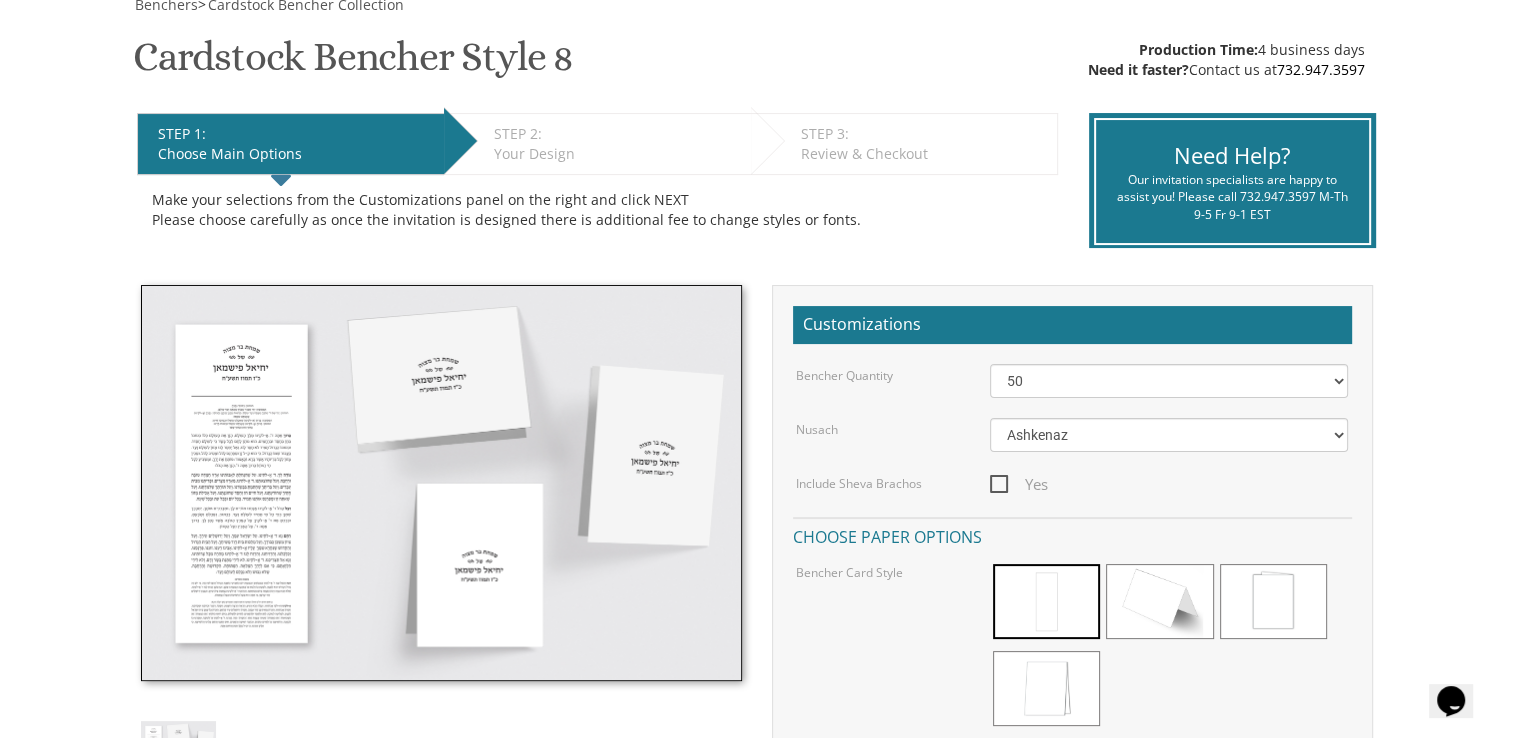 click at bounding box center [441, 483] 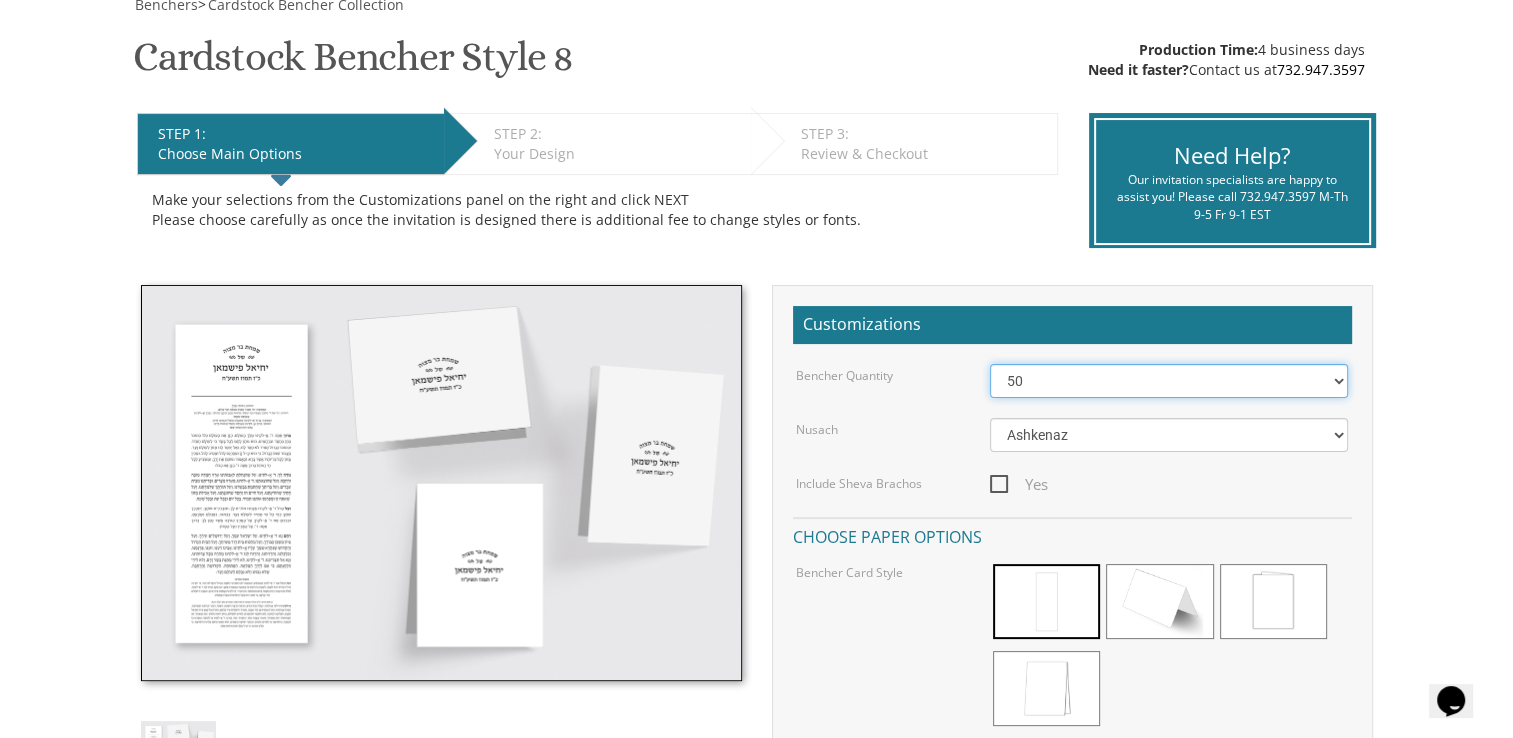 click on "50 60 70 80 90 100 125 150 175 200 225 250 275 300 325 350 375 400 425 450 475 500" at bounding box center (1169, 381) 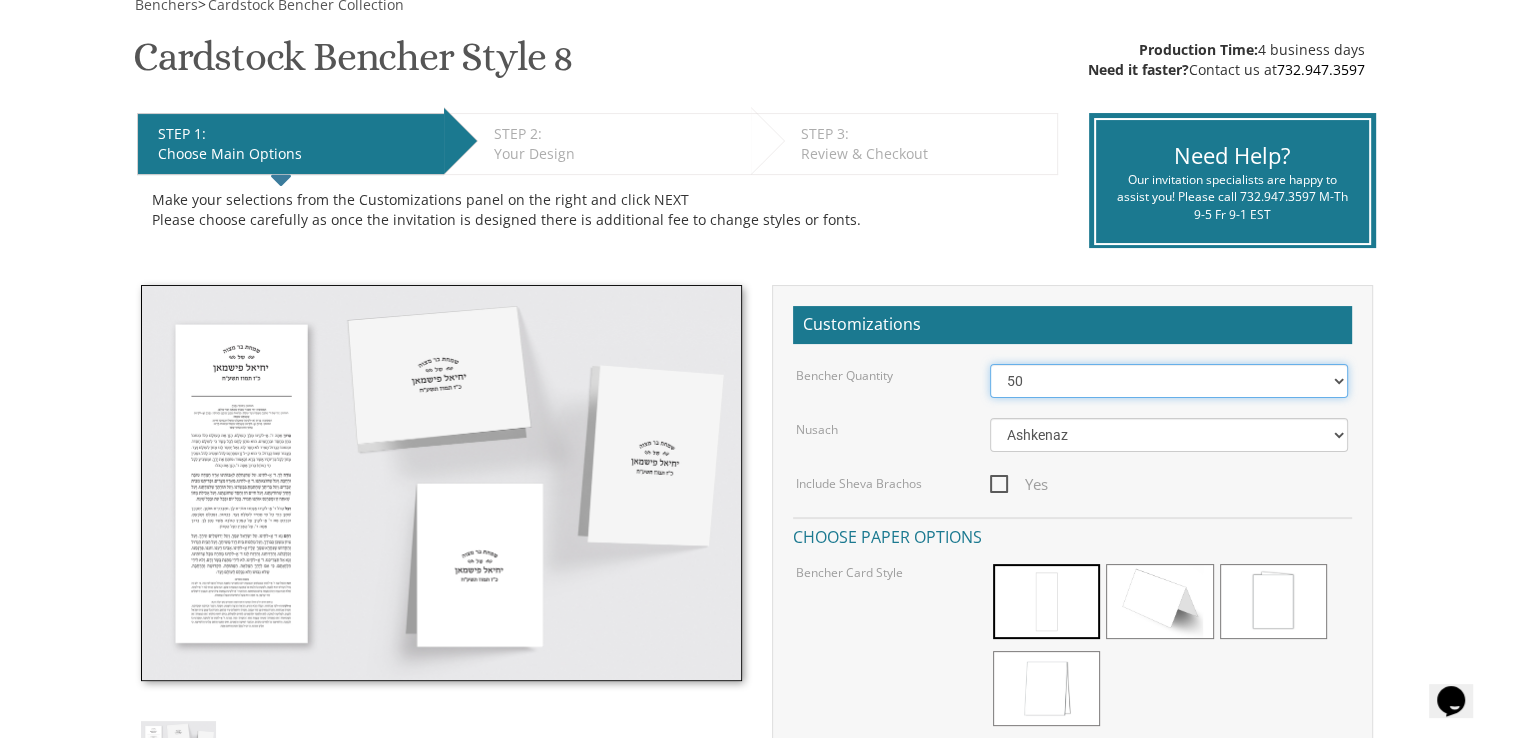 select on "350" 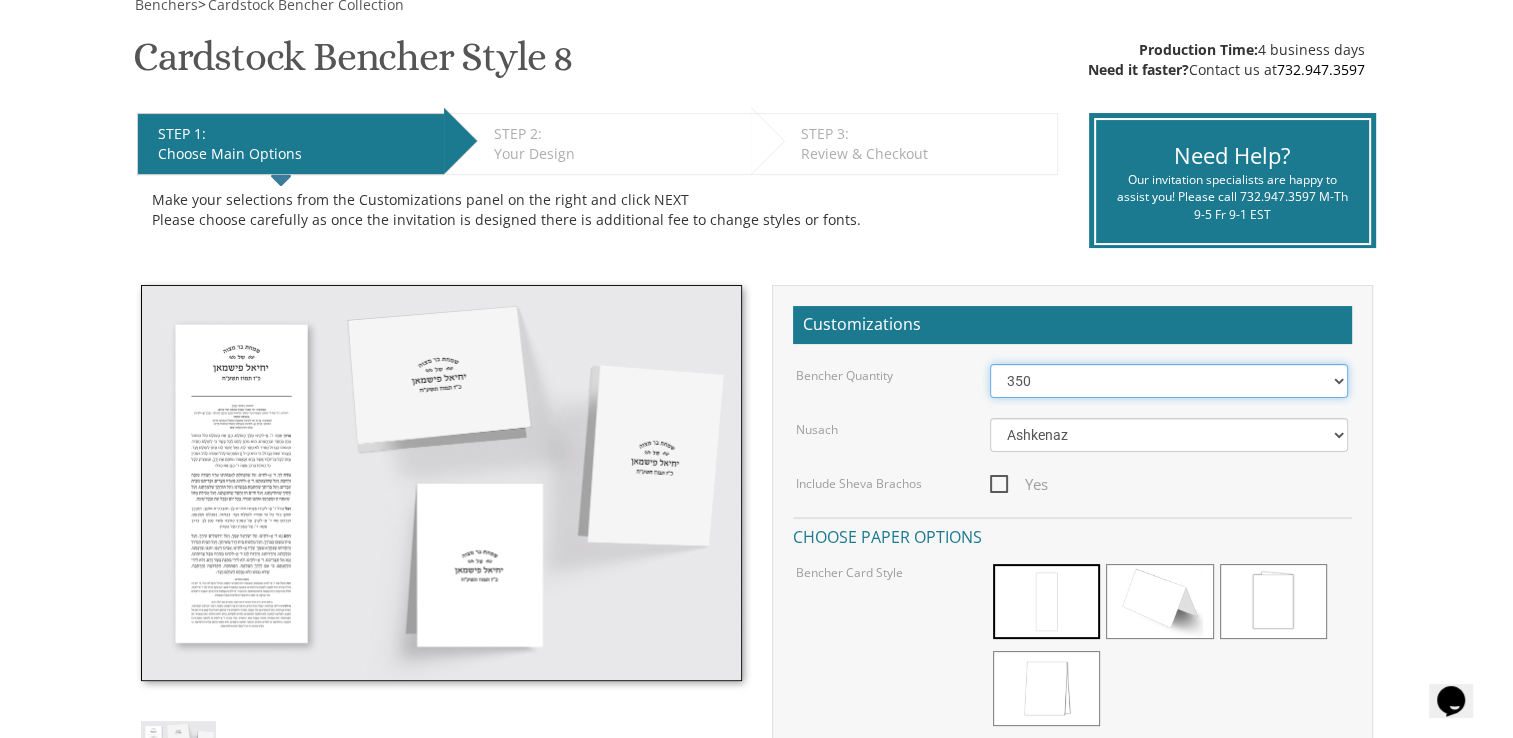 click on "50 60 70 80 90 100 125 150 175 200 225 250 275 300 325 350 375 400 425 450 475 500" at bounding box center (1169, 381) 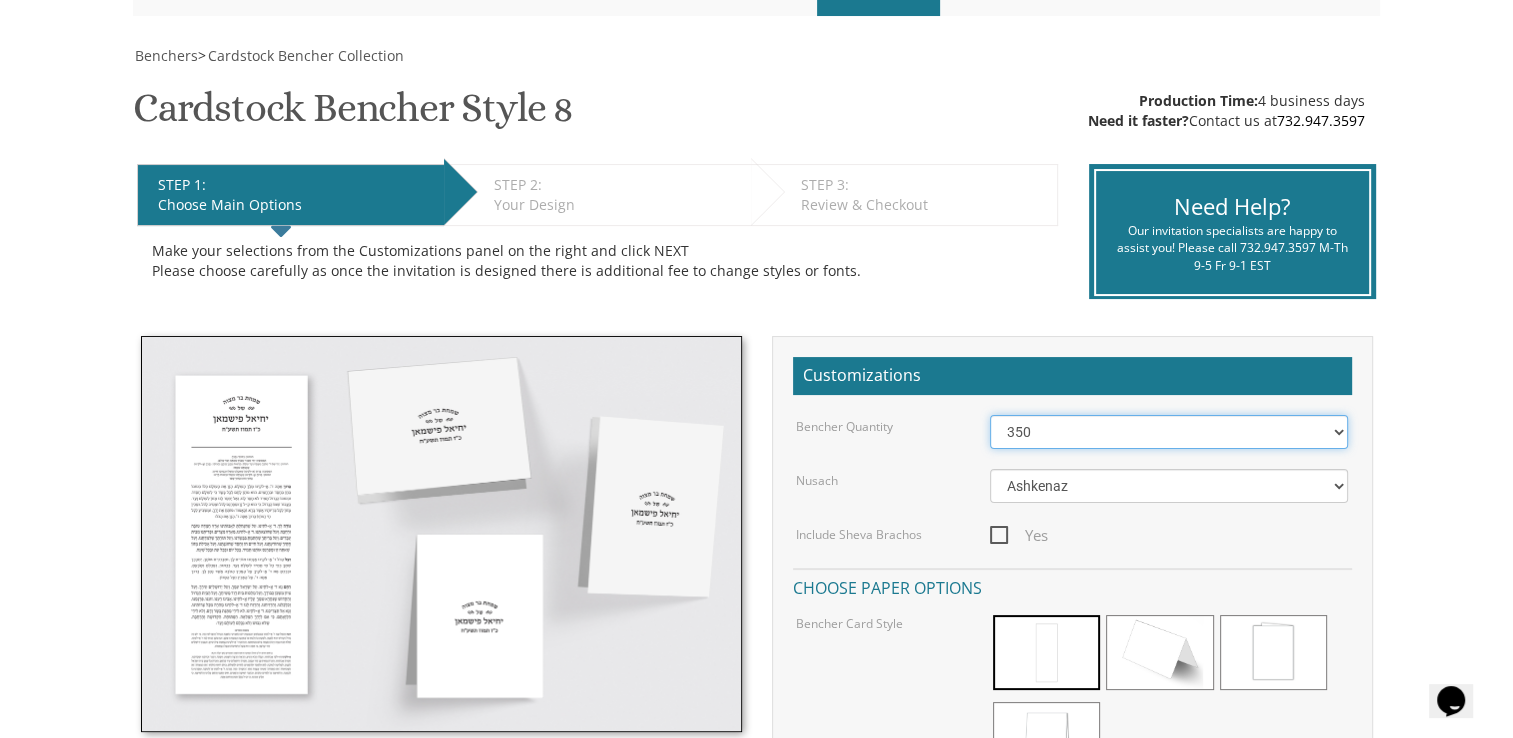 scroll, scrollTop: 232, scrollLeft: 0, axis: vertical 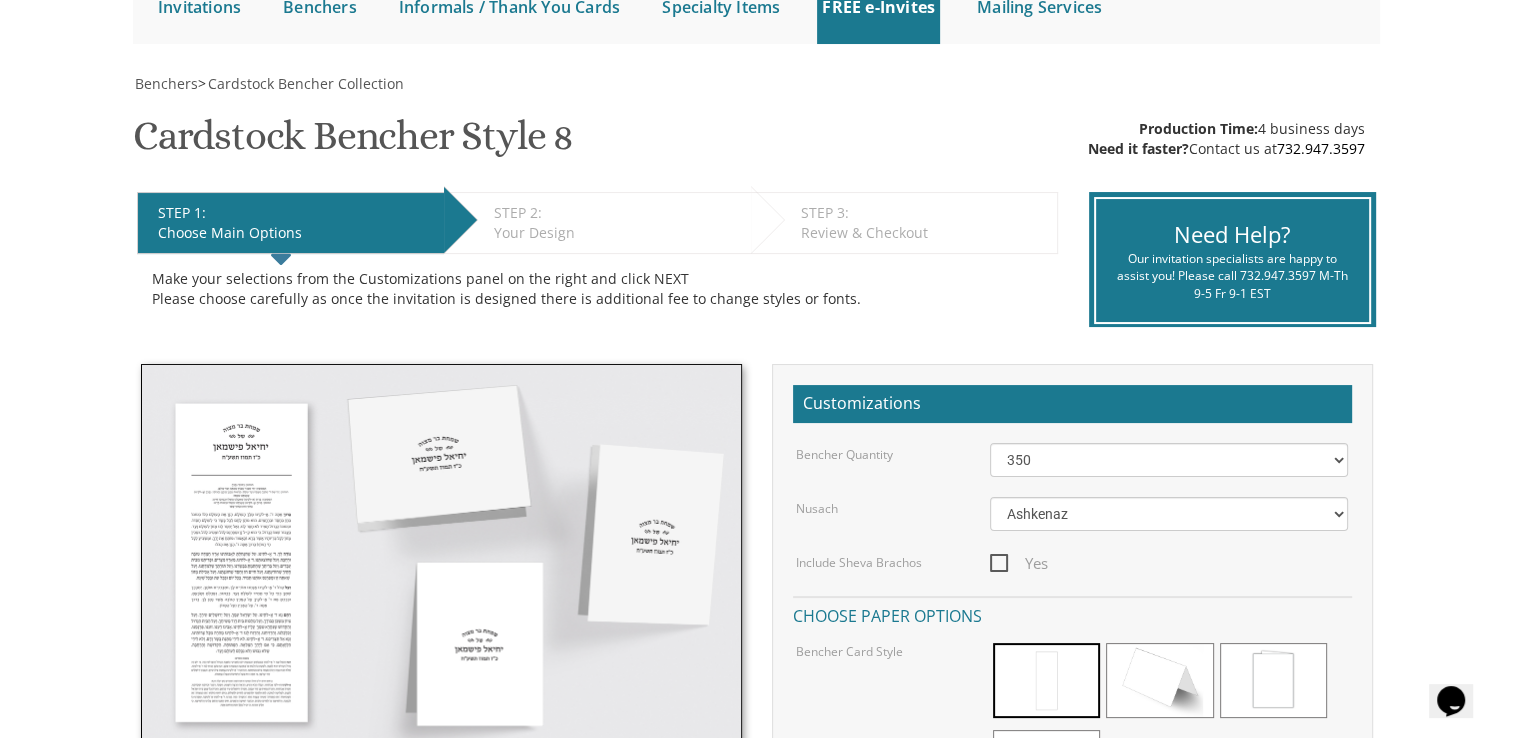 click at bounding box center (441, 562) 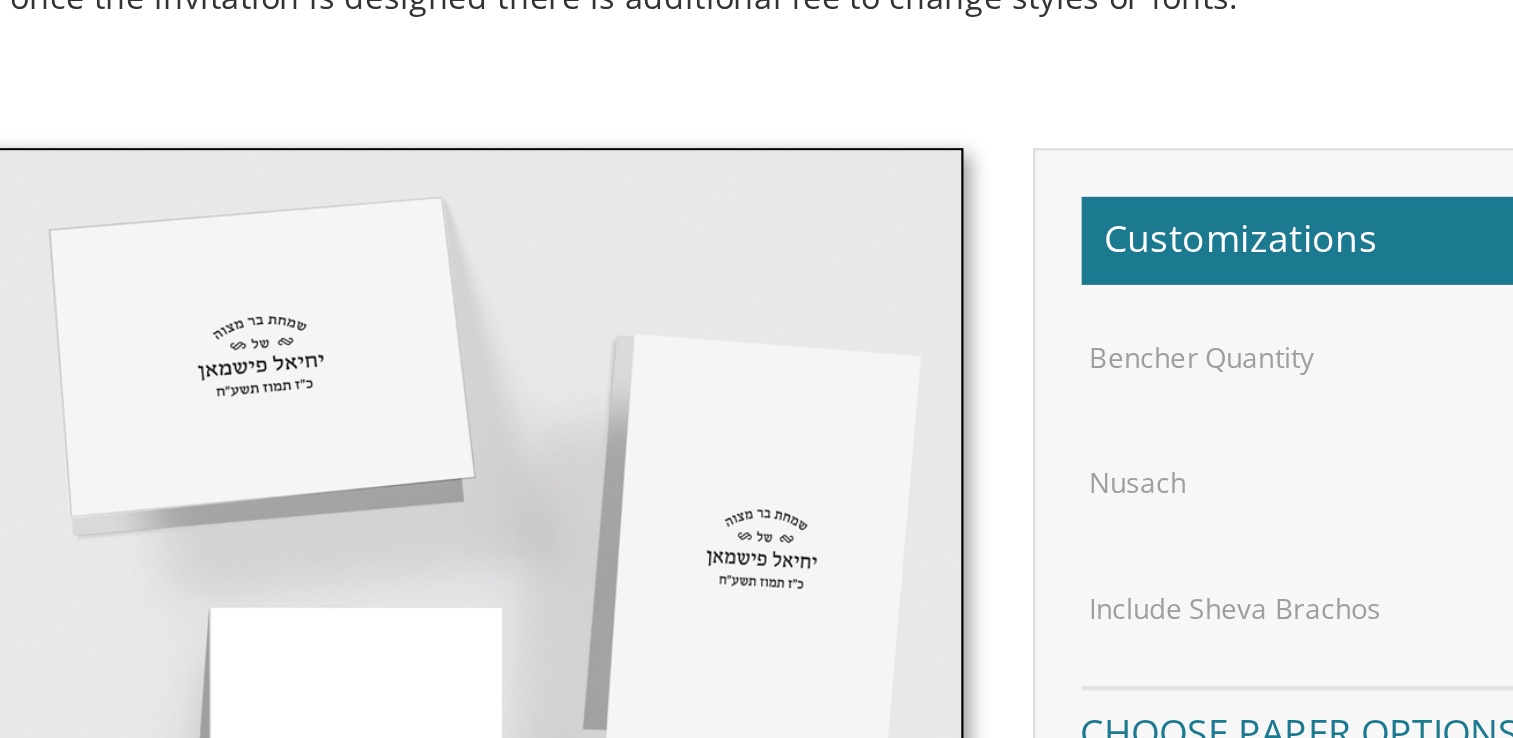 scroll, scrollTop: 232, scrollLeft: 0, axis: vertical 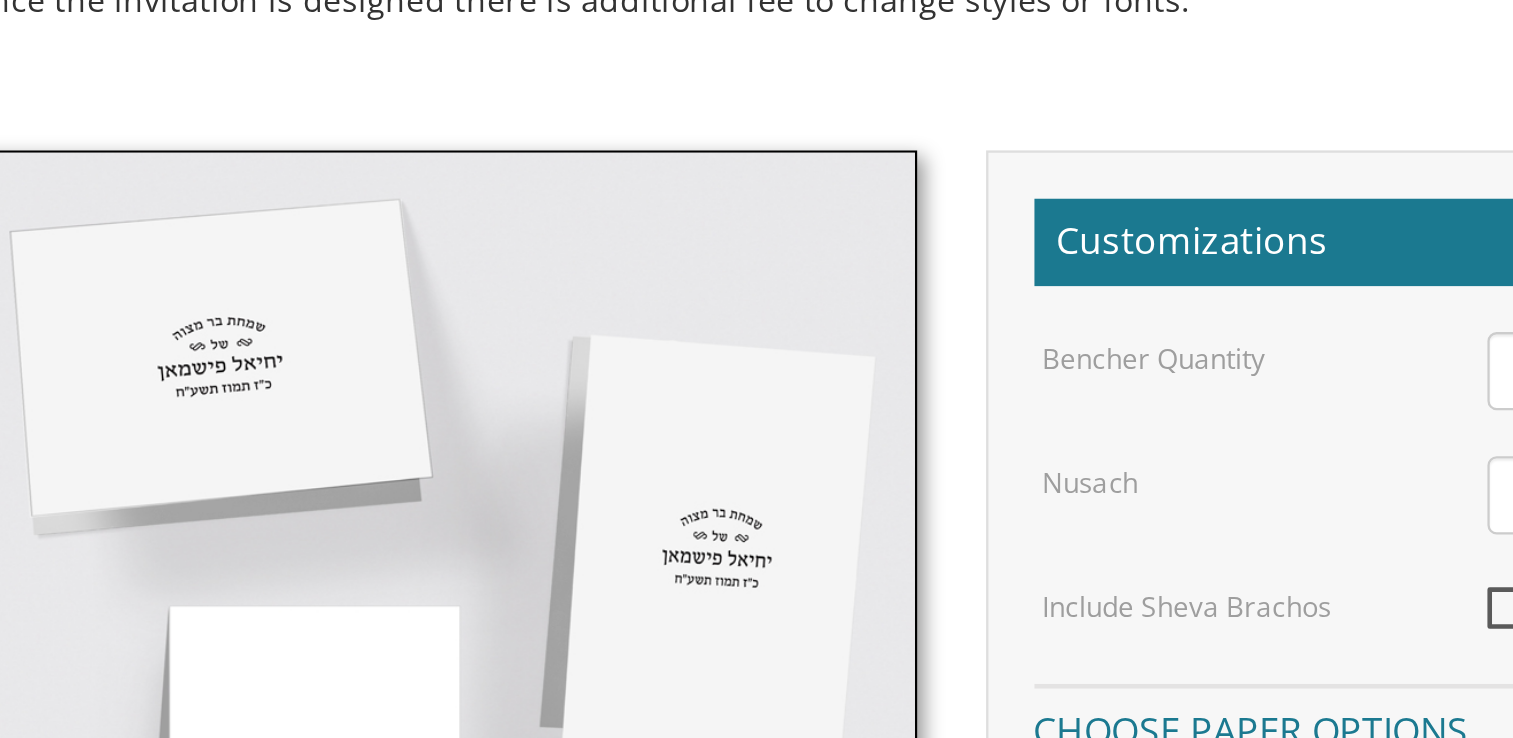 click on "Tall Card: 4.25x11
Book Style Card: 4.25x5.5
Vertical Foldover Card: 4.25x5.5
Horizontal Foldover Card: 5.5x4.25" at bounding box center (441, 661) 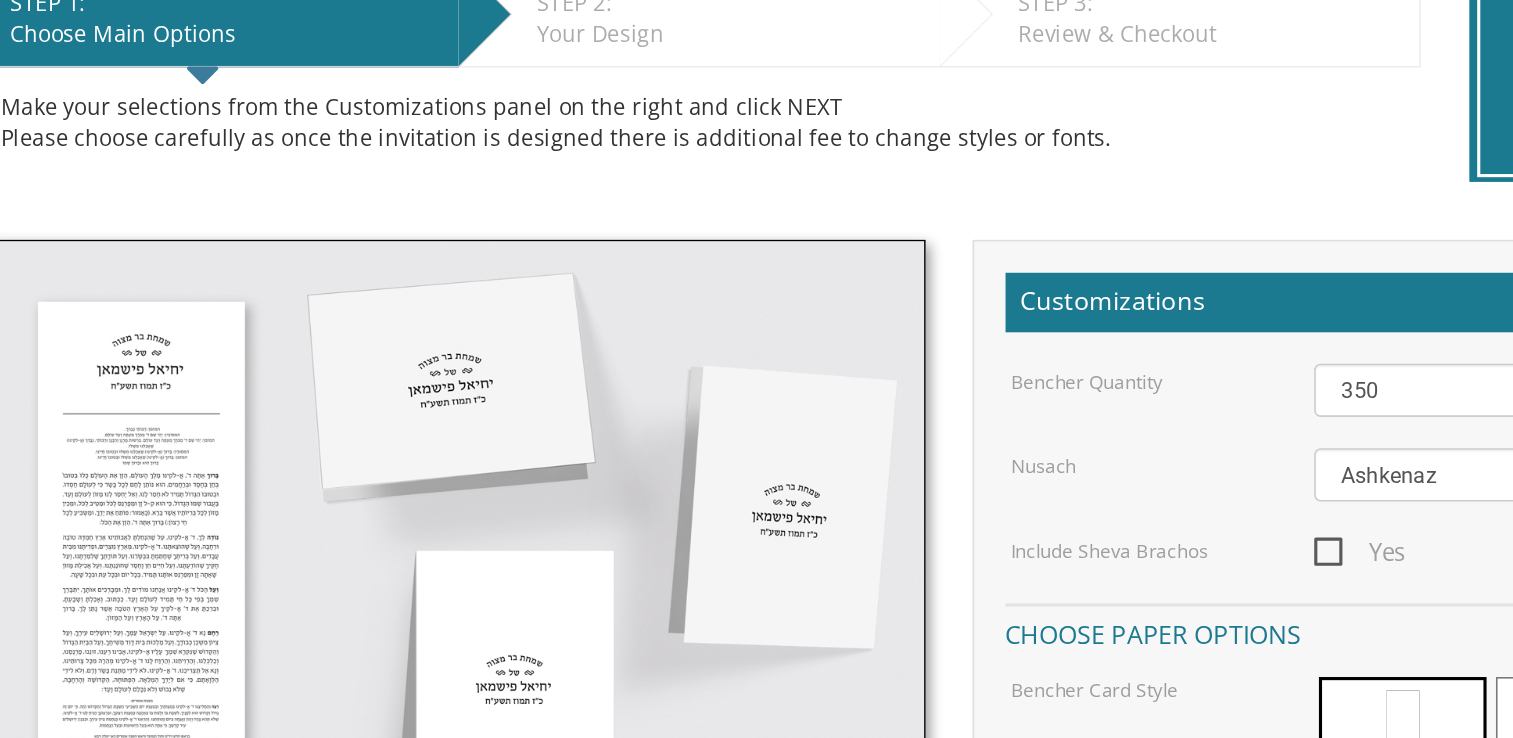 click at bounding box center [441, 562] 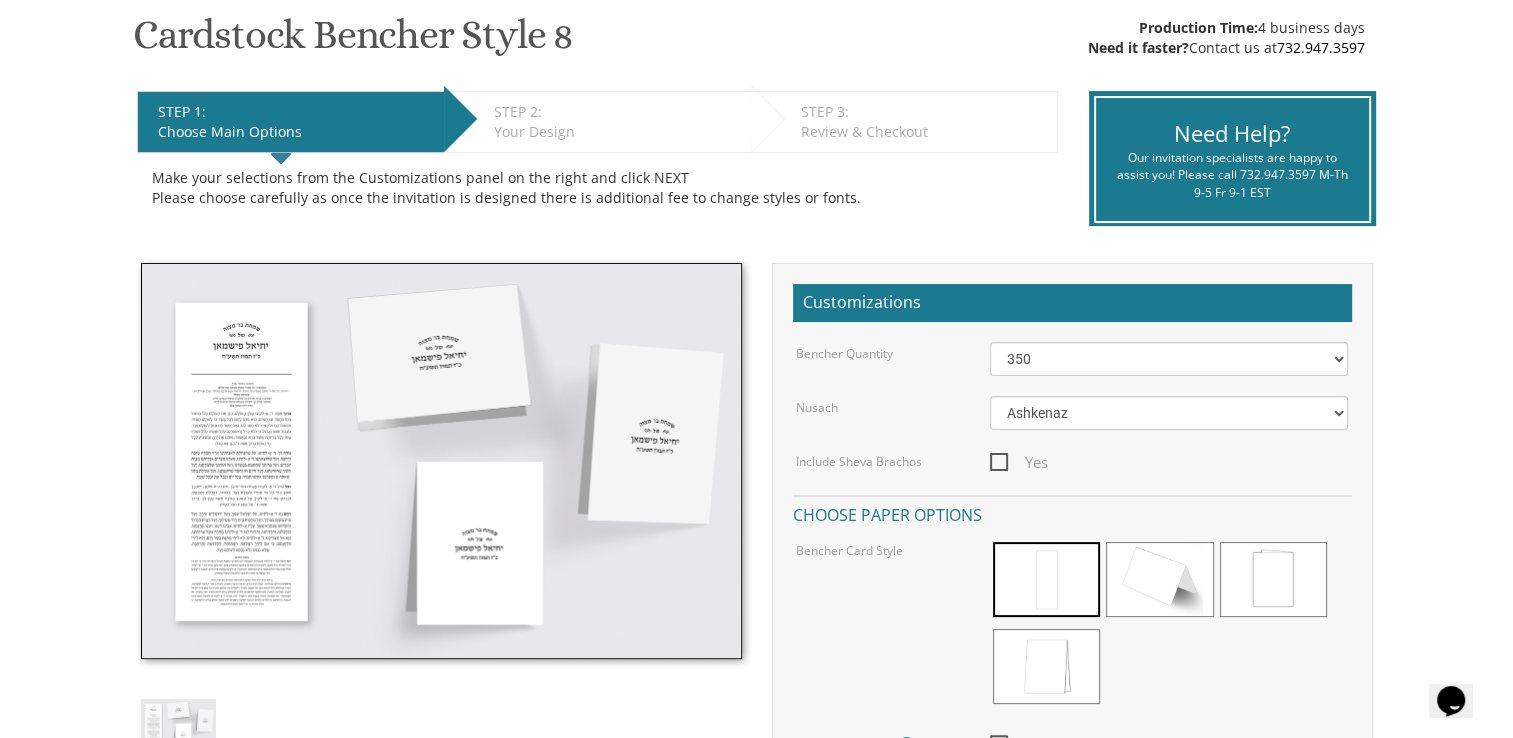 scroll, scrollTop: 335, scrollLeft: 0, axis: vertical 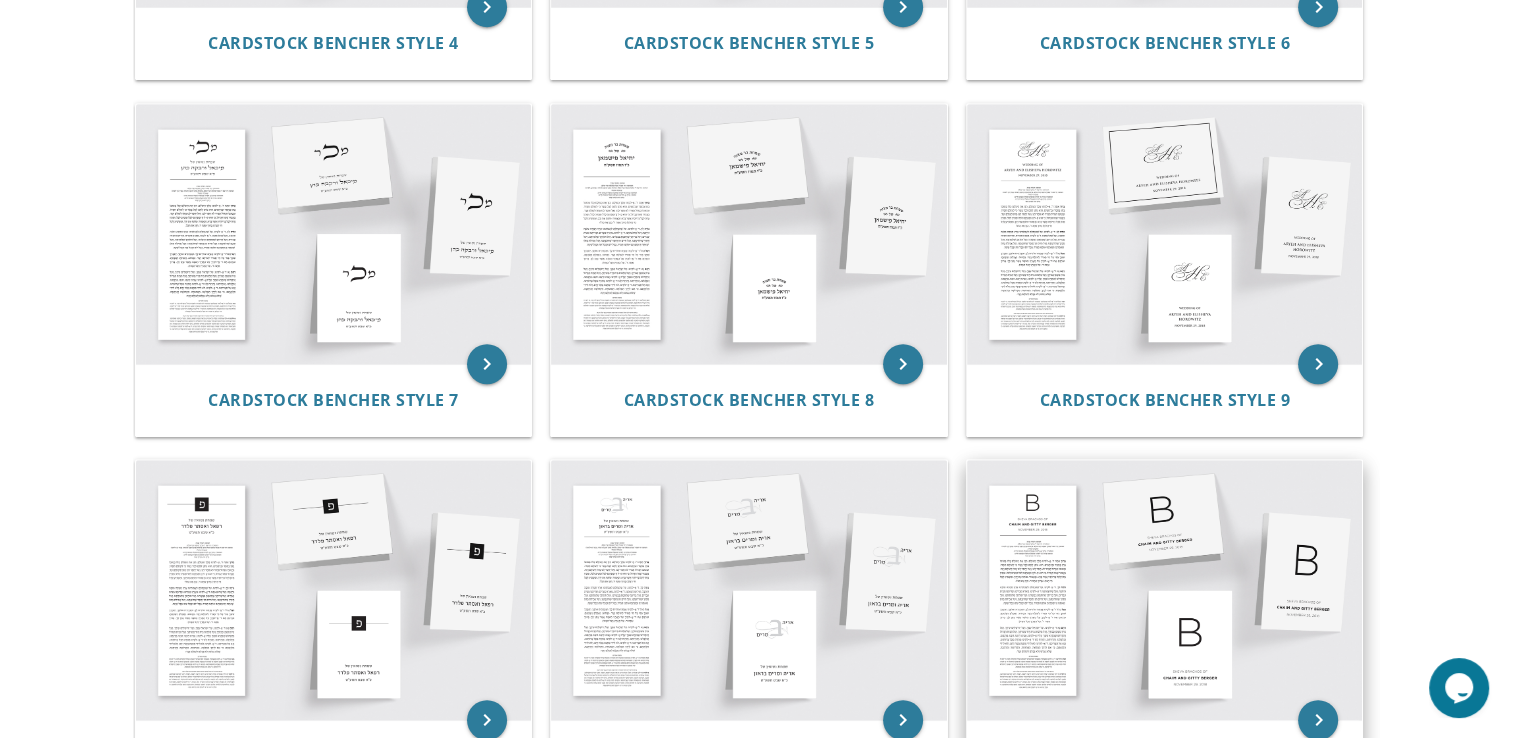 click at bounding box center (1165, 590) 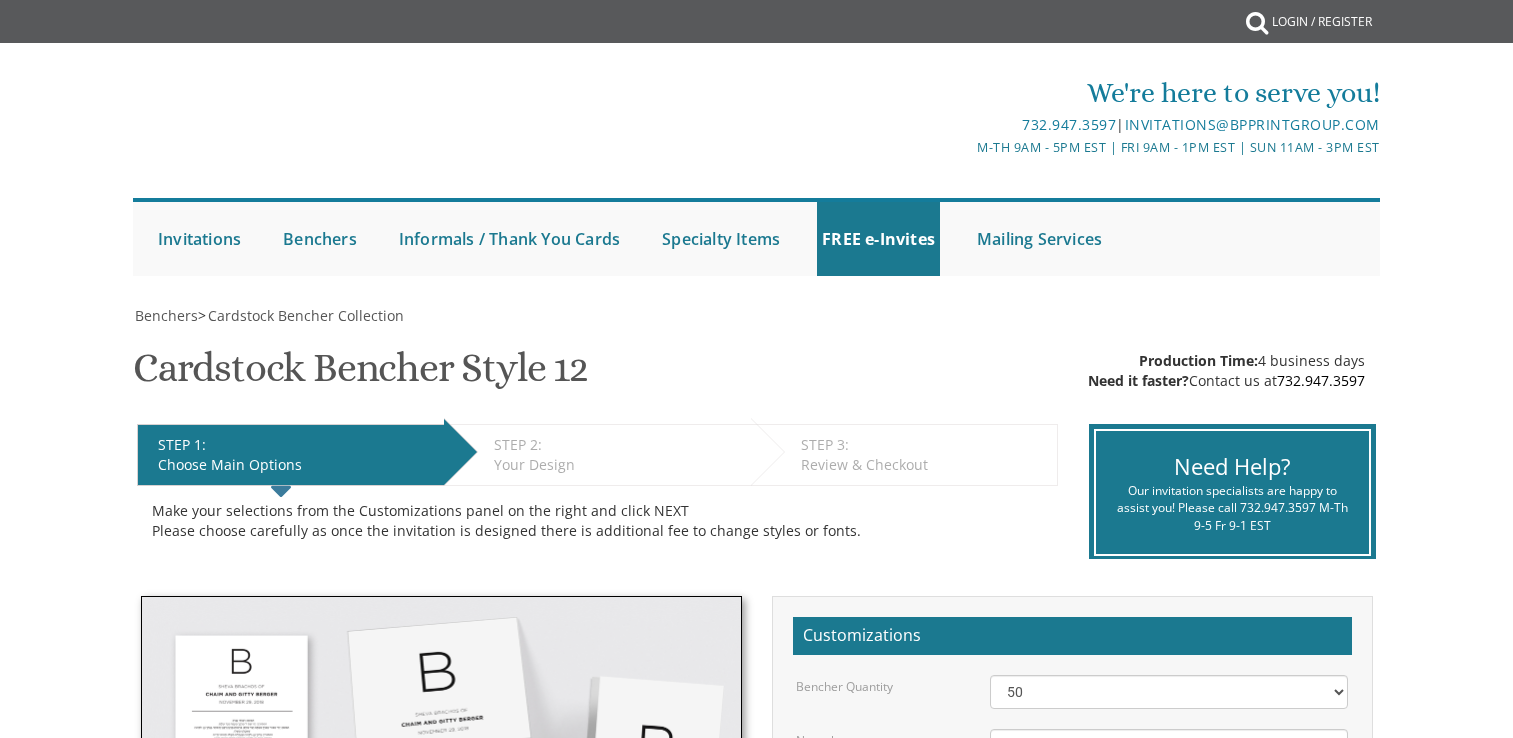 scroll, scrollTop: 0, scrollLeft: 0, axis: both 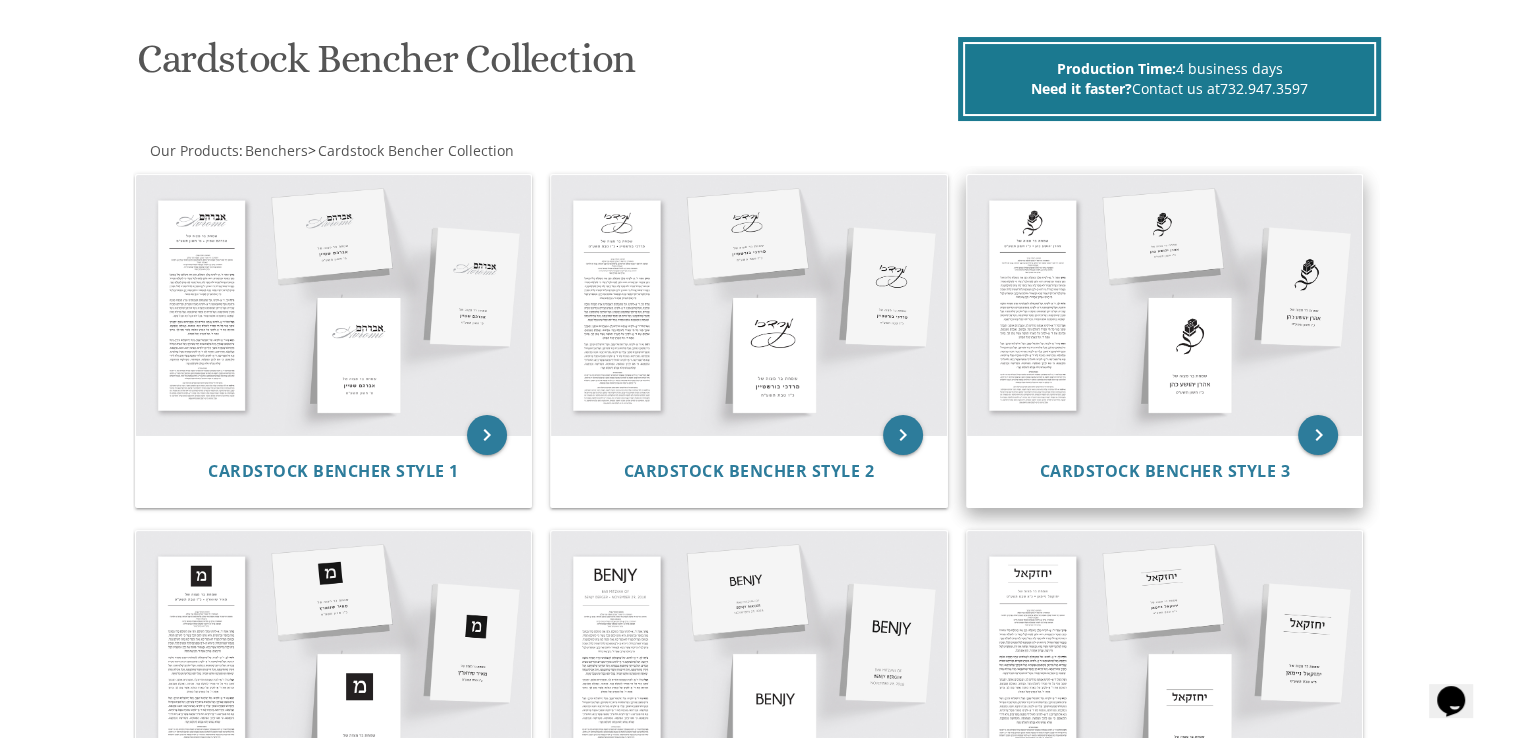 click at bounding box center [1165, 305] 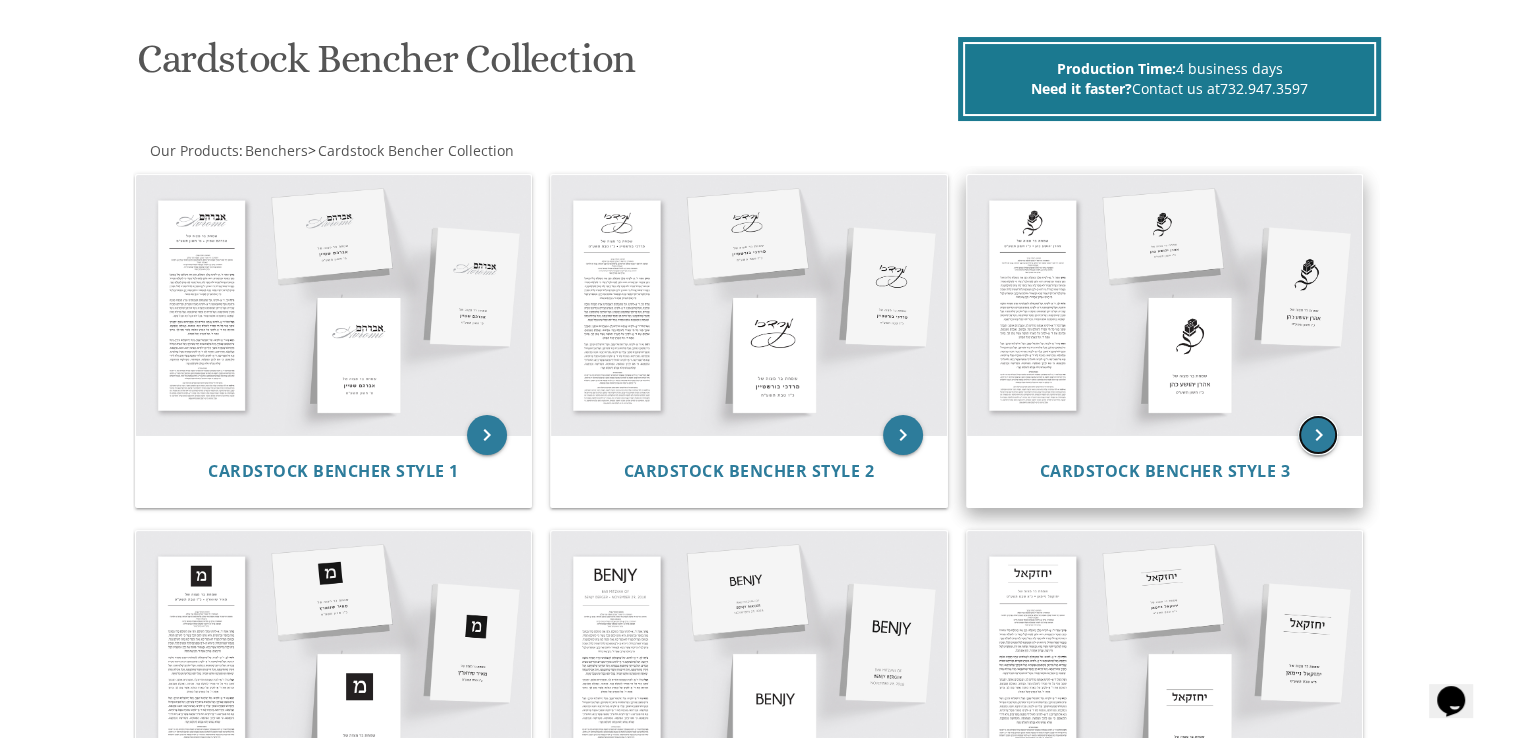 click on "keyboard_arrow_right" at bounding box center (1318, 435) 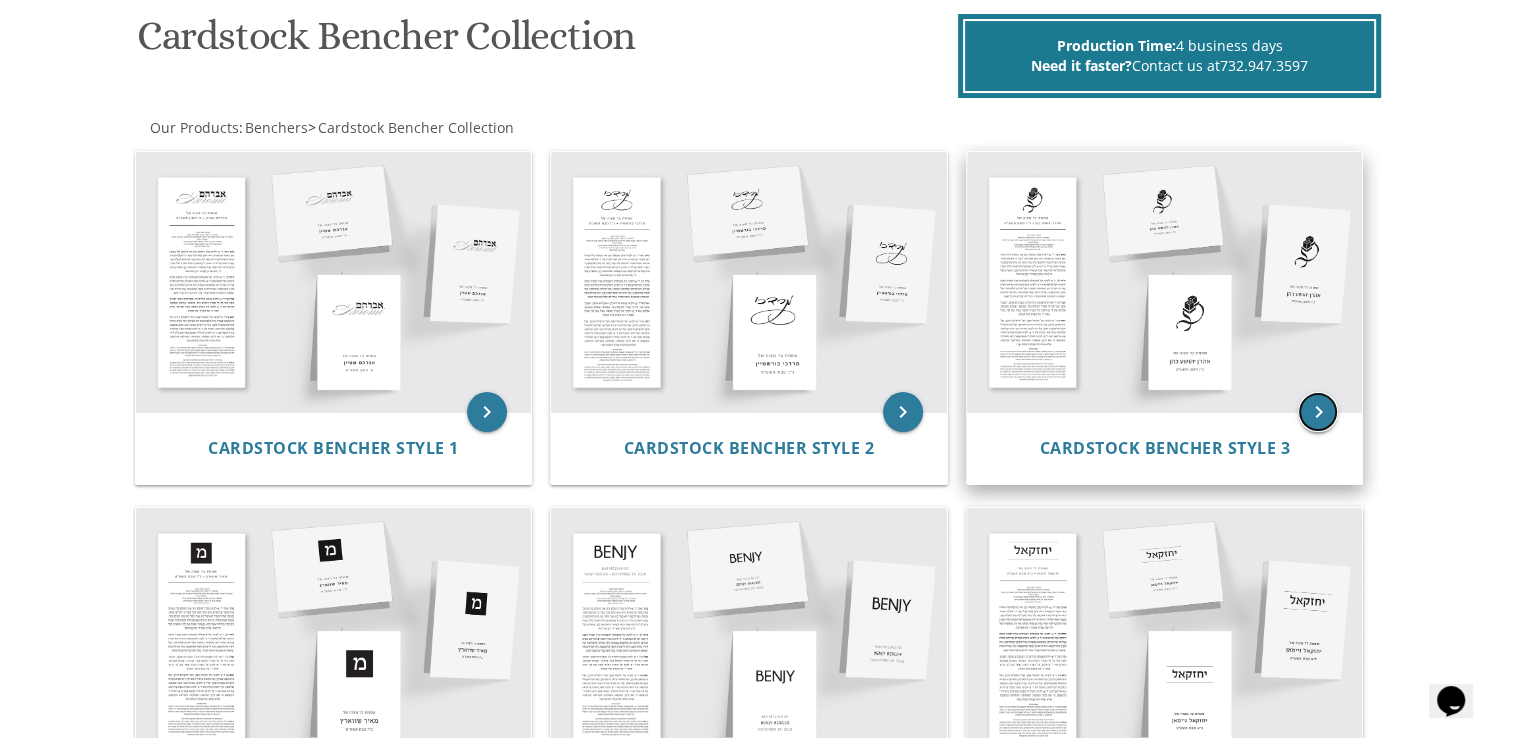 scroll, scrollTop: 300, scrollLeft: 0, axis: vertical 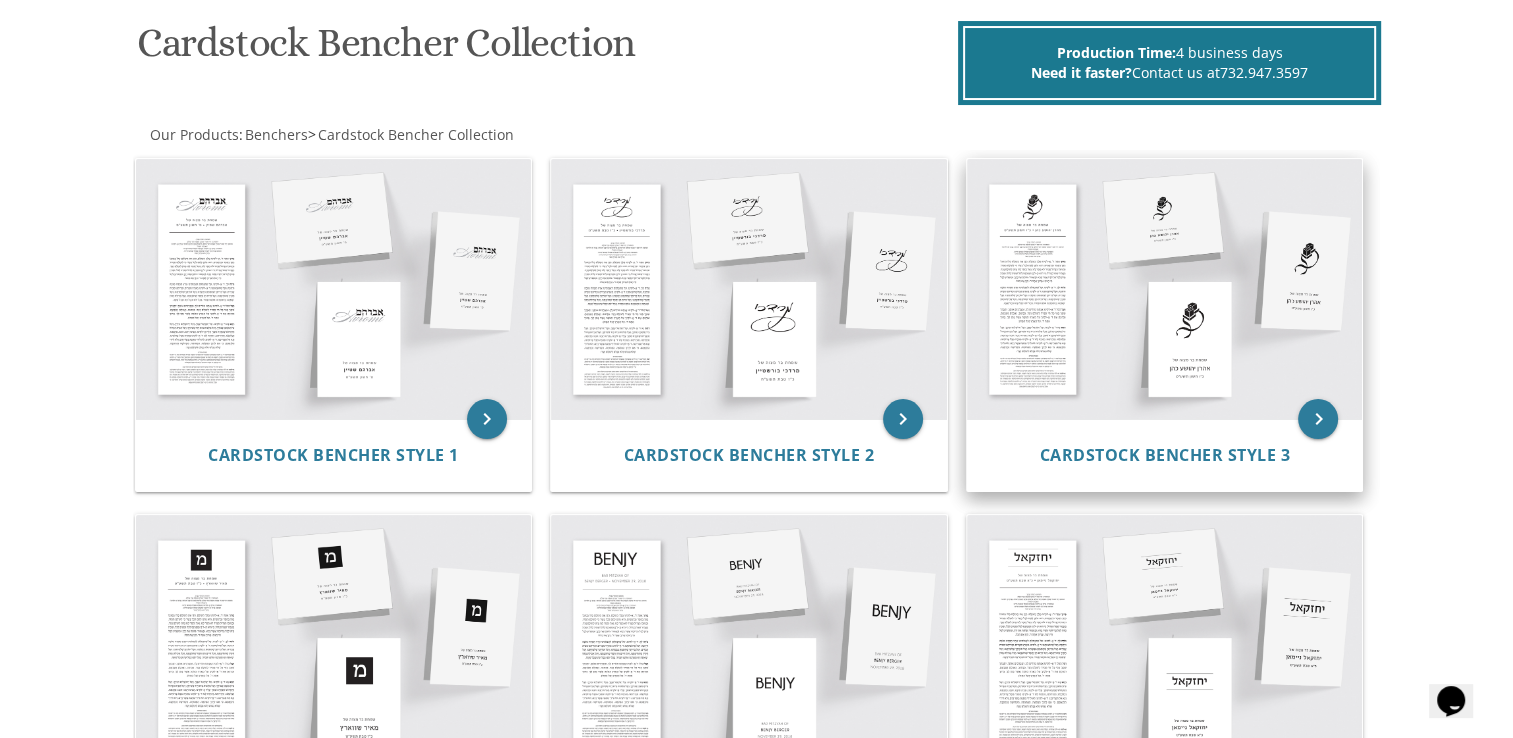 click at bounding box center (1165, 289) 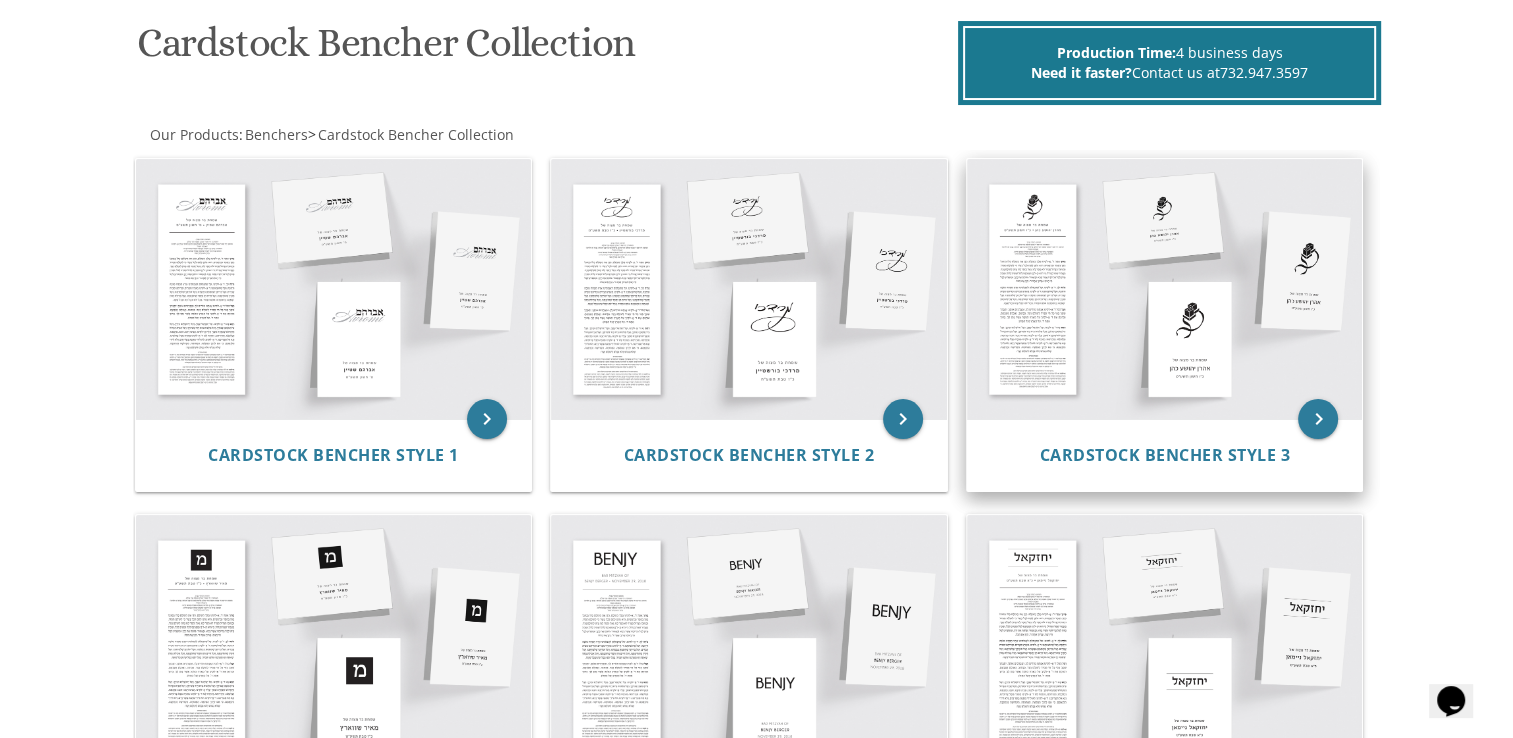 click at bounding box center (1165, 289) 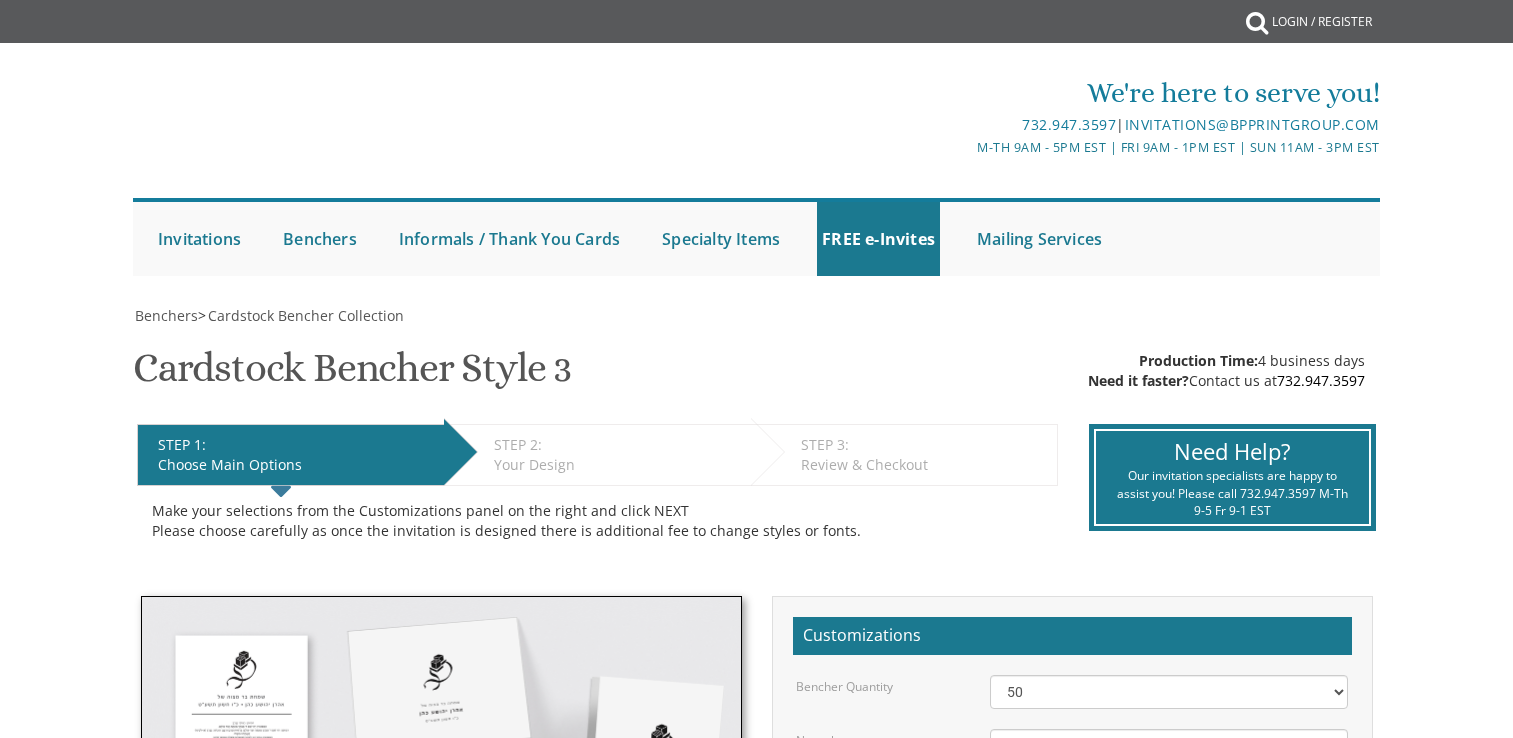 scroll, scrollTop: 0, scrollLeft: 0, axis: both 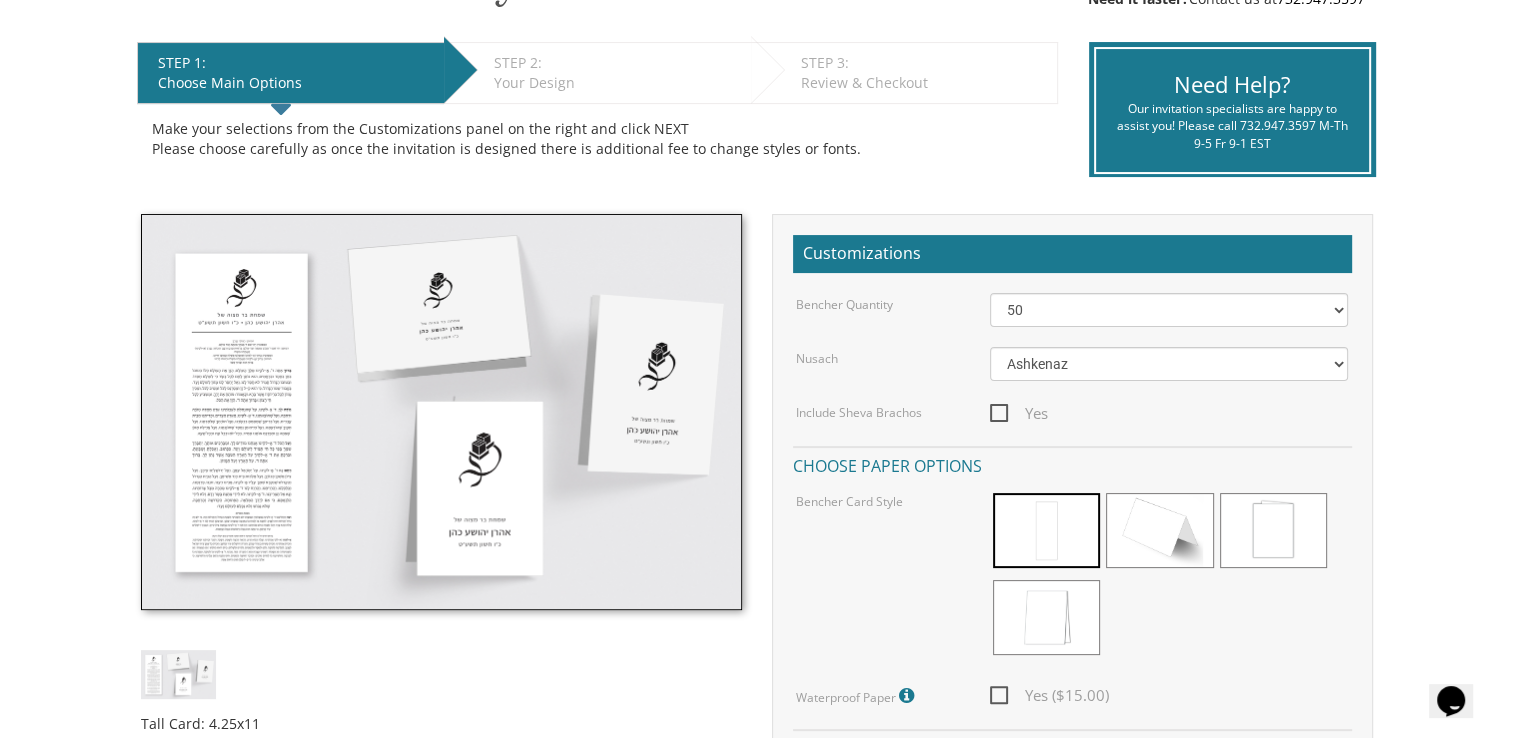 click on "STEP 2: EDIT" at bounding box center (617, 63) 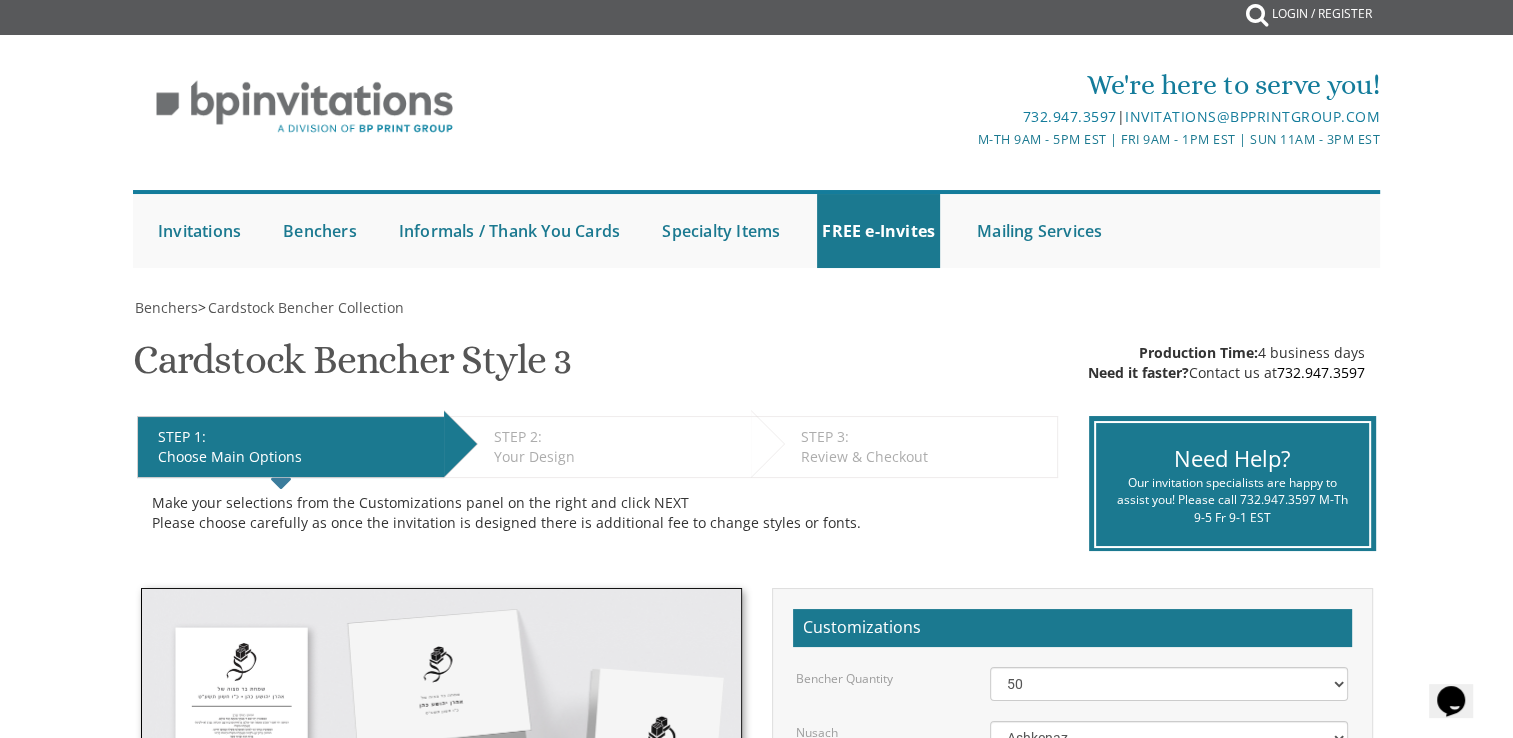 scroll, scrollTop: 0, scrollLeft: 0, axis: both 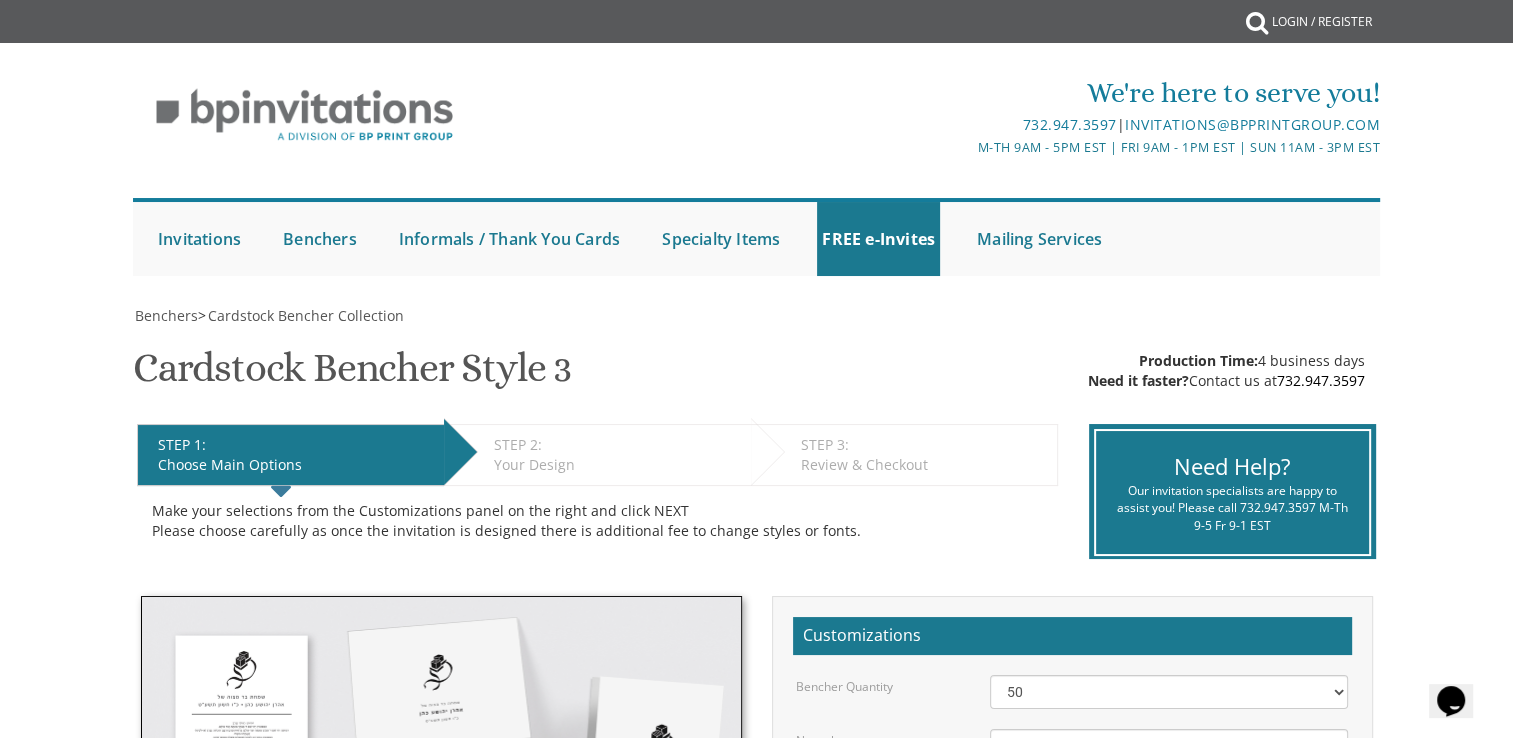 click on "We're here to serve you!
732.947.3597  |  invitations@bpprintgroup.com
M-Th 9am - 5pm EST   |   Fri 9am - 1pm EST   |   Sun 11am - 3pm EST
Submit
Invitations
Weddings
Bar Mitzvah
Bat Mitzvah
Wedding Minis
Kiddush Minis
FREE e-Invites
Benchers
Judaica Collection
Cardstock Collection
Design Collection
Cardstock Mincha Maariv Collection" at bounding box center [756, 169] 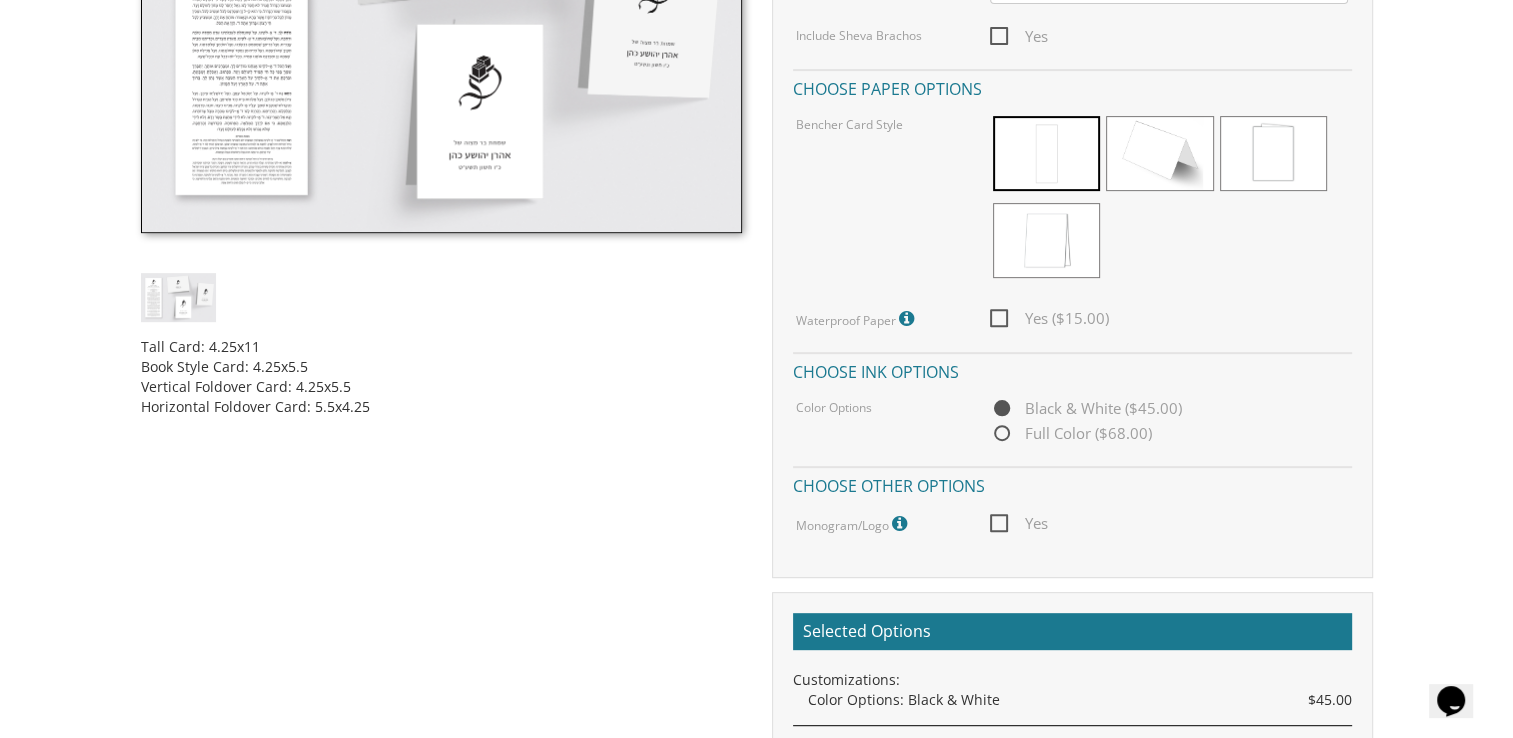 scroll, scrollTop: 760, scrollLeft: 0, axis: vertical 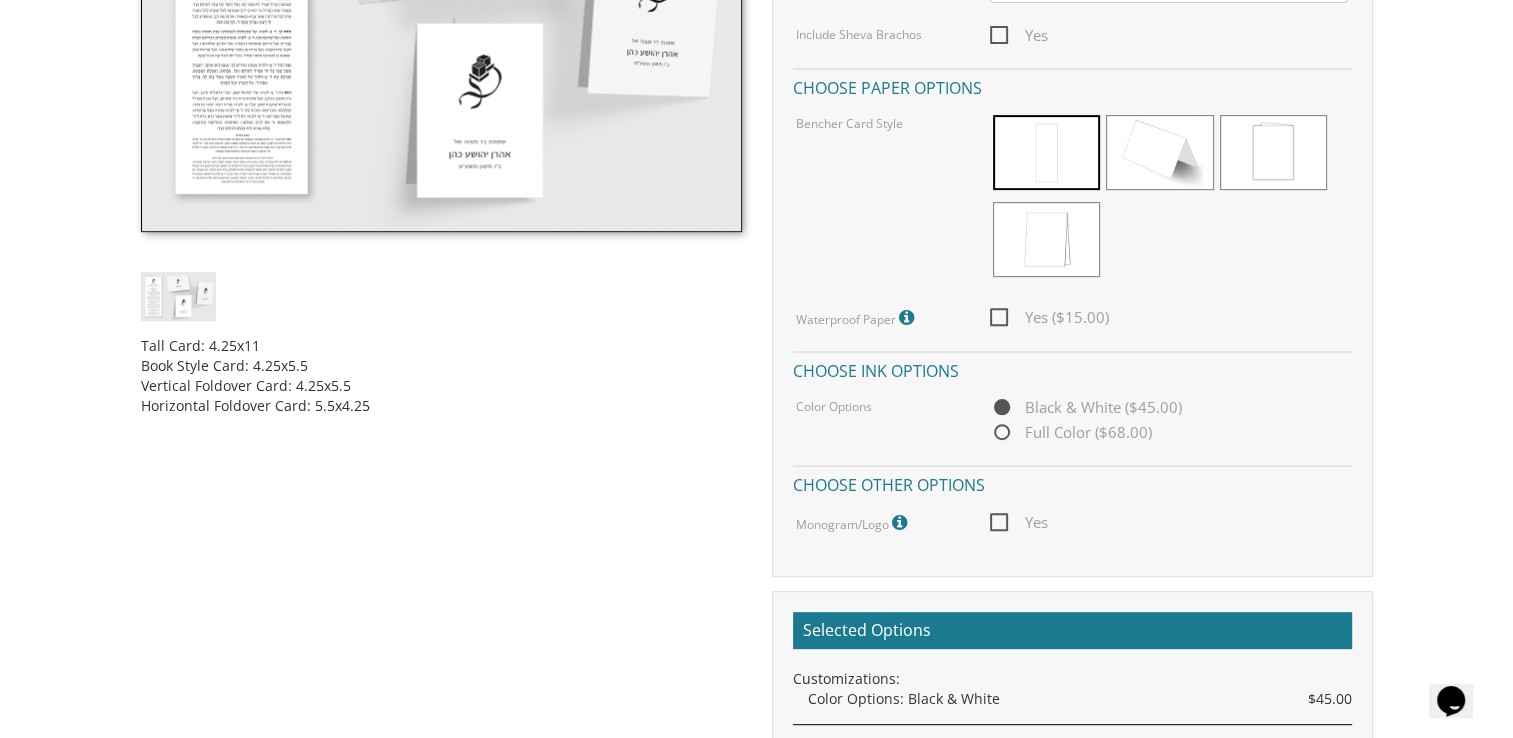 click on "Yes" at bounding box center [1019, 522] 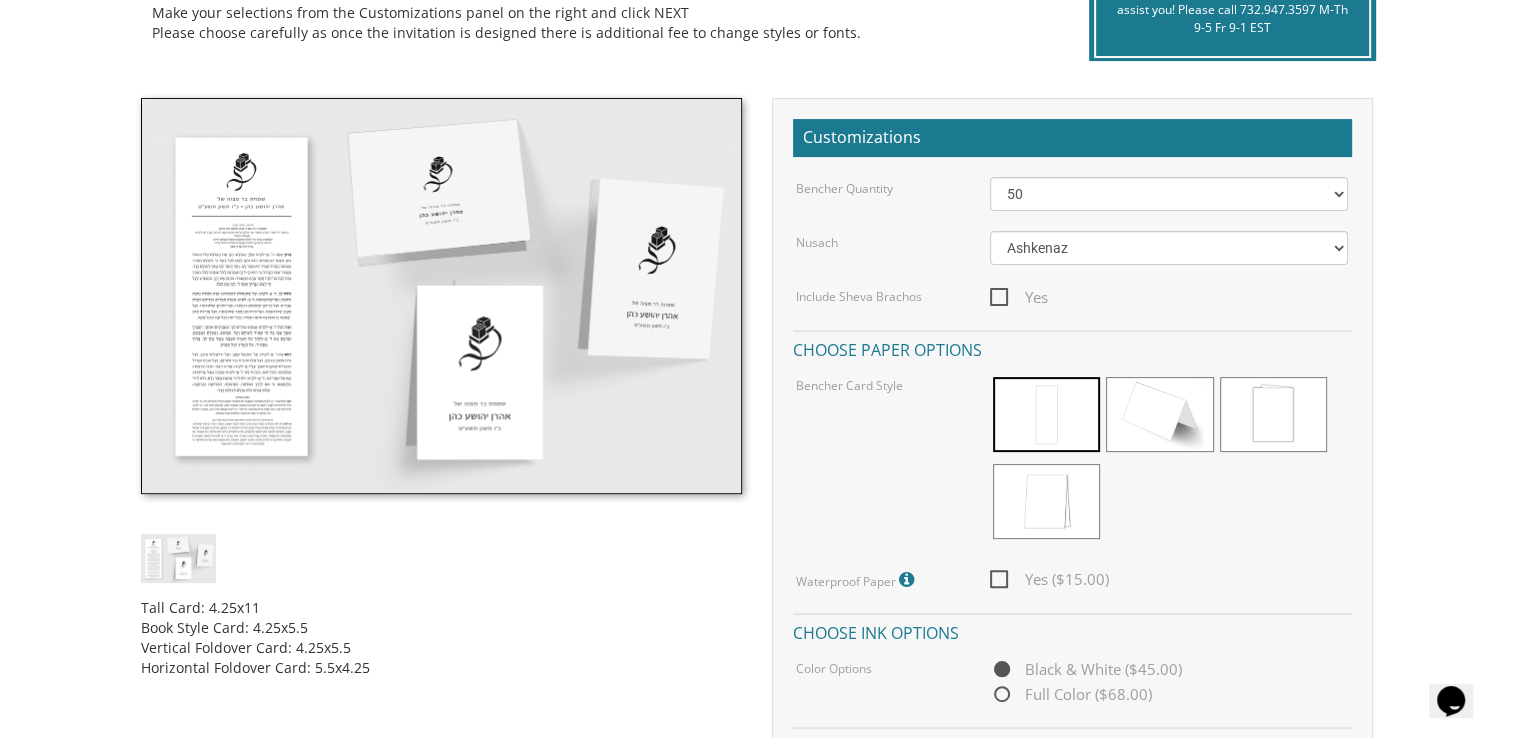 scroll, scrollTop: 496, scrollLeft: 0, axis: vertical 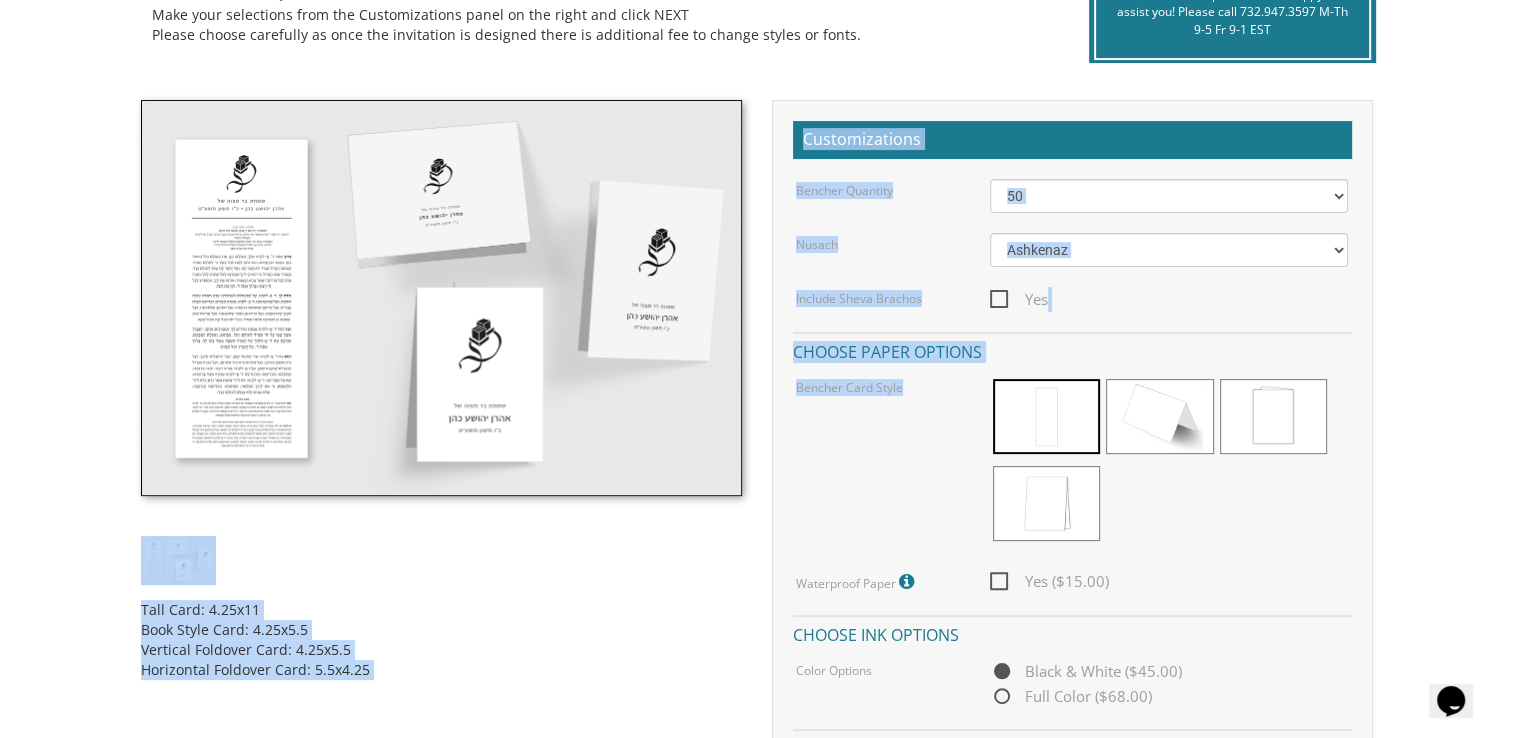 drag, startPoint x: 1007, startPoint y: 519, endPoint x: 504, endPoint y: 350, distance: 530.6317 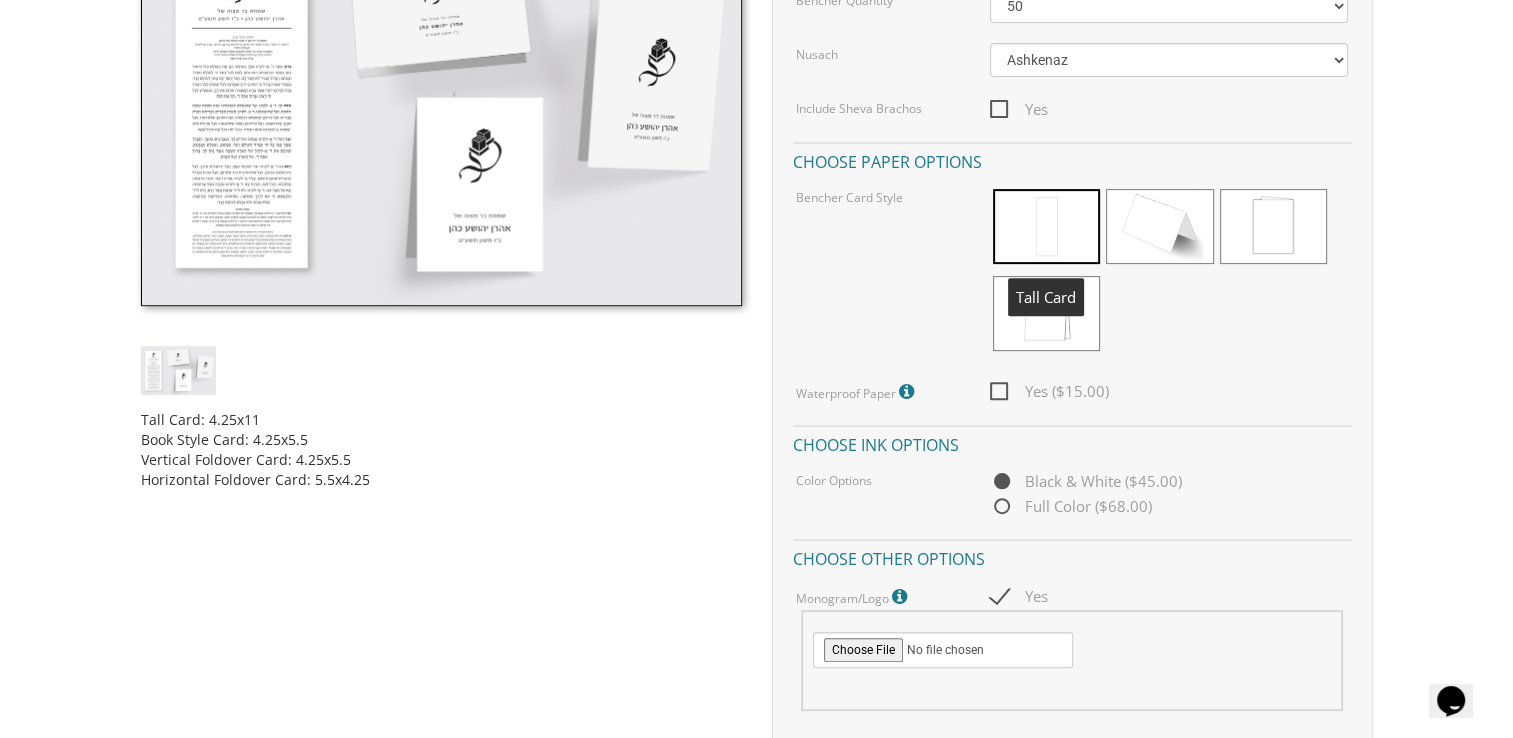 scroll, scrollTop: 536, scrollLeft: 0, axis: vertical 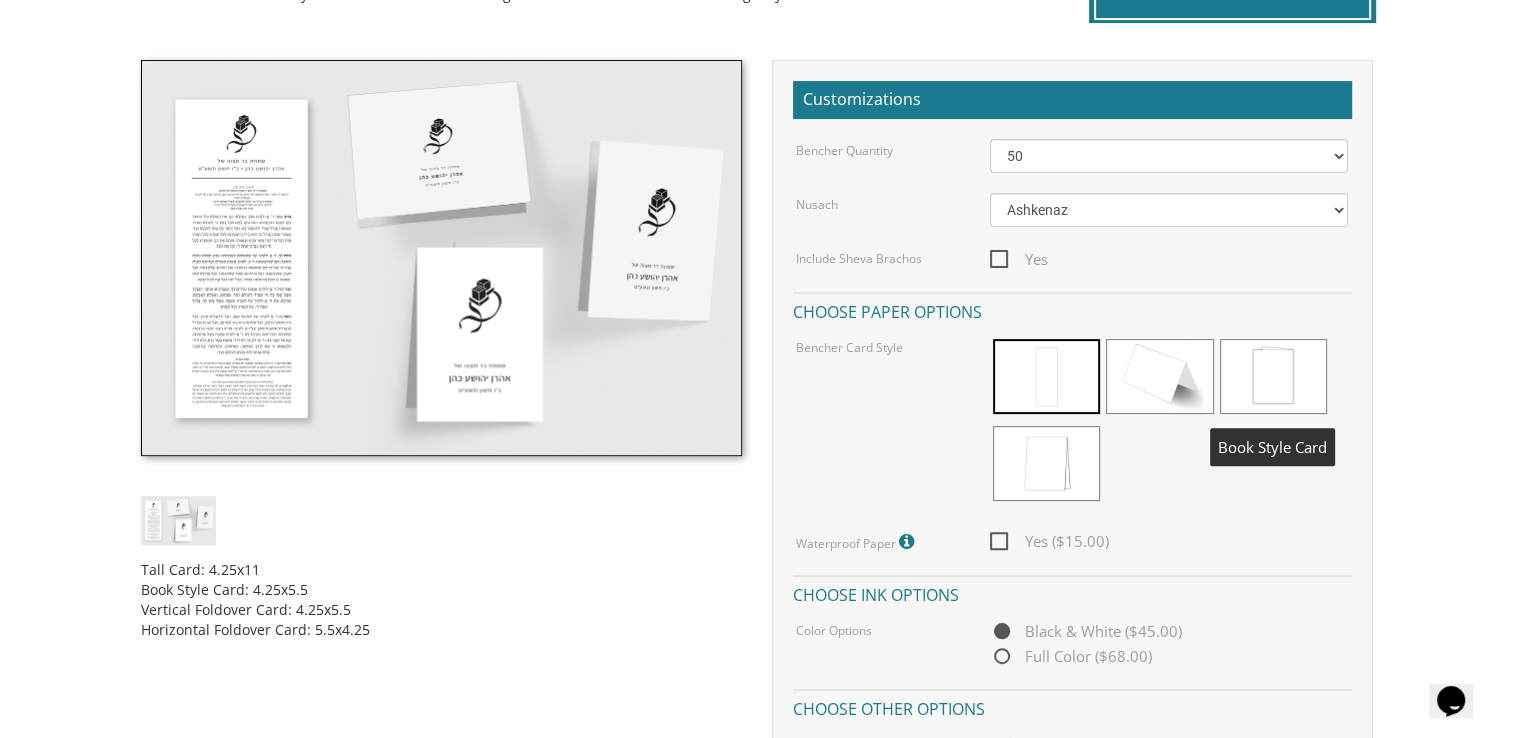 click at bounding box center (1273, 376) 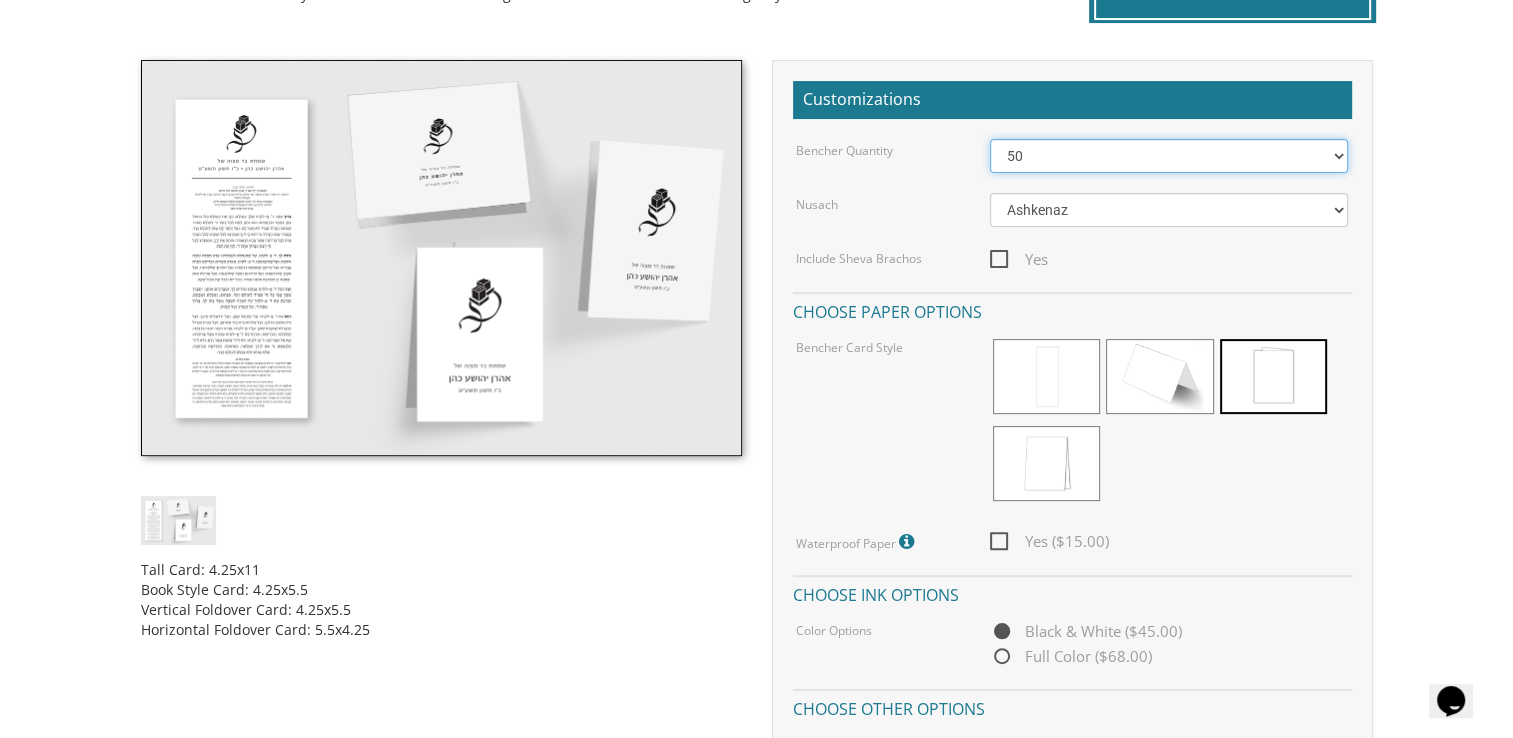 click on "50 60 70 80 90 100 125 150 175 200 225 250 275 300 325 350 375 400 425 450 475 500" at bounding box center (1169, 156) 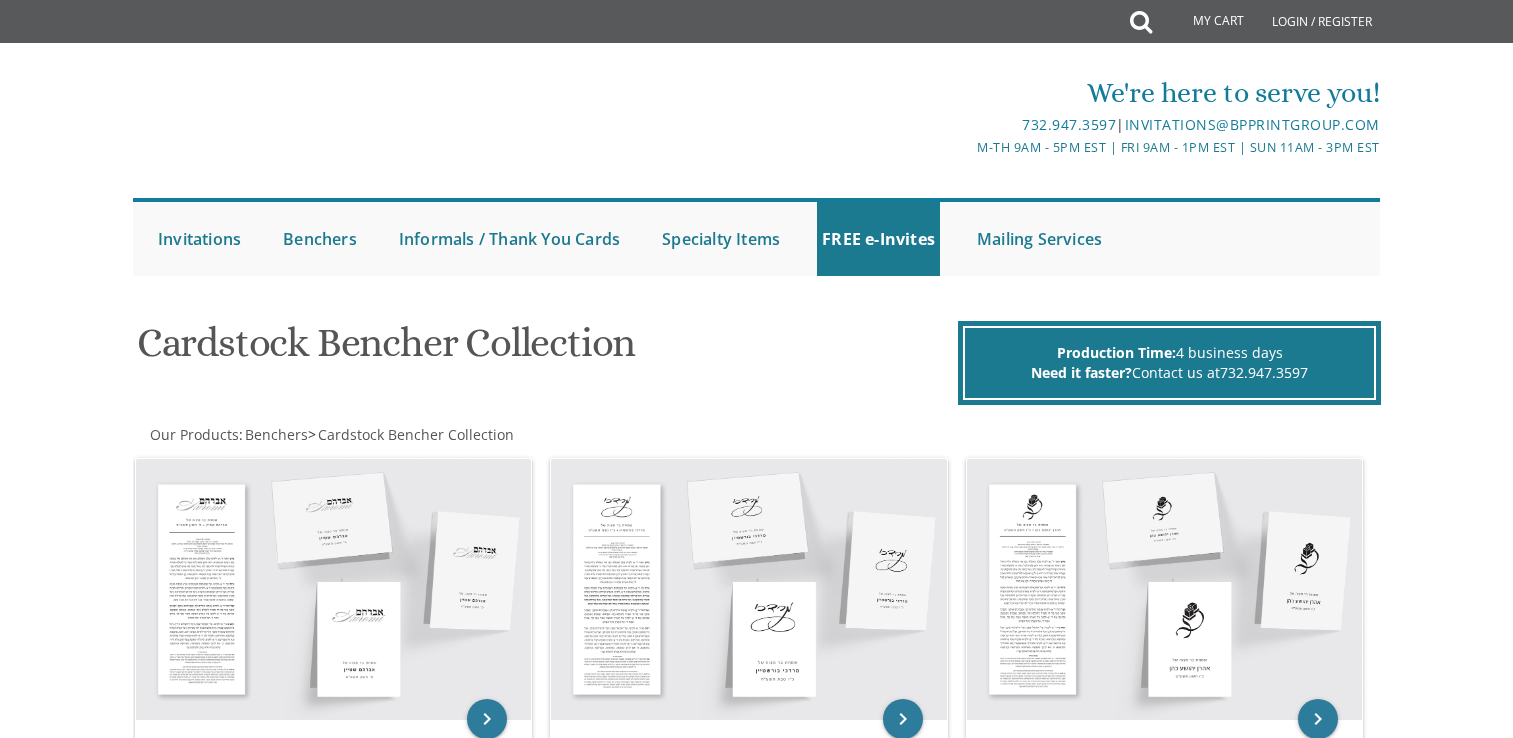 scroll, scrollTop: 300, scrollLeft: 0, axis: vertical 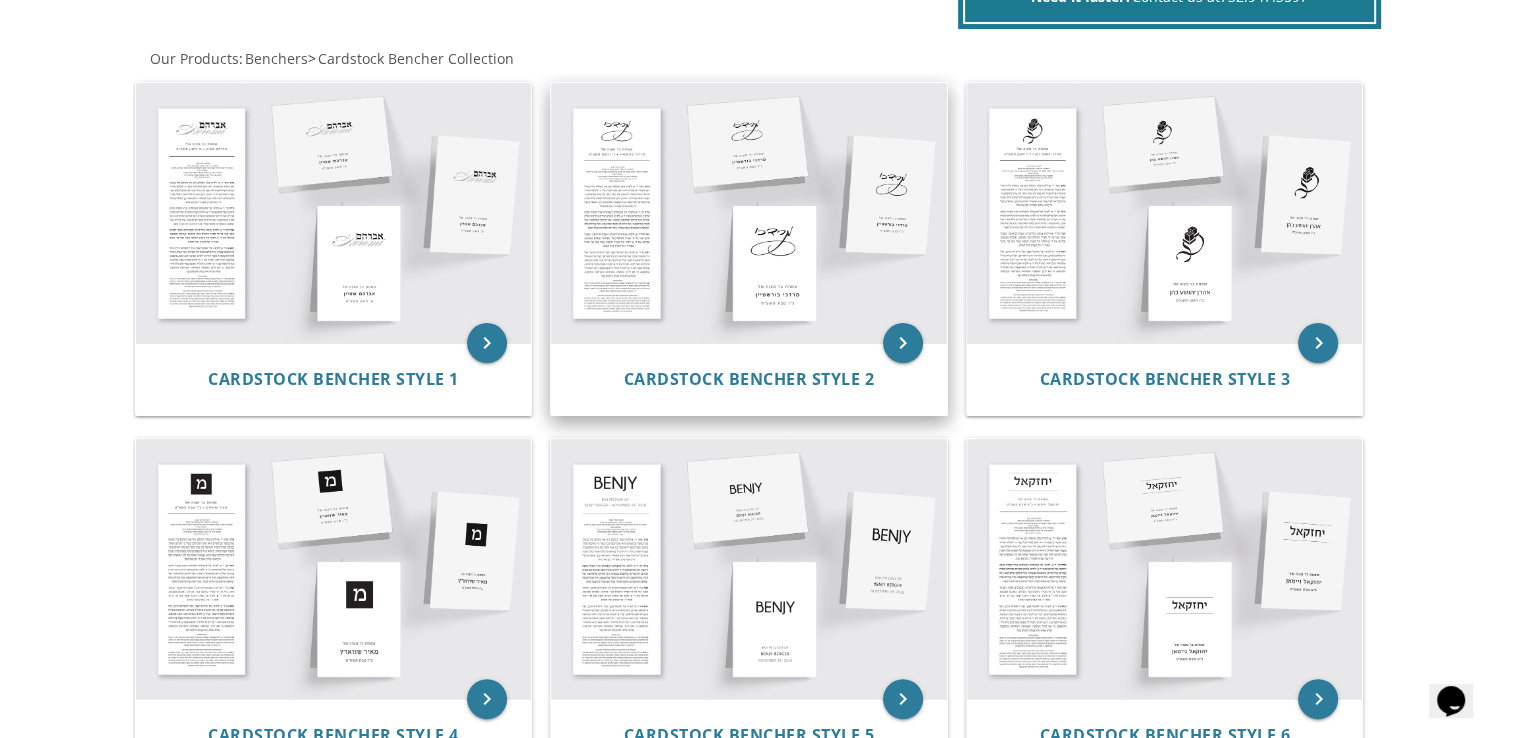 click at bounding box center [749, 213] 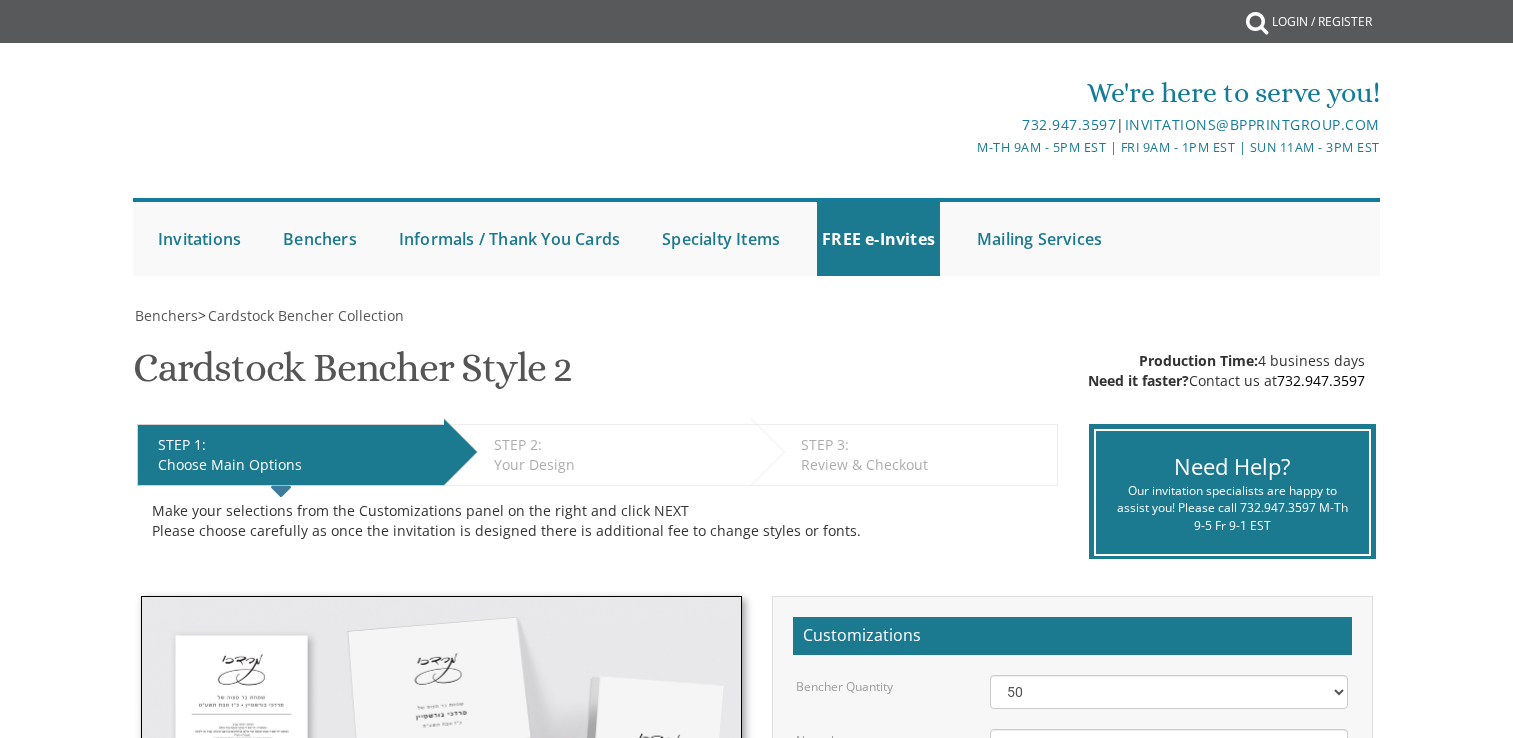 scroll, scrollTop: 0, scrollLeft: 0, axis: both 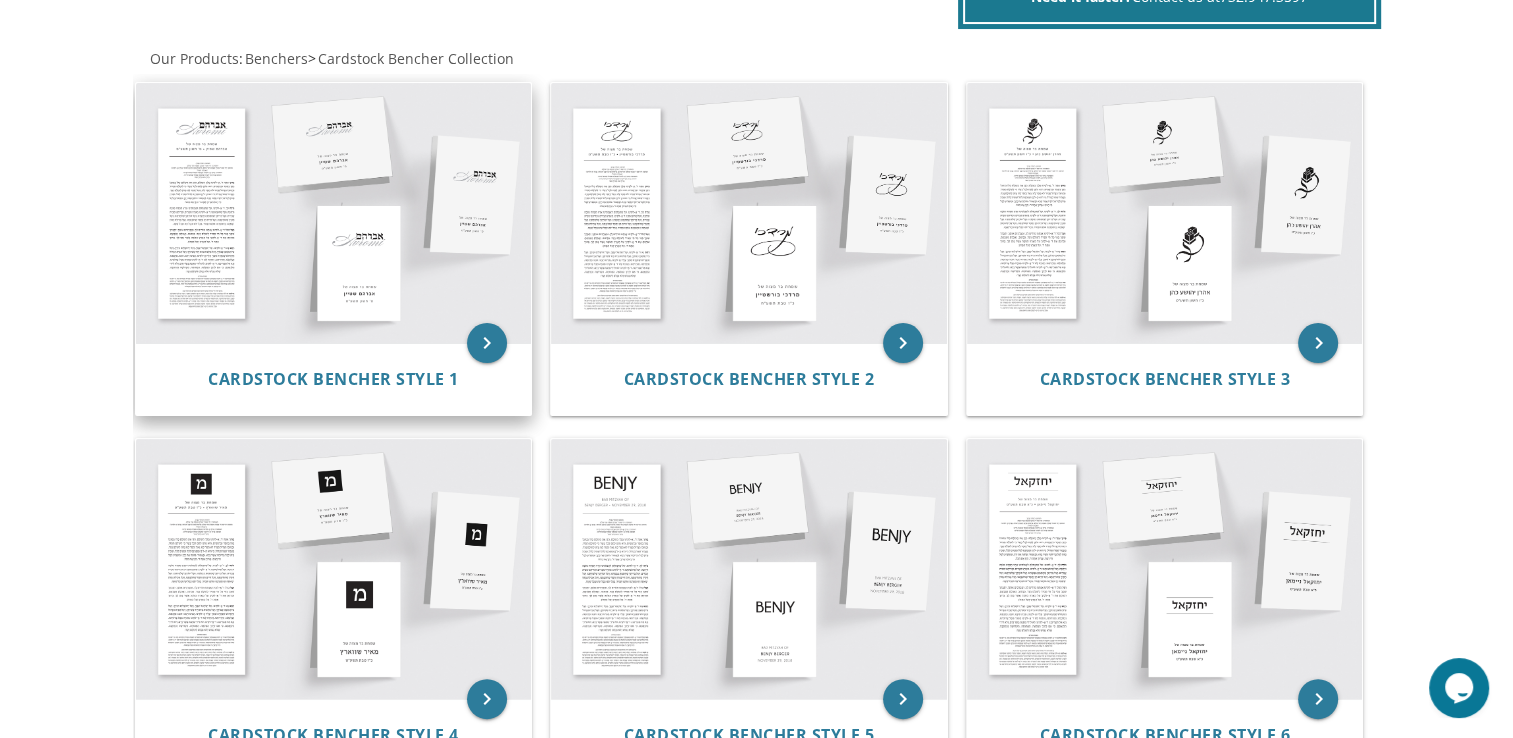 click at bounding box center (334, 213) 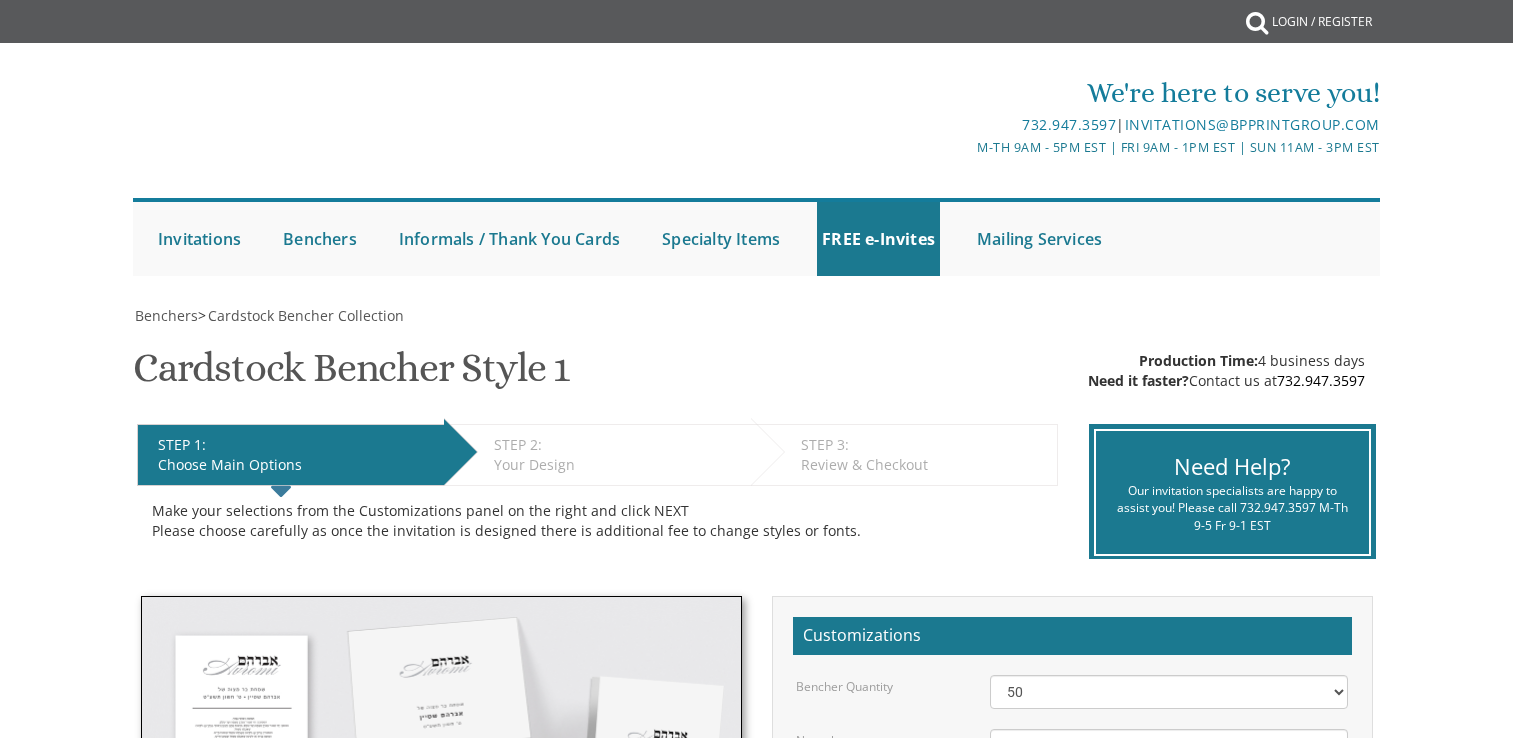 scroll, scrollTop: 0, scrollLeft: 0, axis: both 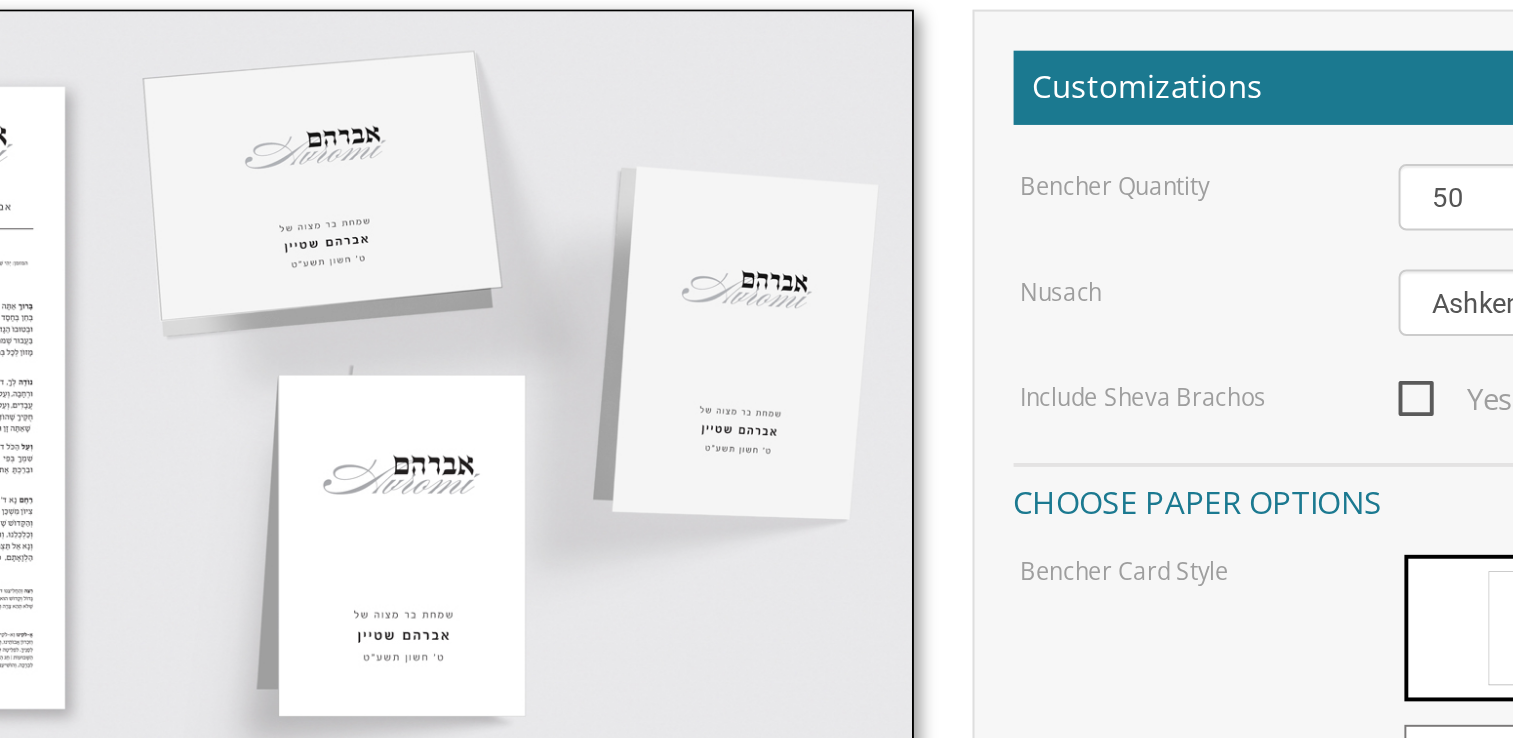 click at bounding box center [441, 438] 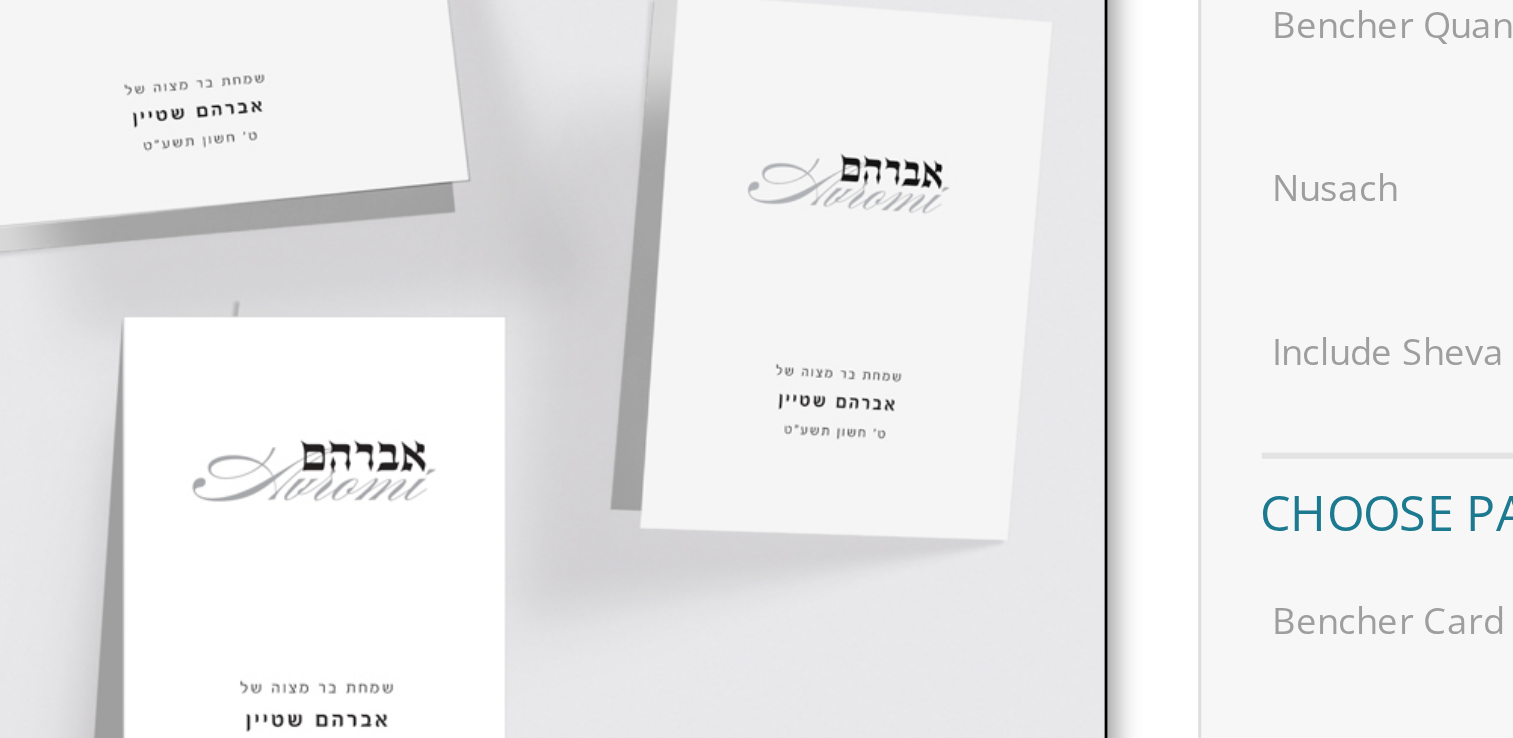scroll, scrollTop: 356, scrollLeft: 0, axis: vertical 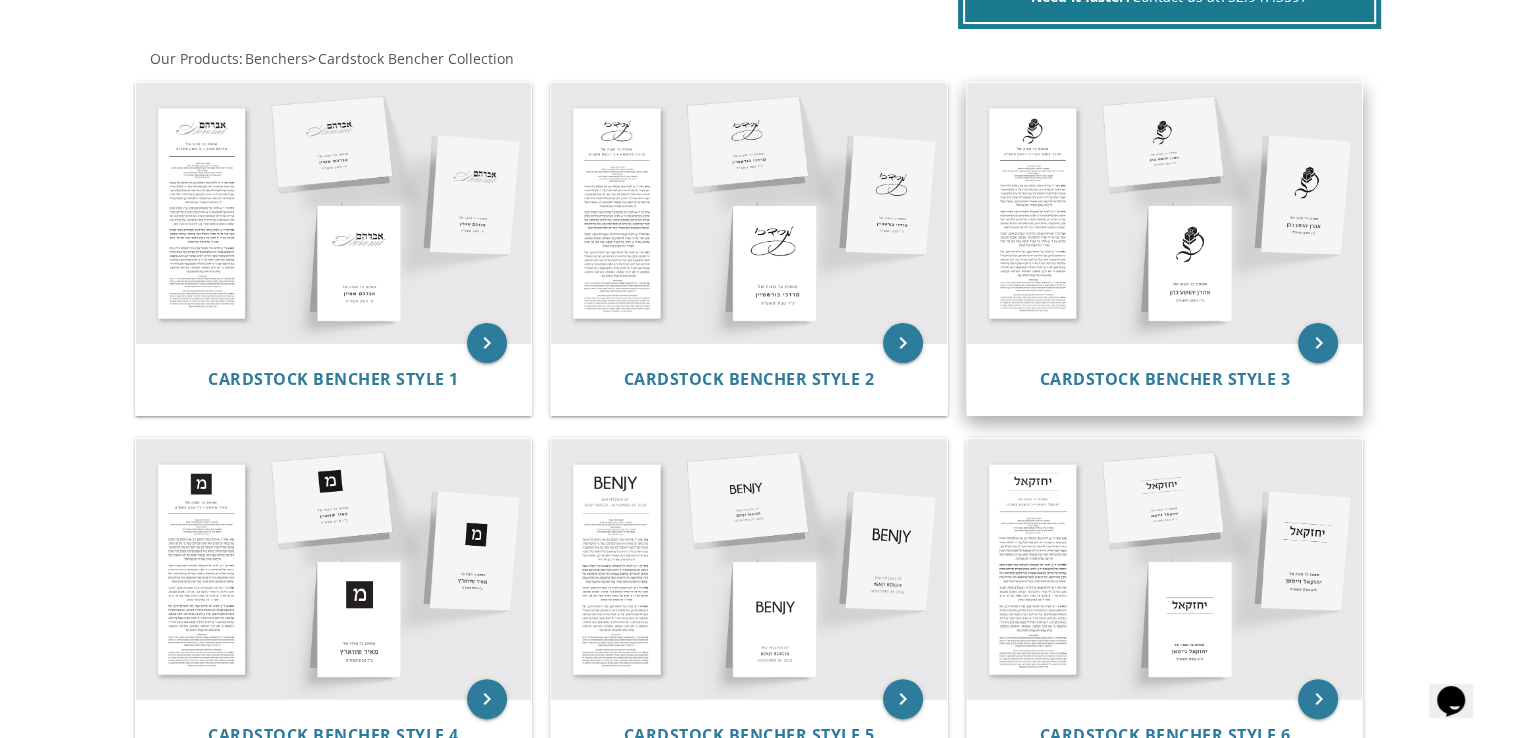 click at bounding box center [1165, 213] 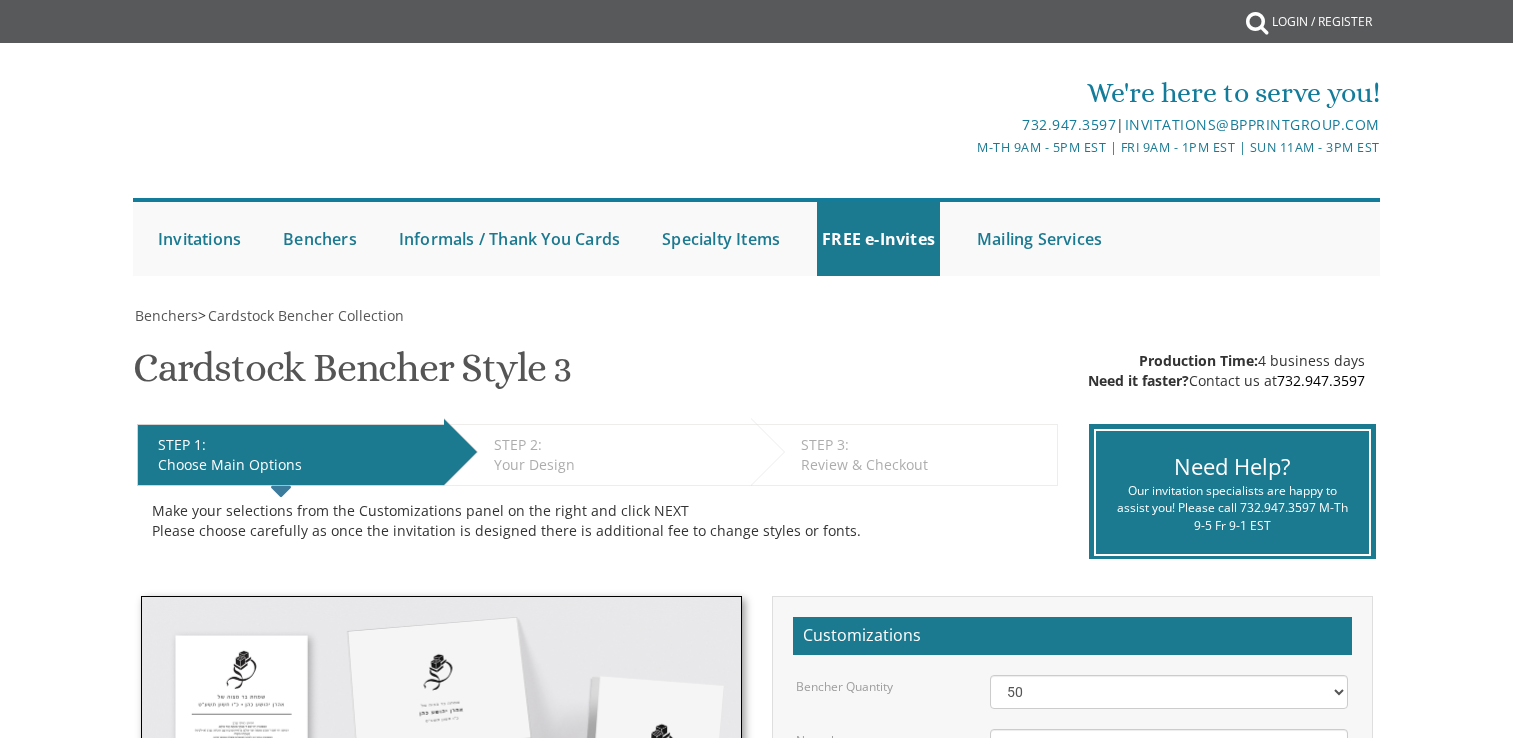 scroll, scrollTop: 0, scrollLeft: 0, axis: both 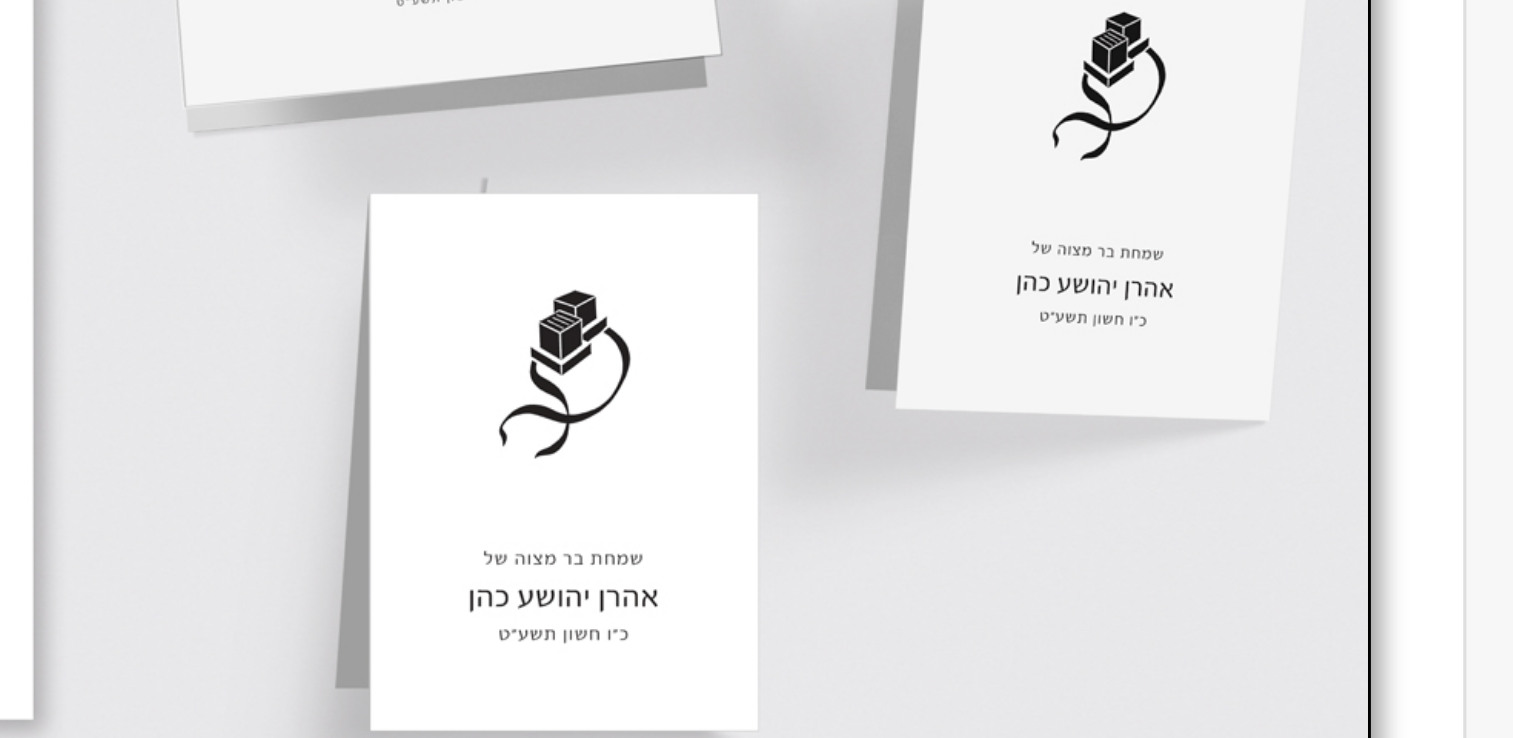 click at bounding box center [441, 572] 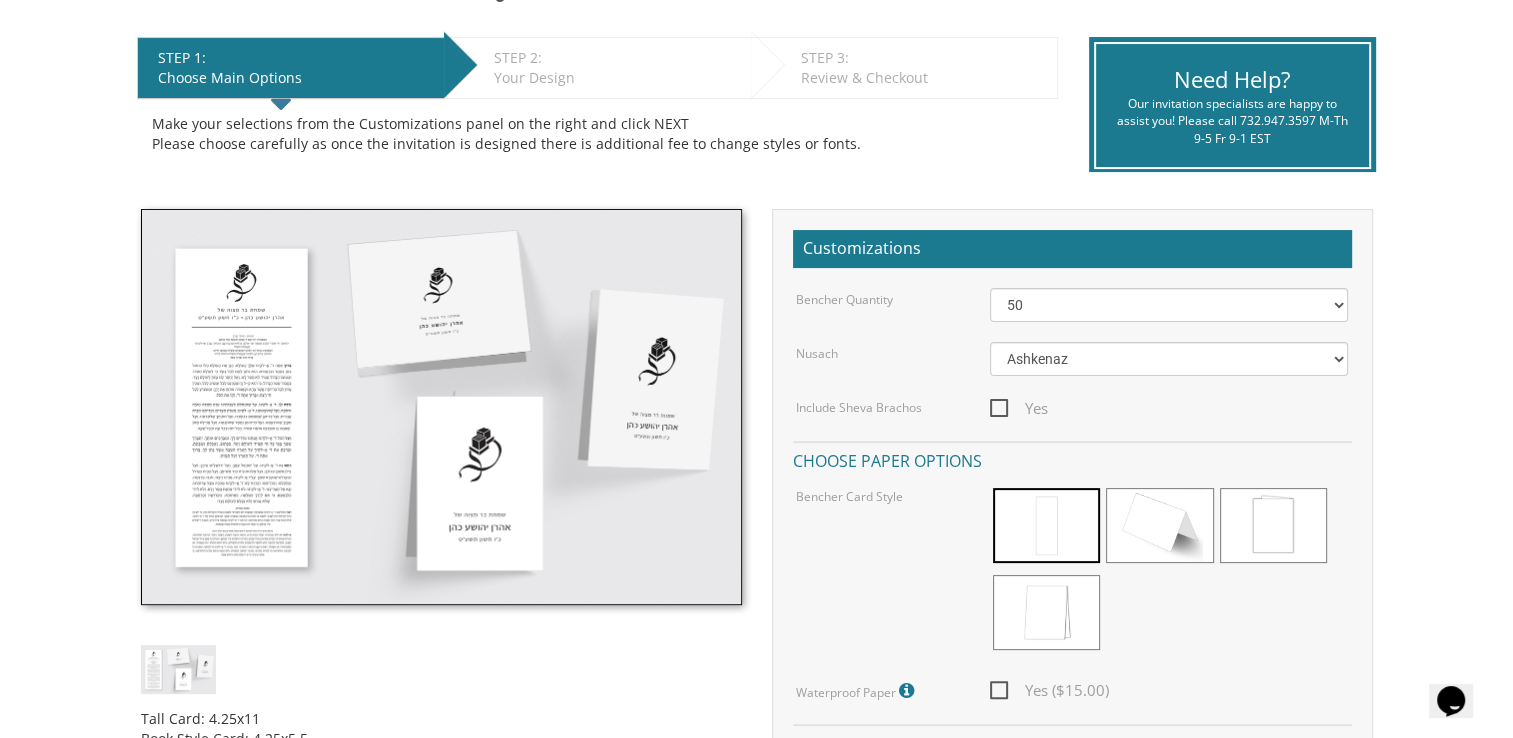 scroll, scrollTop: 386, scrollLeft: 0, axis: vertical 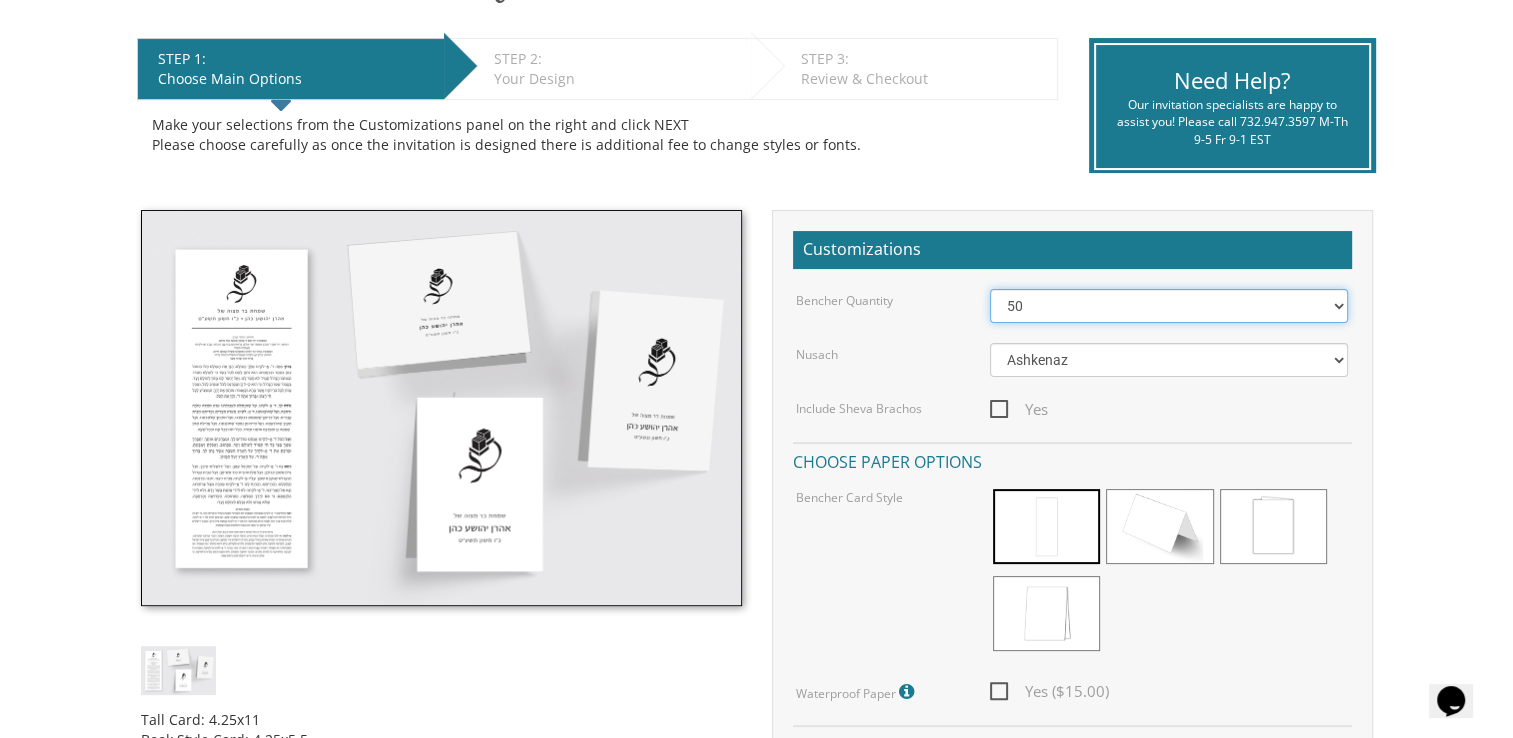 click on "50 60 70 80 90 100 125 150 175 200 225 250 275 300 325 350 375 400 425 450 475 500" at bounding box center [1169, 306] 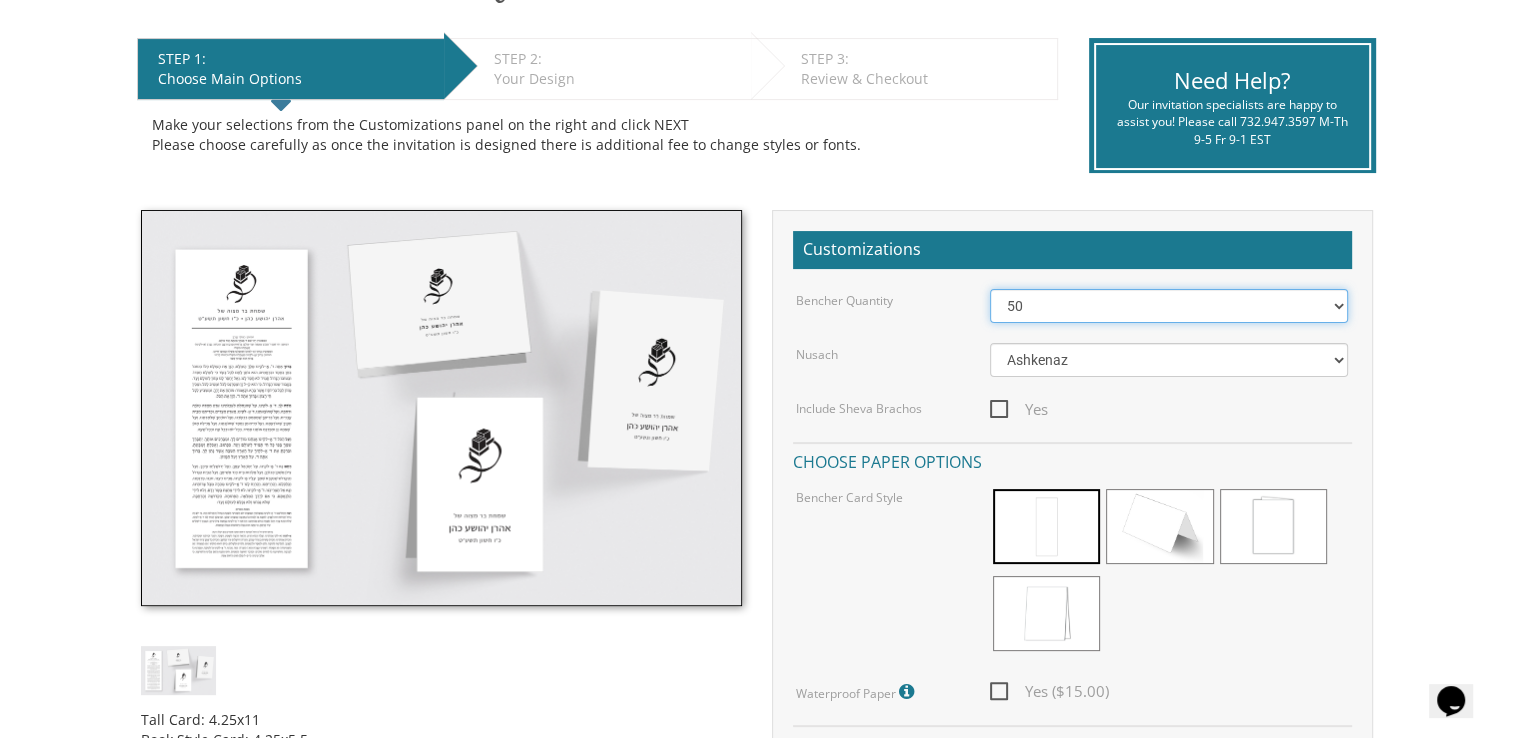 select on "90" 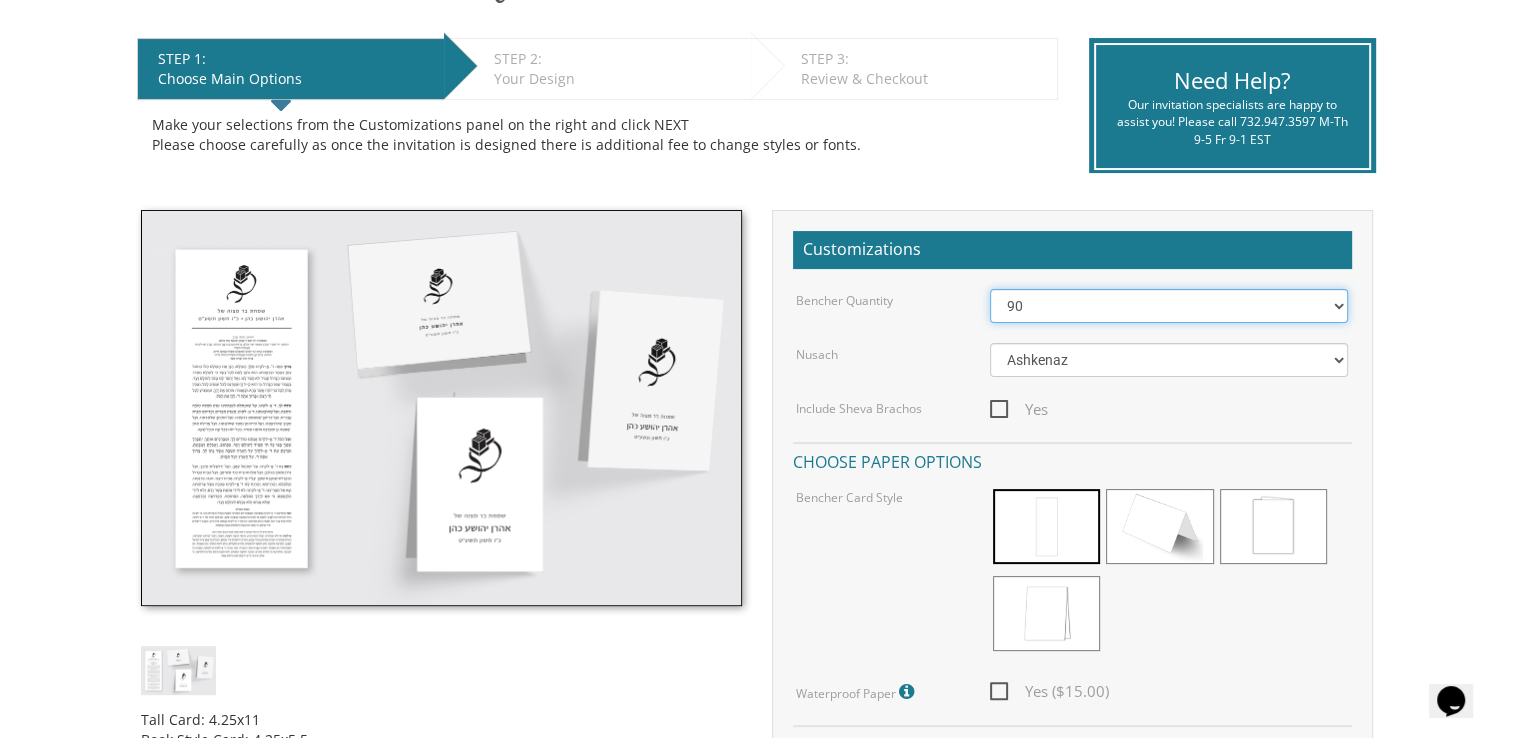 click on "50 60 70 80 90 100 125 150 175 200 225 250 275 300 325 350 375 400 425 450 475 500" at bounding box center [1169, 306] 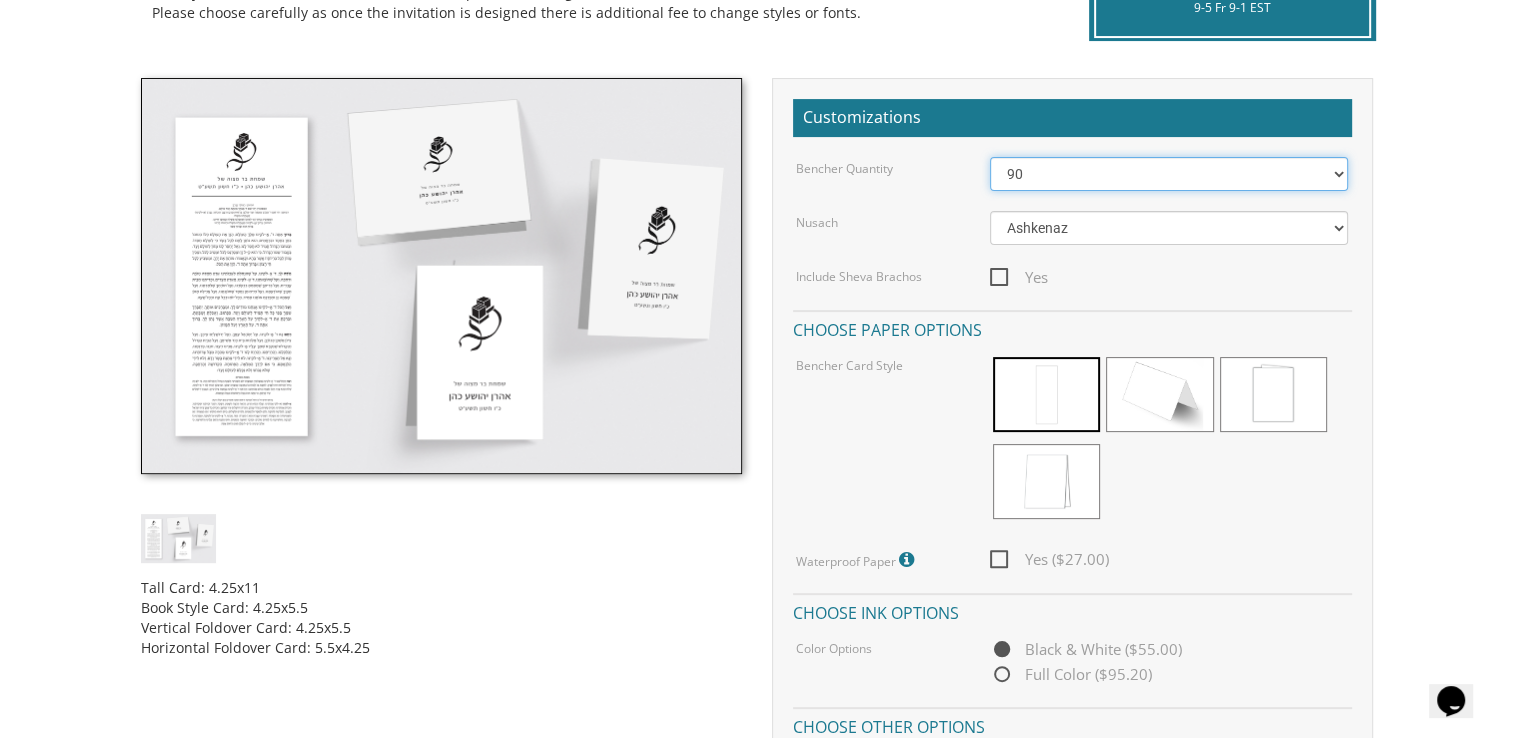 scroll, scrollTop: 519, scrollLeft: 0, axis: vertical 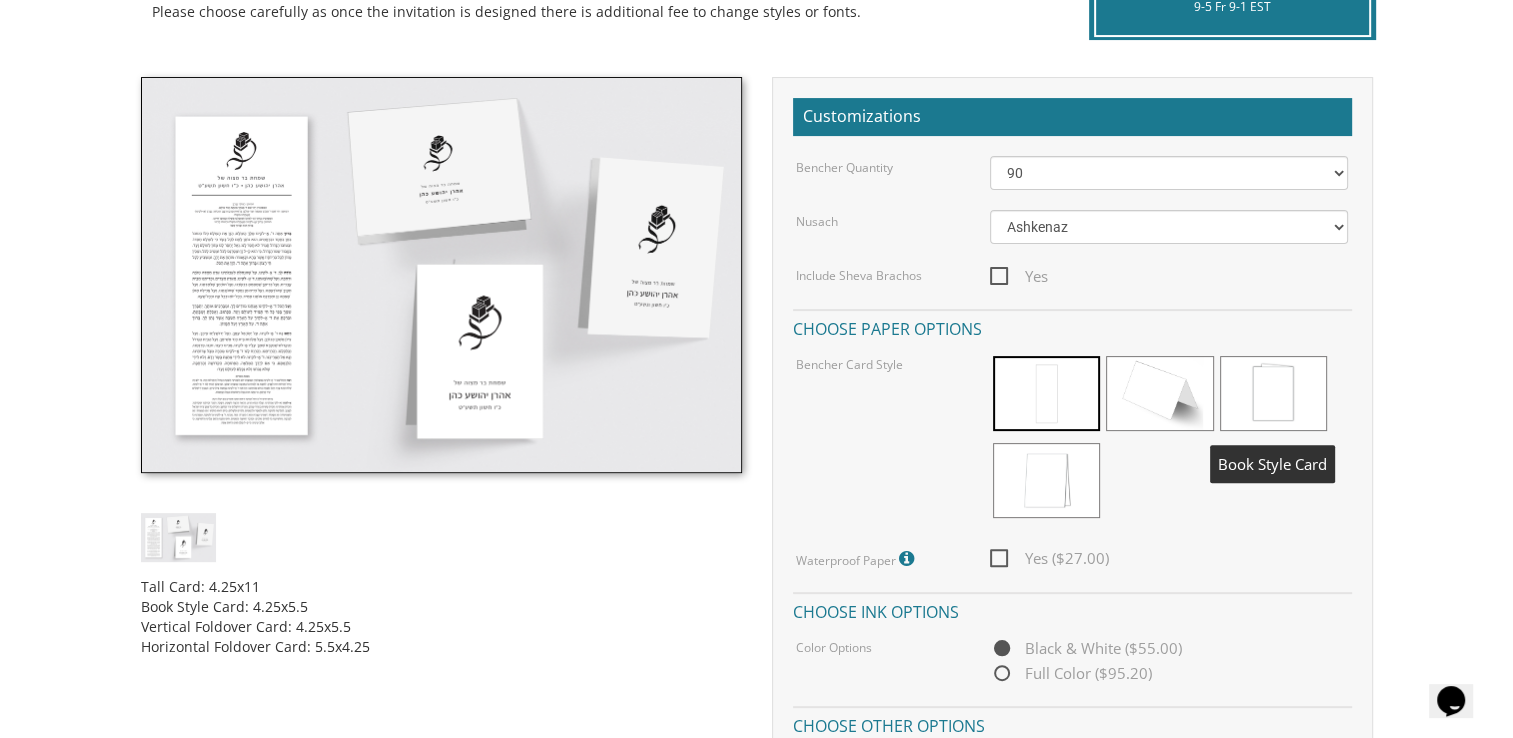click at bounding box center [1273, 393] 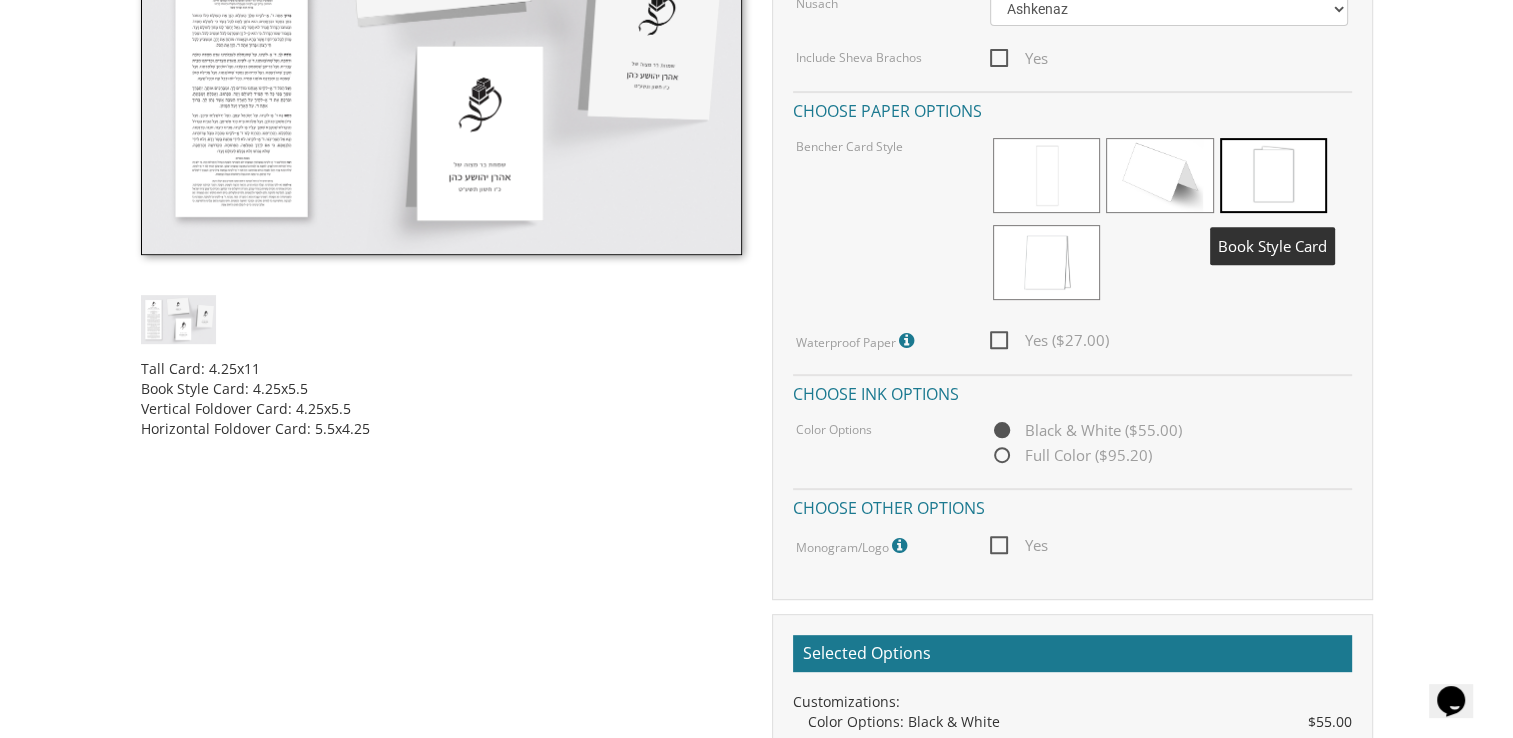 scroll, scrollTop: 738, scrollLeft: 0, axis: vertical 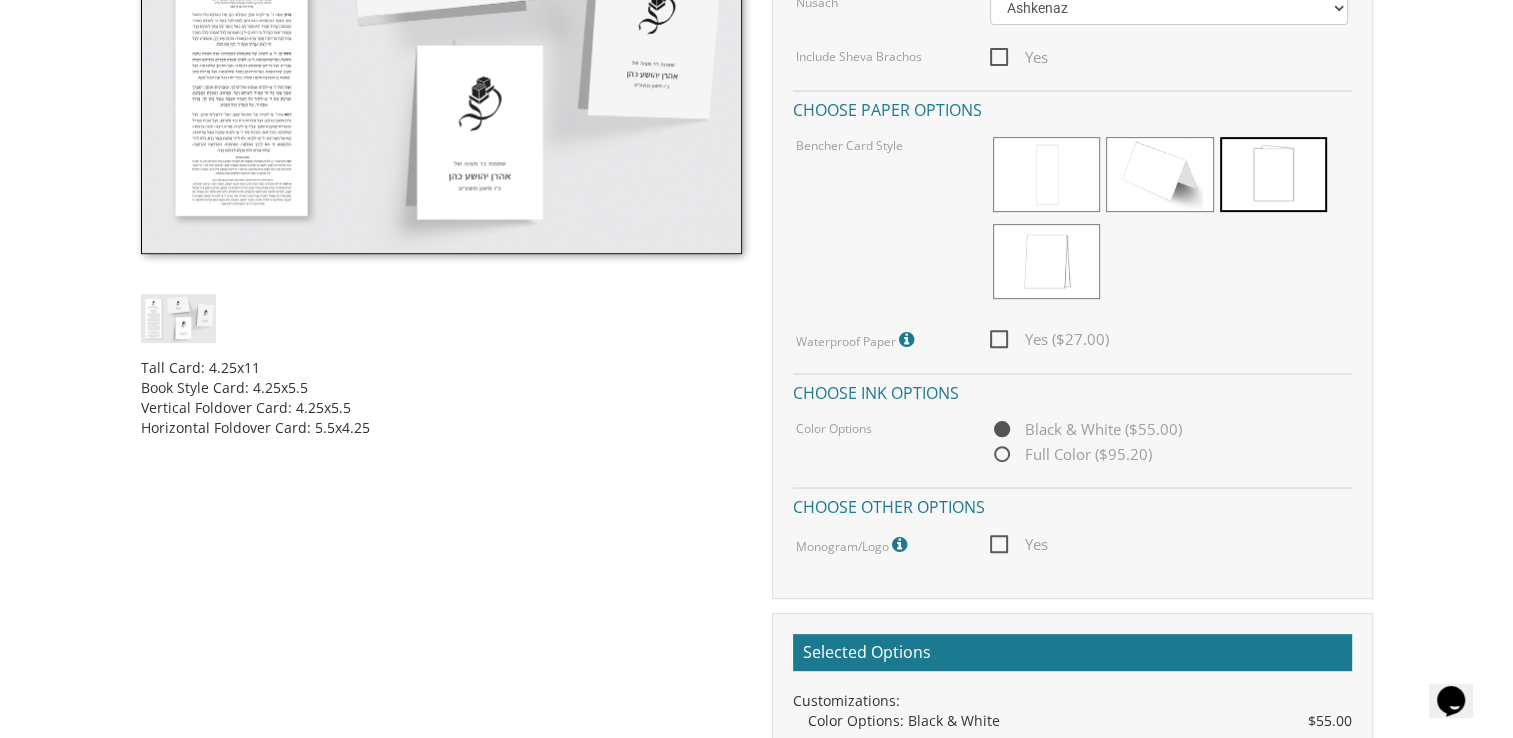 click on "Yes ($27.00)" at bounding box center (1049, 339) 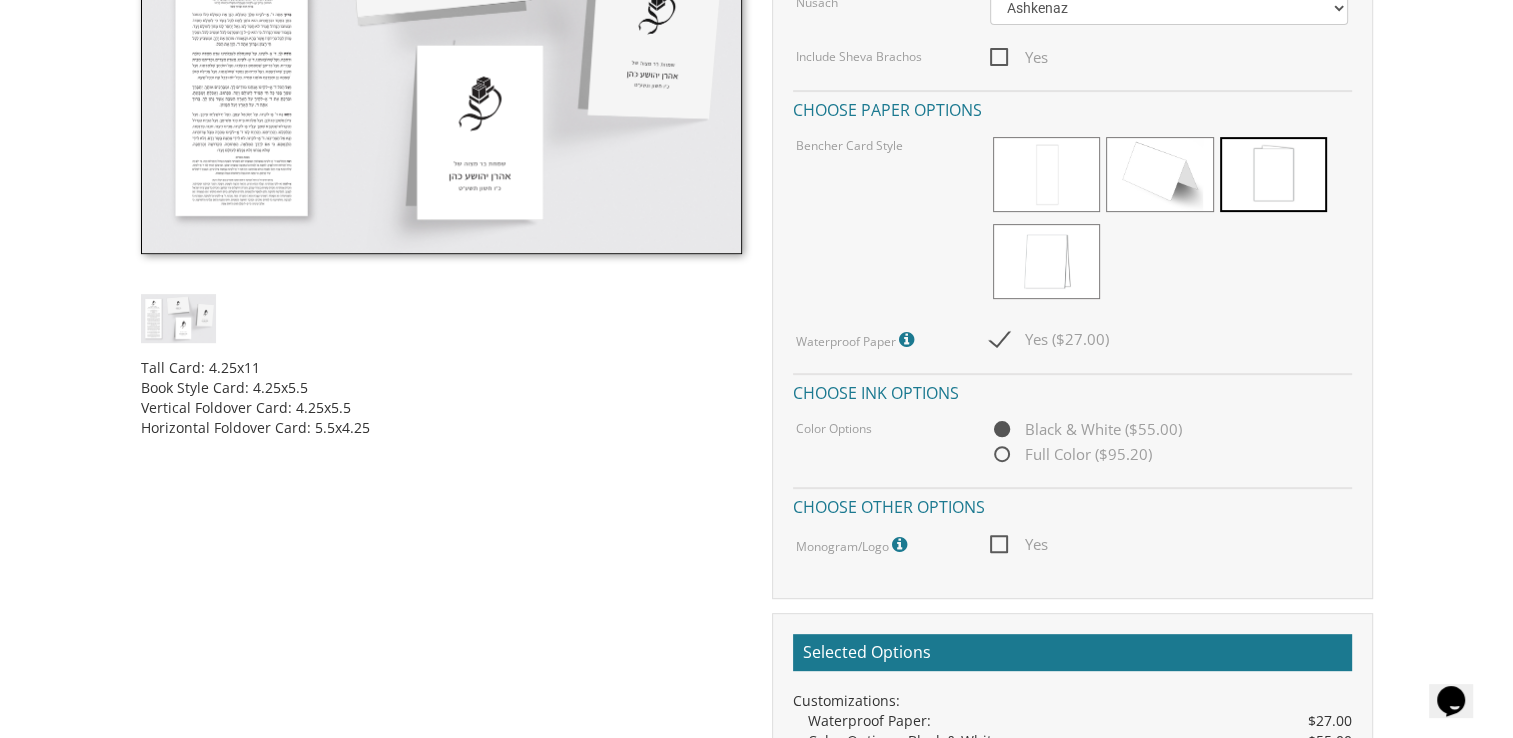 click at bounding box center (909, 340) 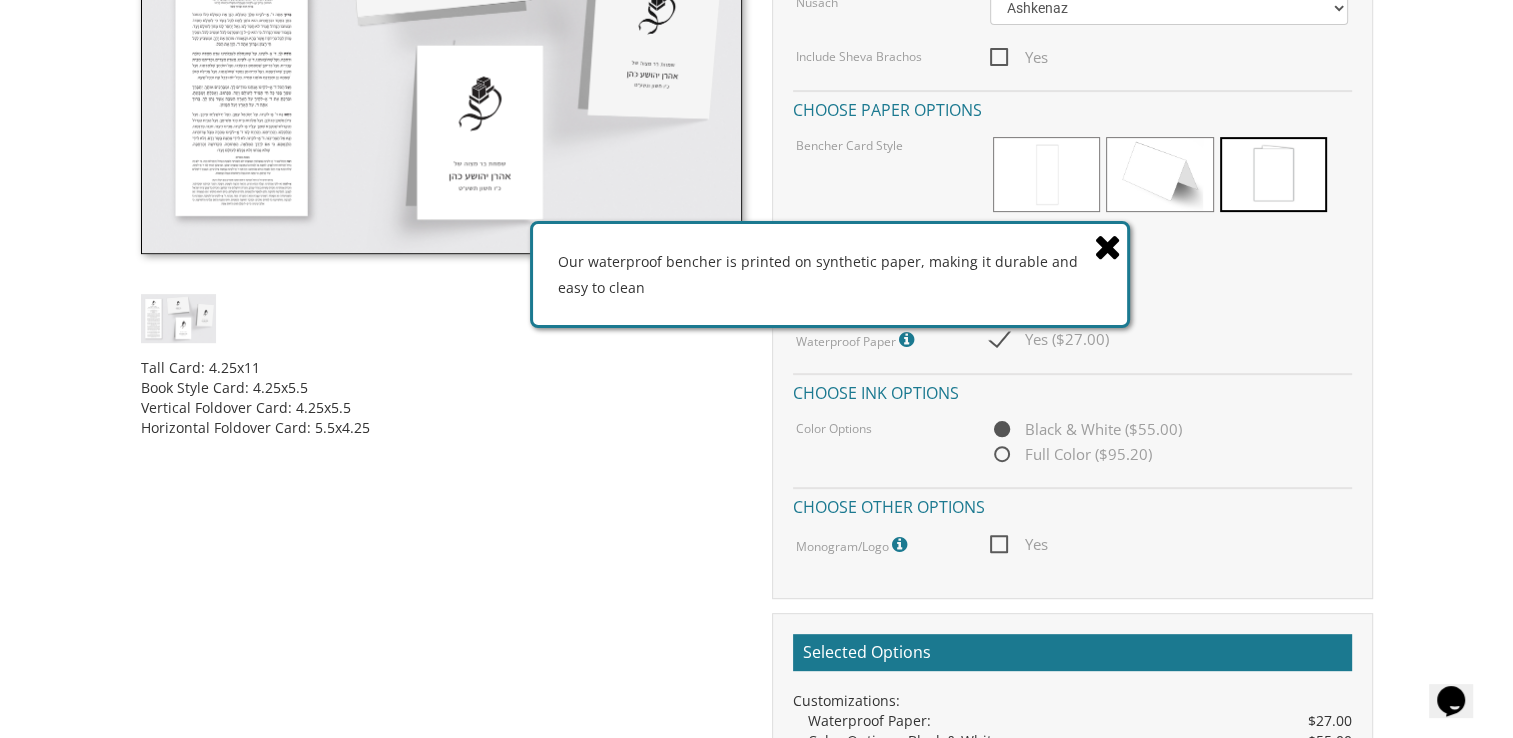 click at bounding box center [1108, 246] 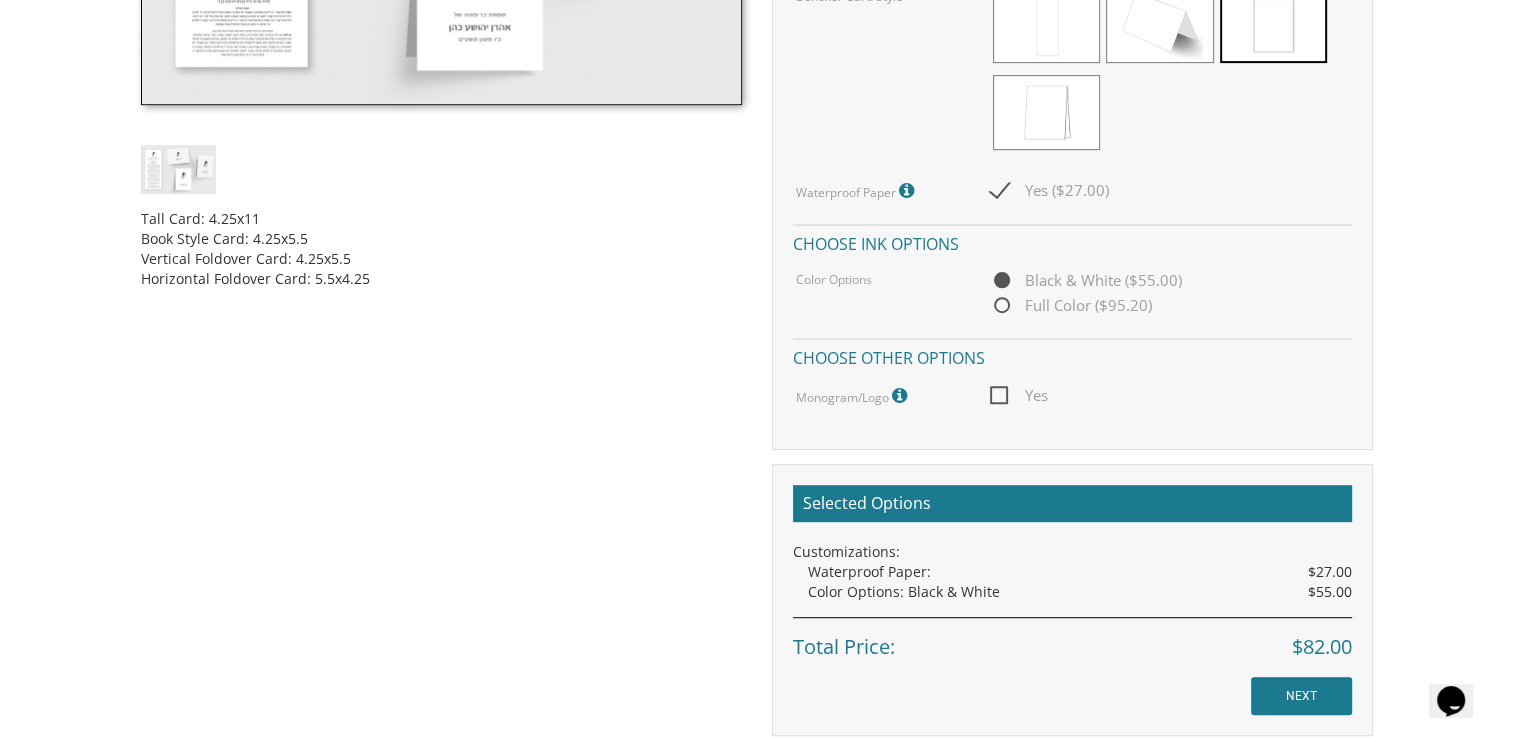 scroll, scrollTop: 888, scrollLeft: 0, axis: vertical 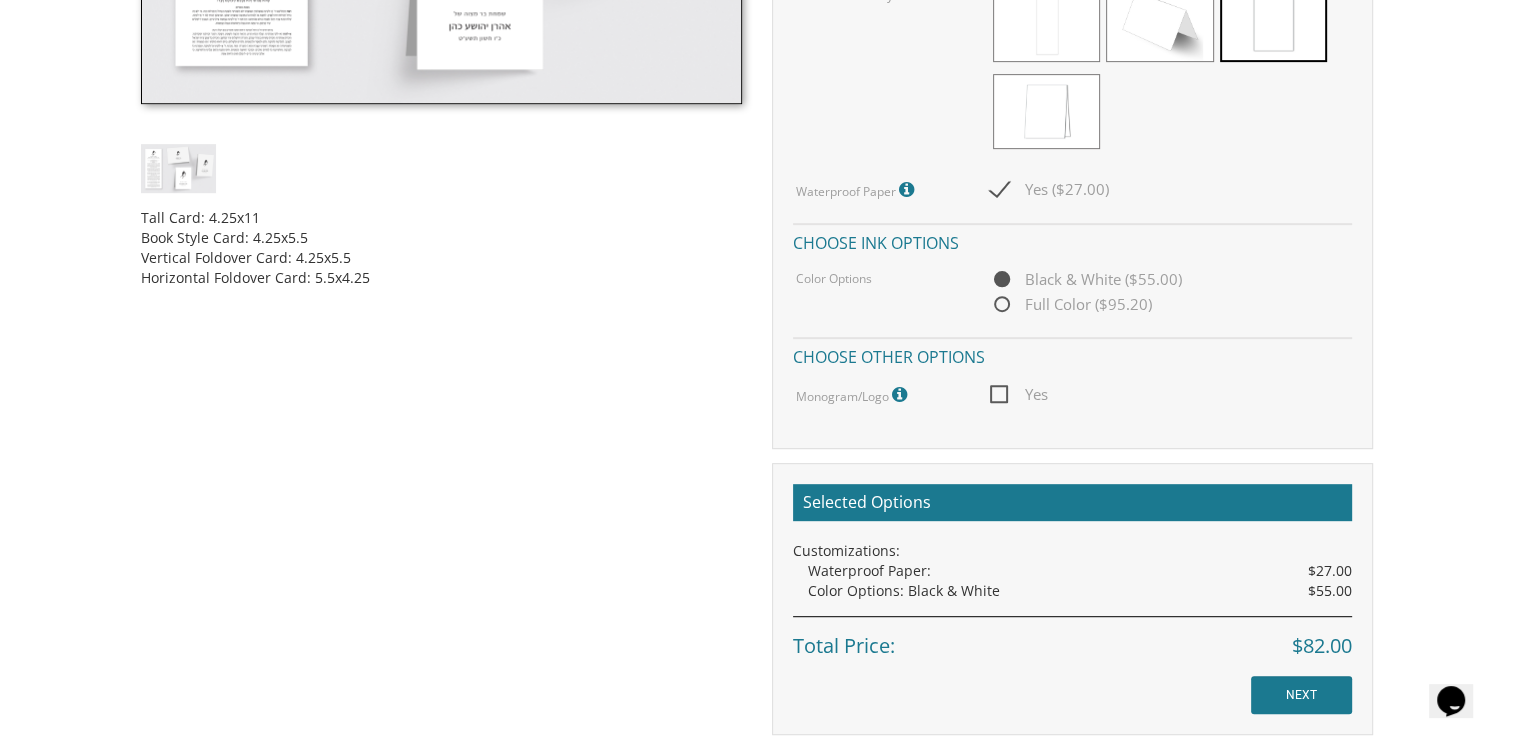 click on "Yes" at bounding box center (1019, 394) 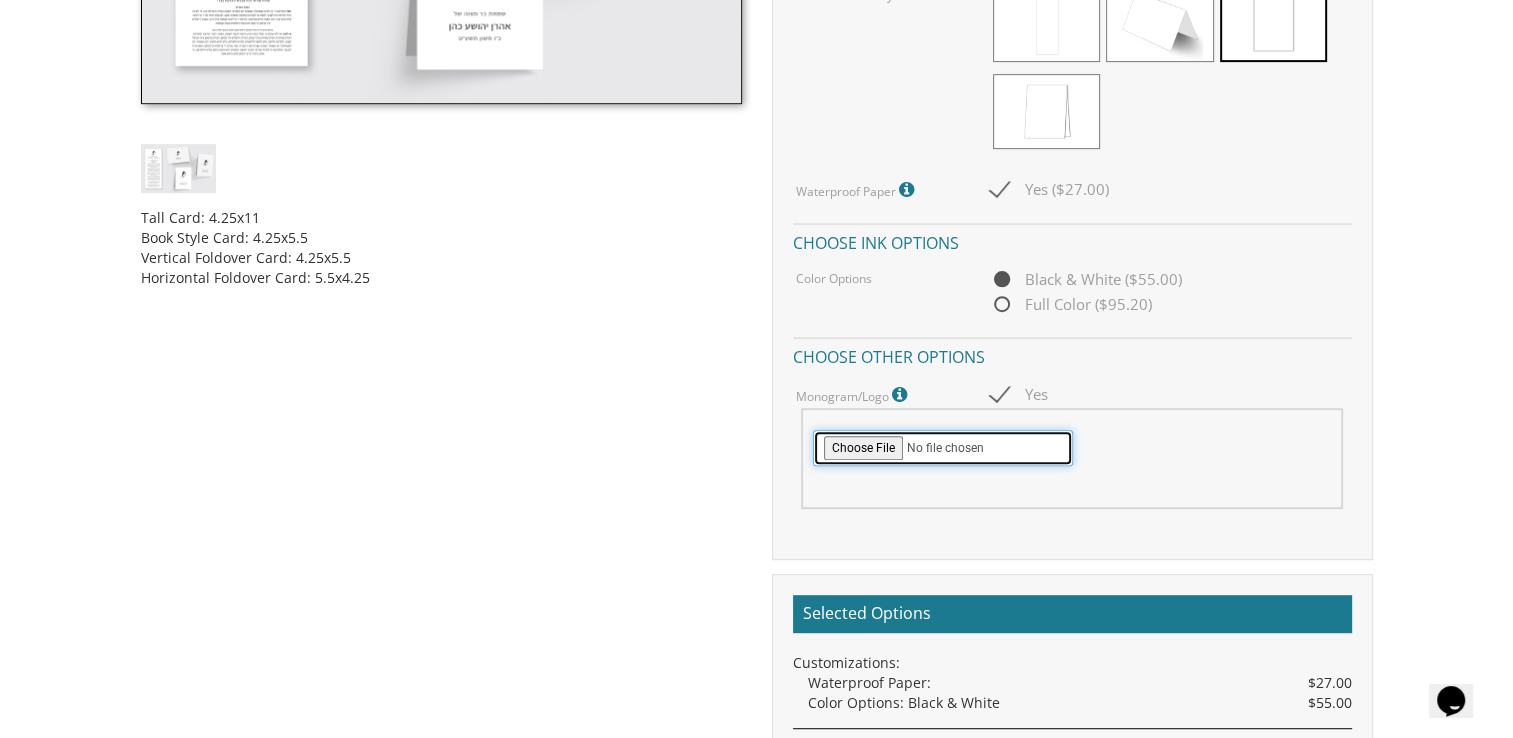 click at bounding box center (943, 448) 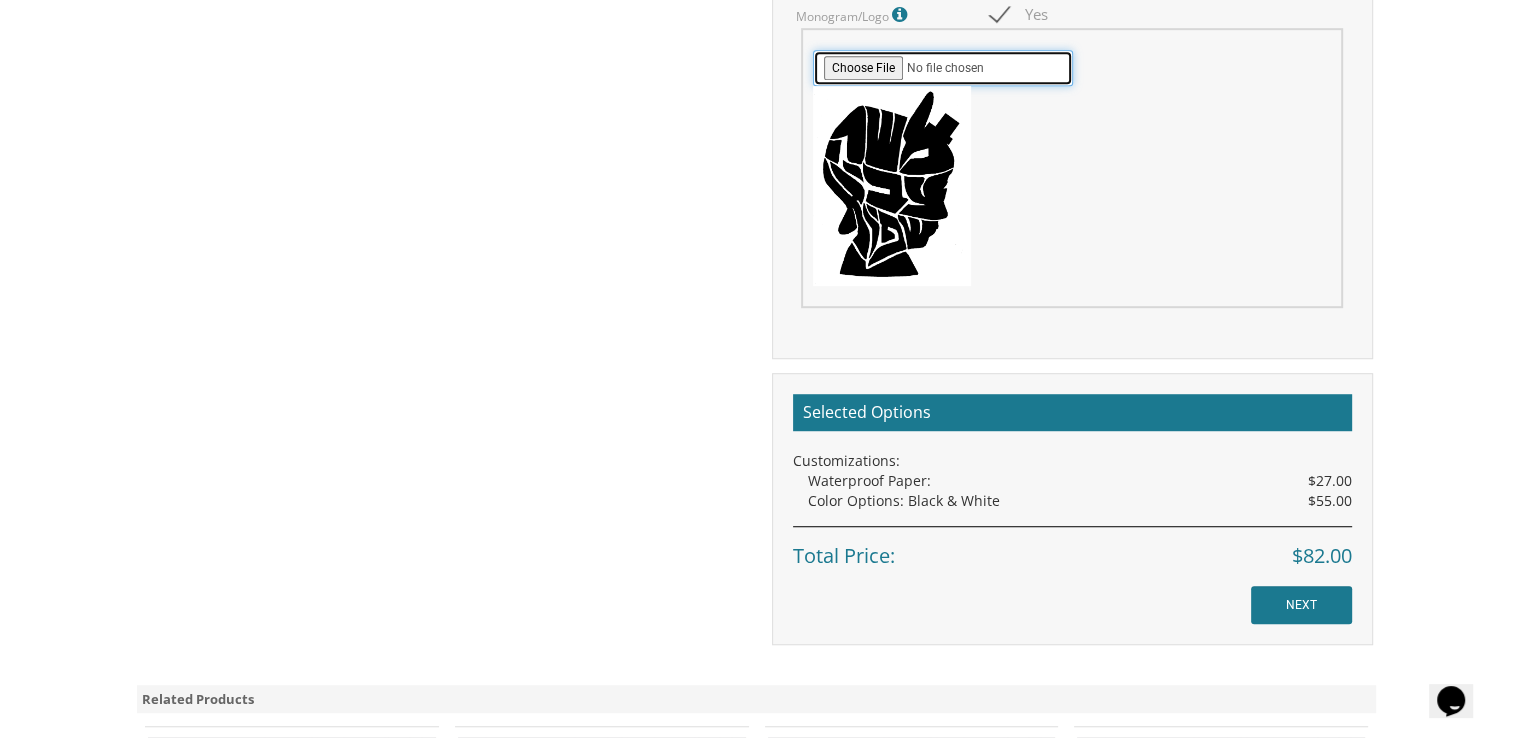 scroll, scrollTop: 1270, scrollLeft: 0, axis: vertical 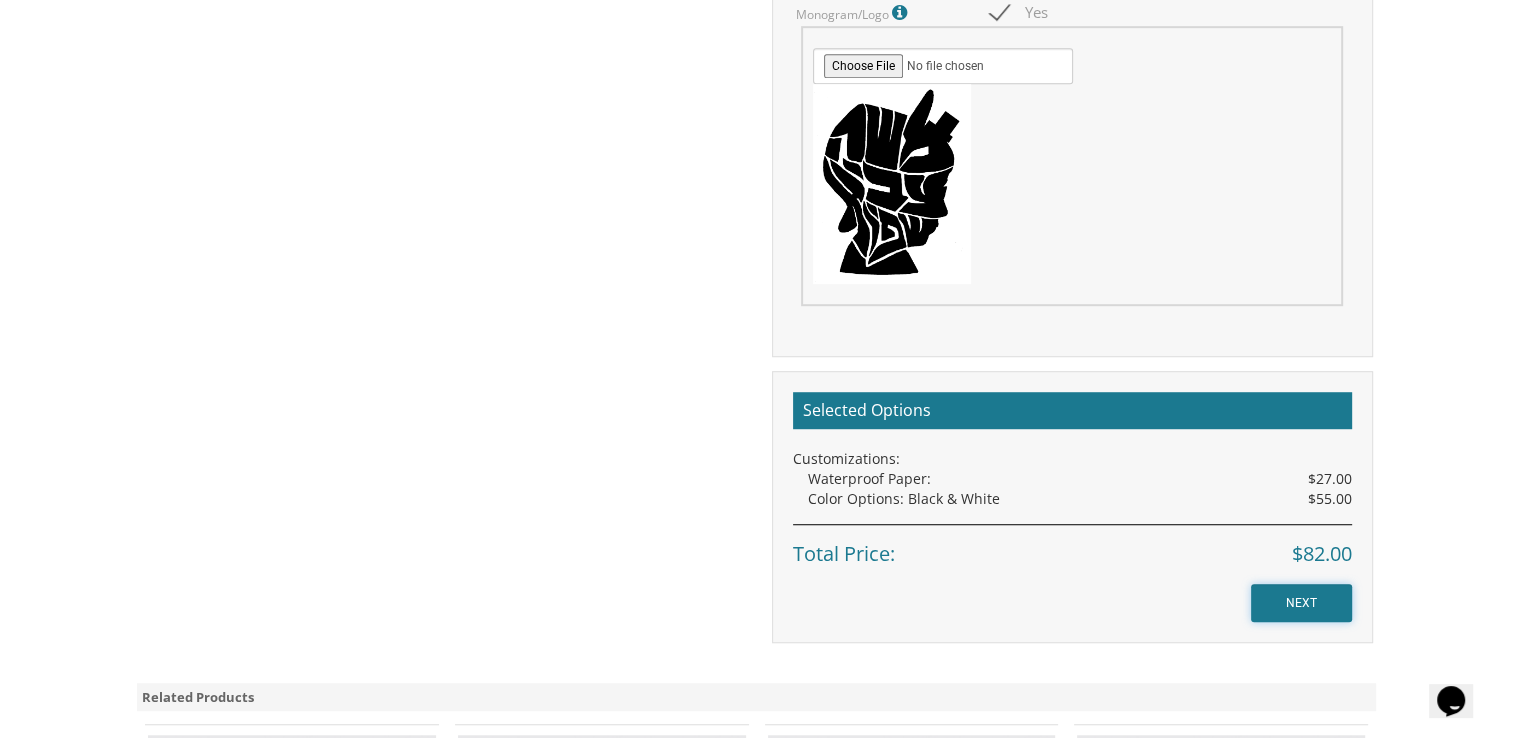 click on "NEXT" at bounding box center (1301, 603) 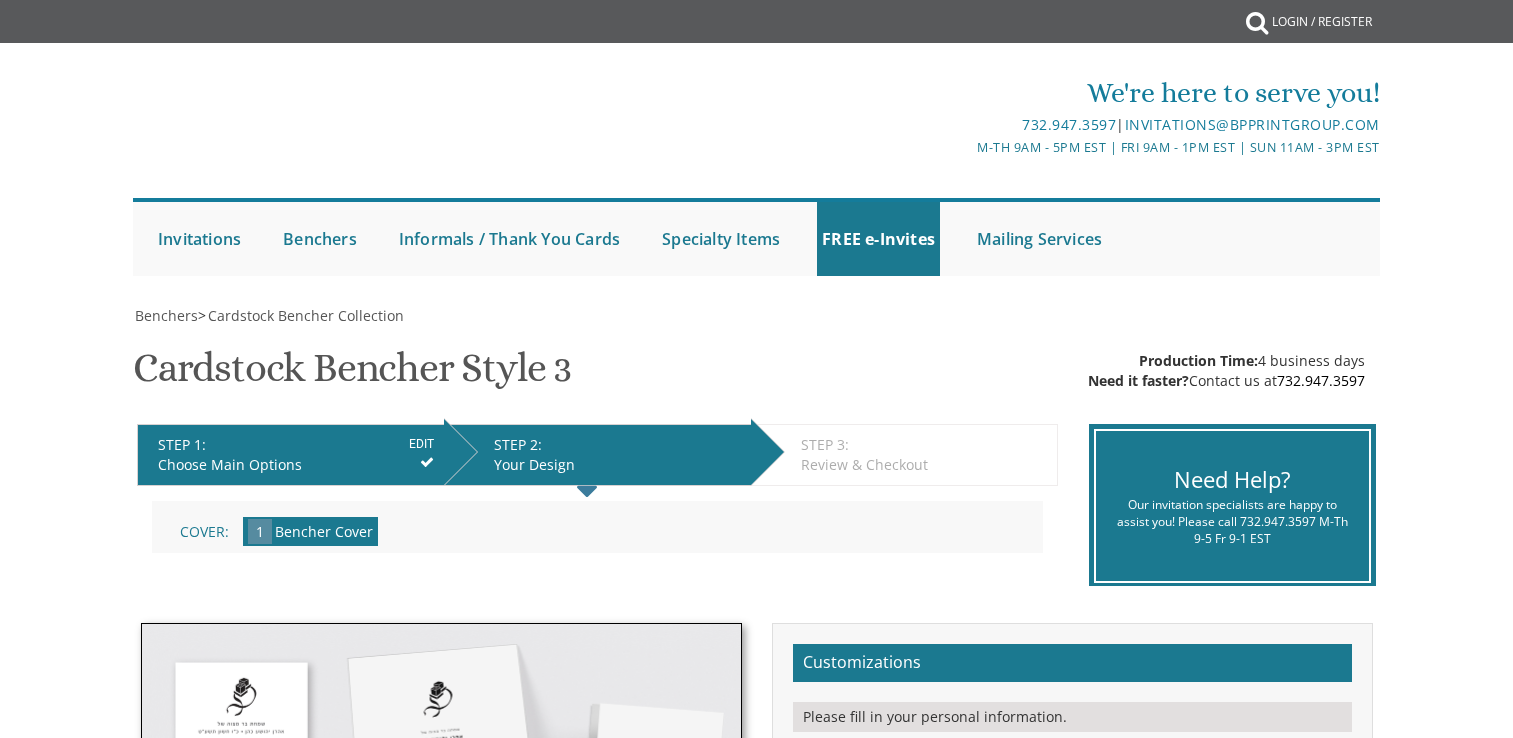 scroll, scrollTop: 0, scrollLeft: 0, axis: both 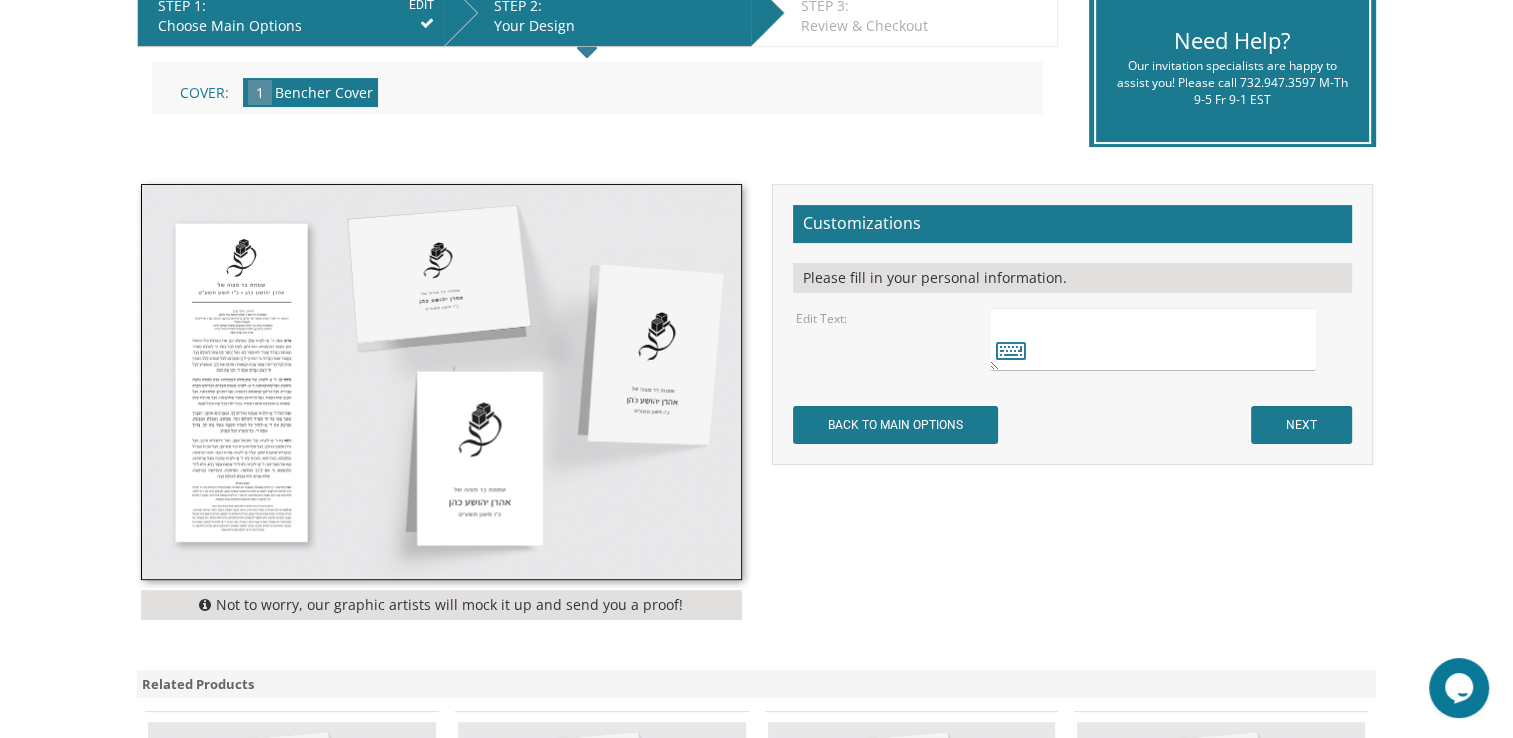 click at bounding box center [1152, 339] 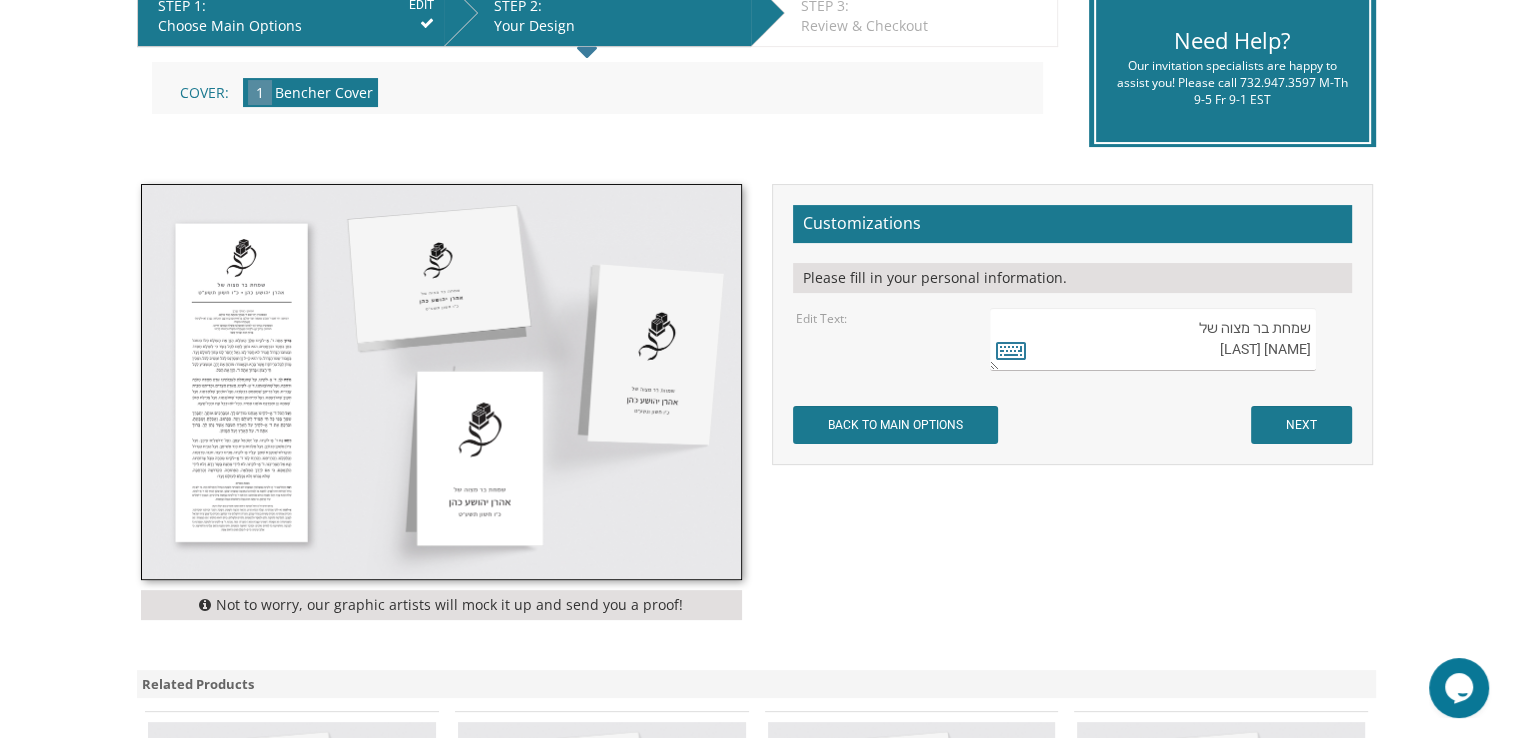 scroll, scrollTop: 9, scrollLeft: 0, axis: vertical 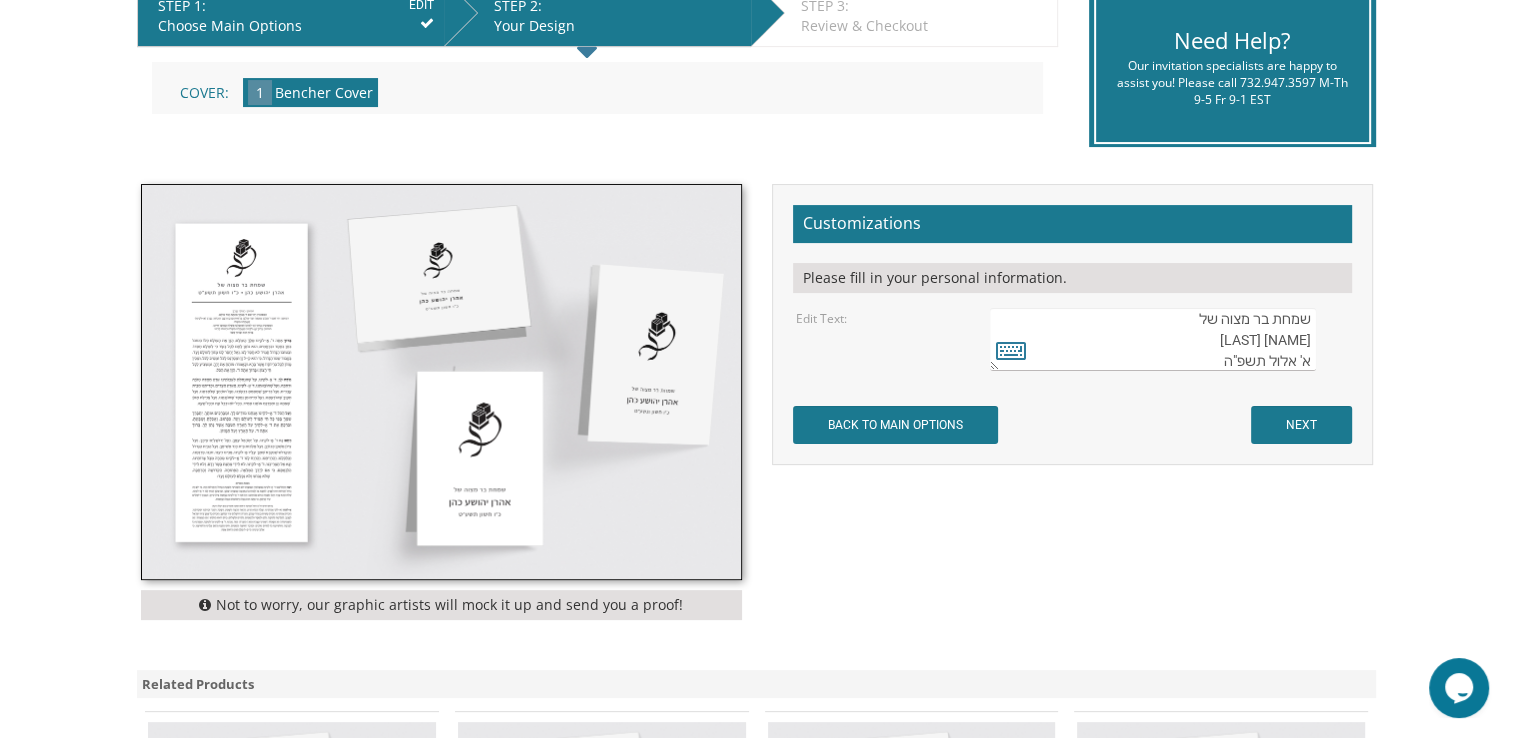 type on "שמחת בר מצוה של
משה צבי שפירא
א' אלול תשפ"ה" 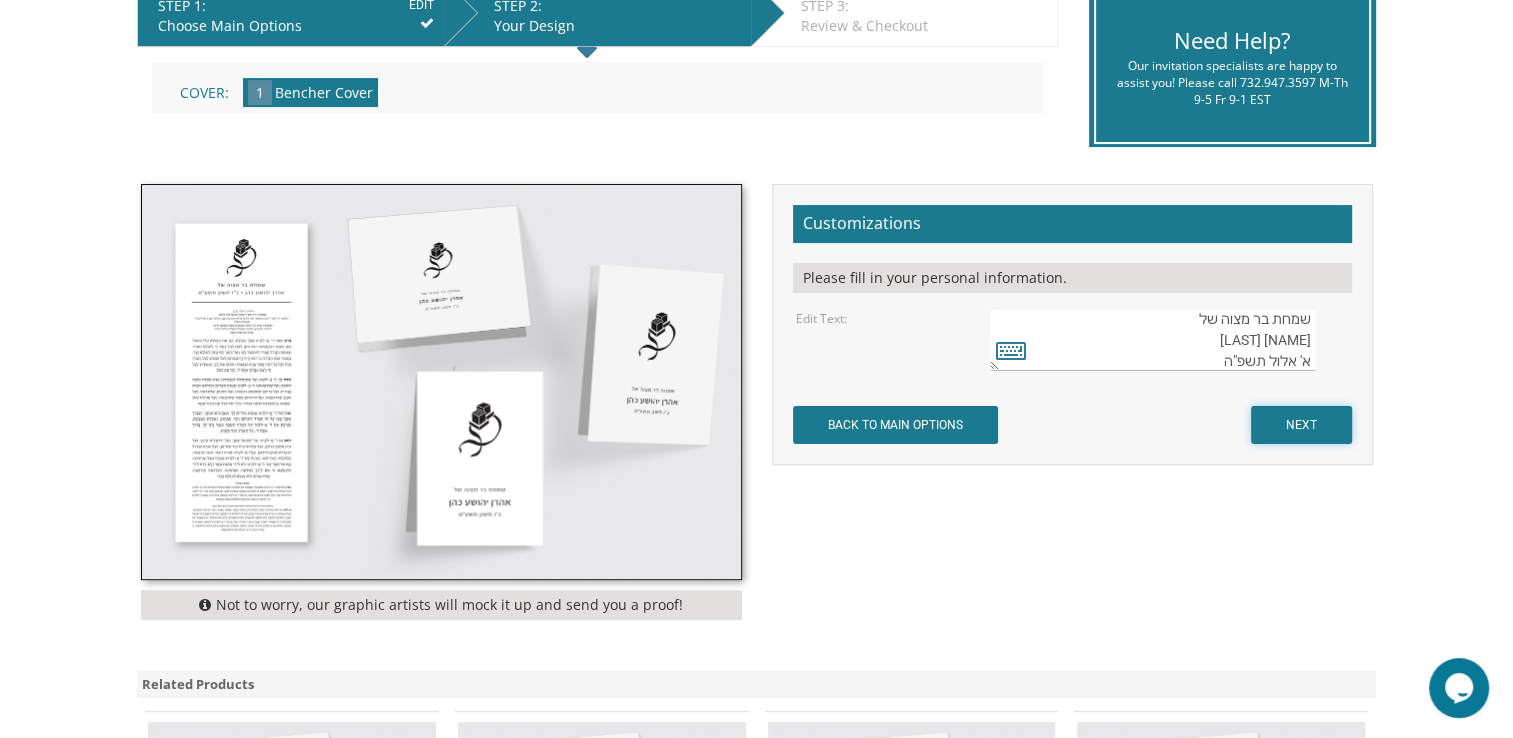 click on "NEXT" at bounding box center [1301, 425] 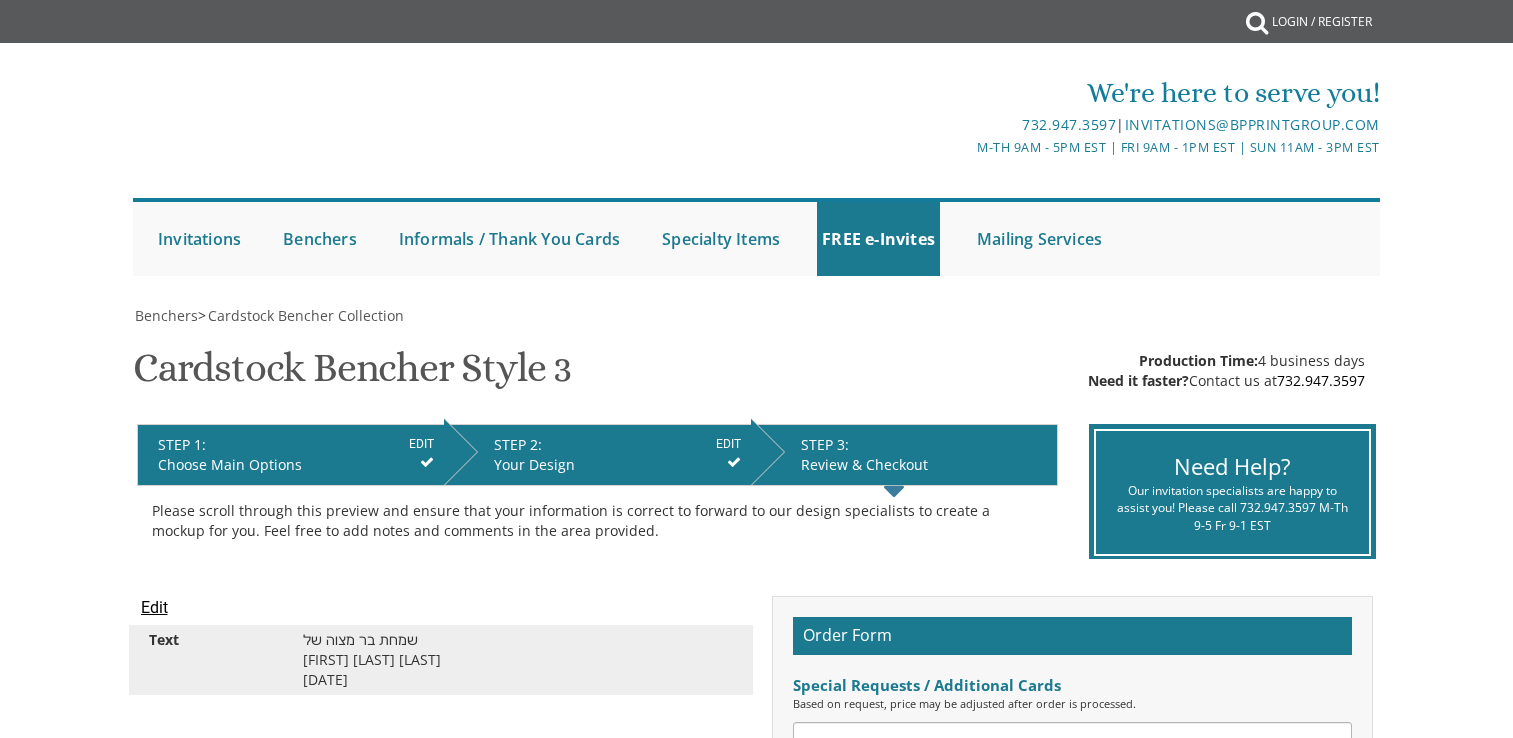 scroll, scrollTop: 0, scrollLeft: 0, axis: both 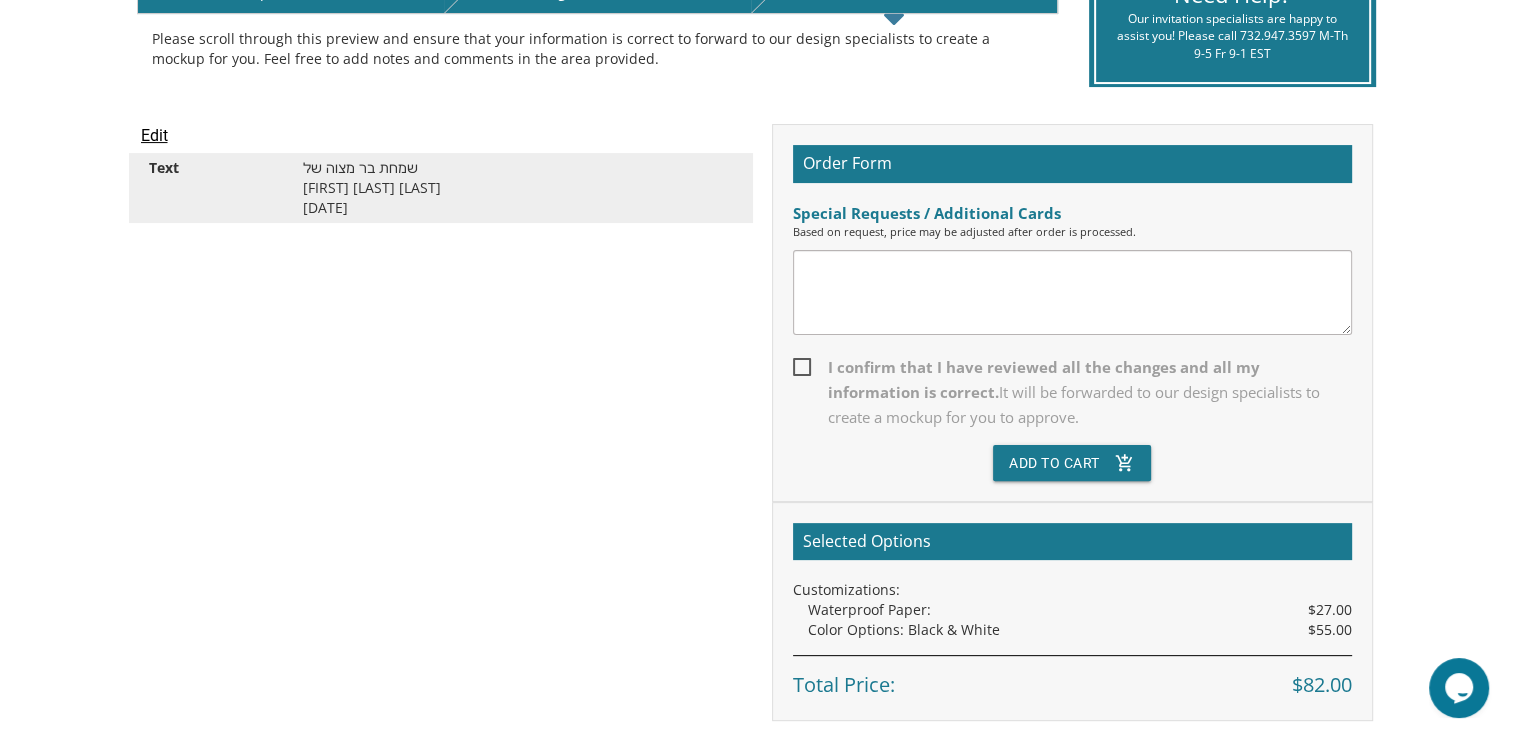 click on "I confirm that I have reviewed all the changes and all my information is correct.   It will be forwarded to our design specialists to create a mockup for you to approve." at bounding box center (1072, 392) 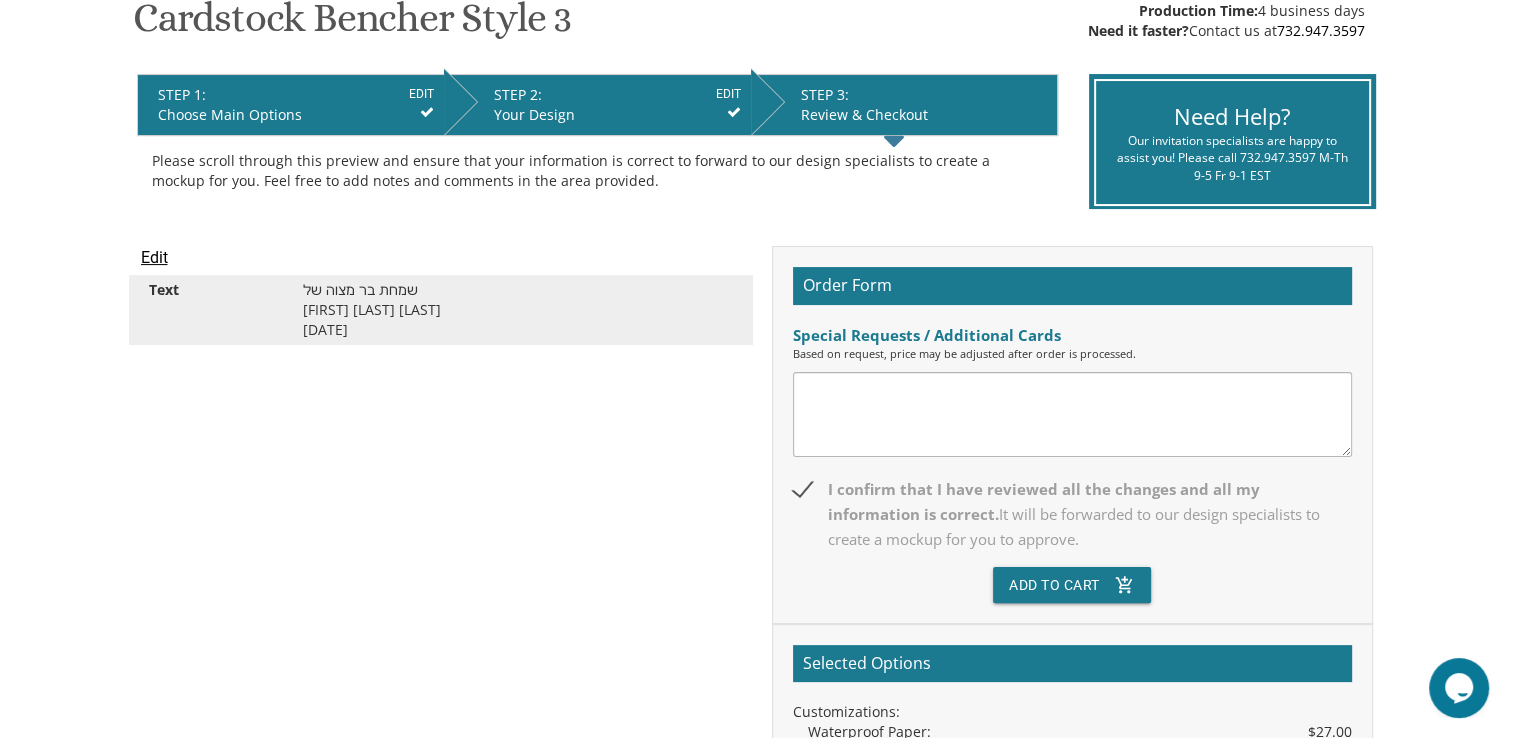 scroll, scrollTop: 348, scrollLeft: 0, axis: vertical 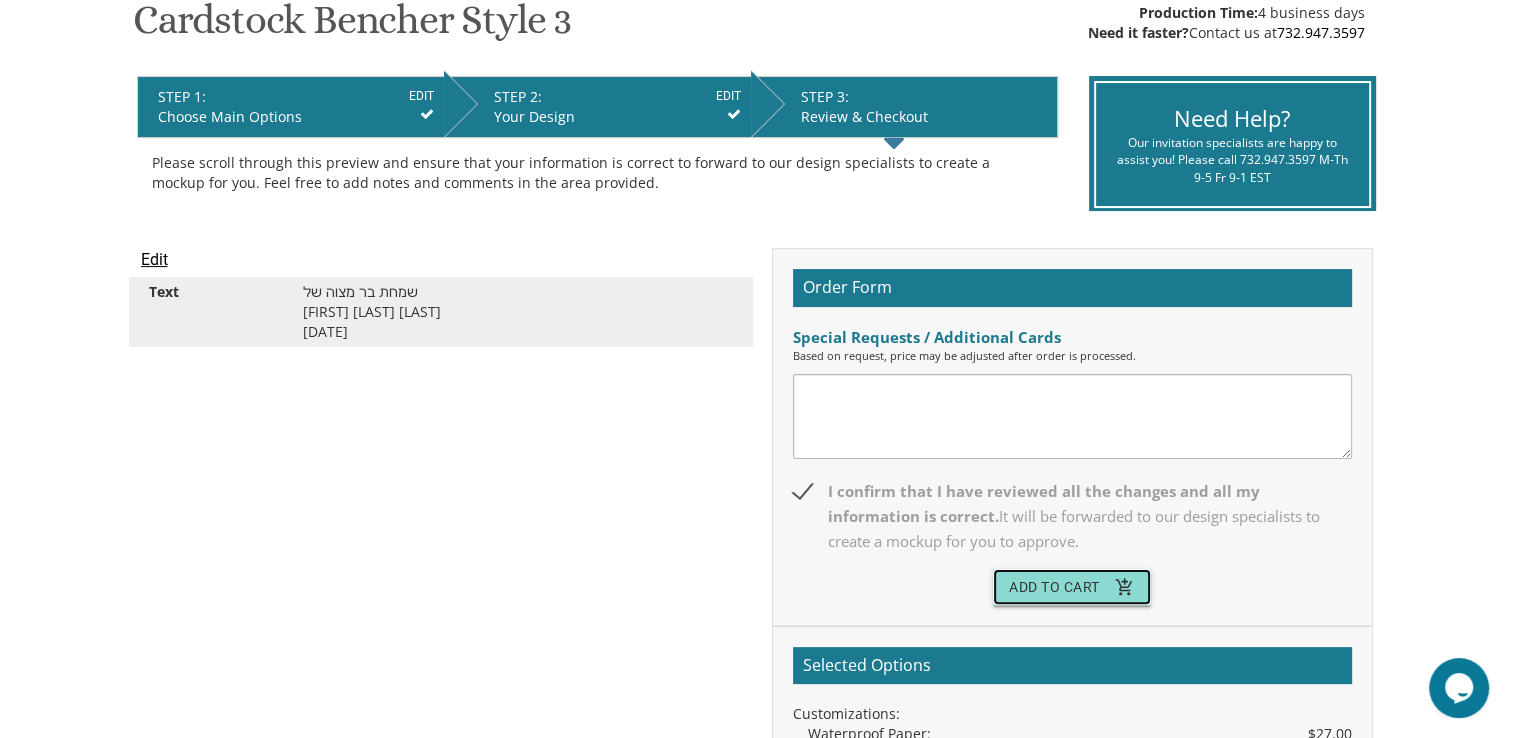 click on "Add To Cart
add_shopping_cart" at bounding box center (1072, 587) 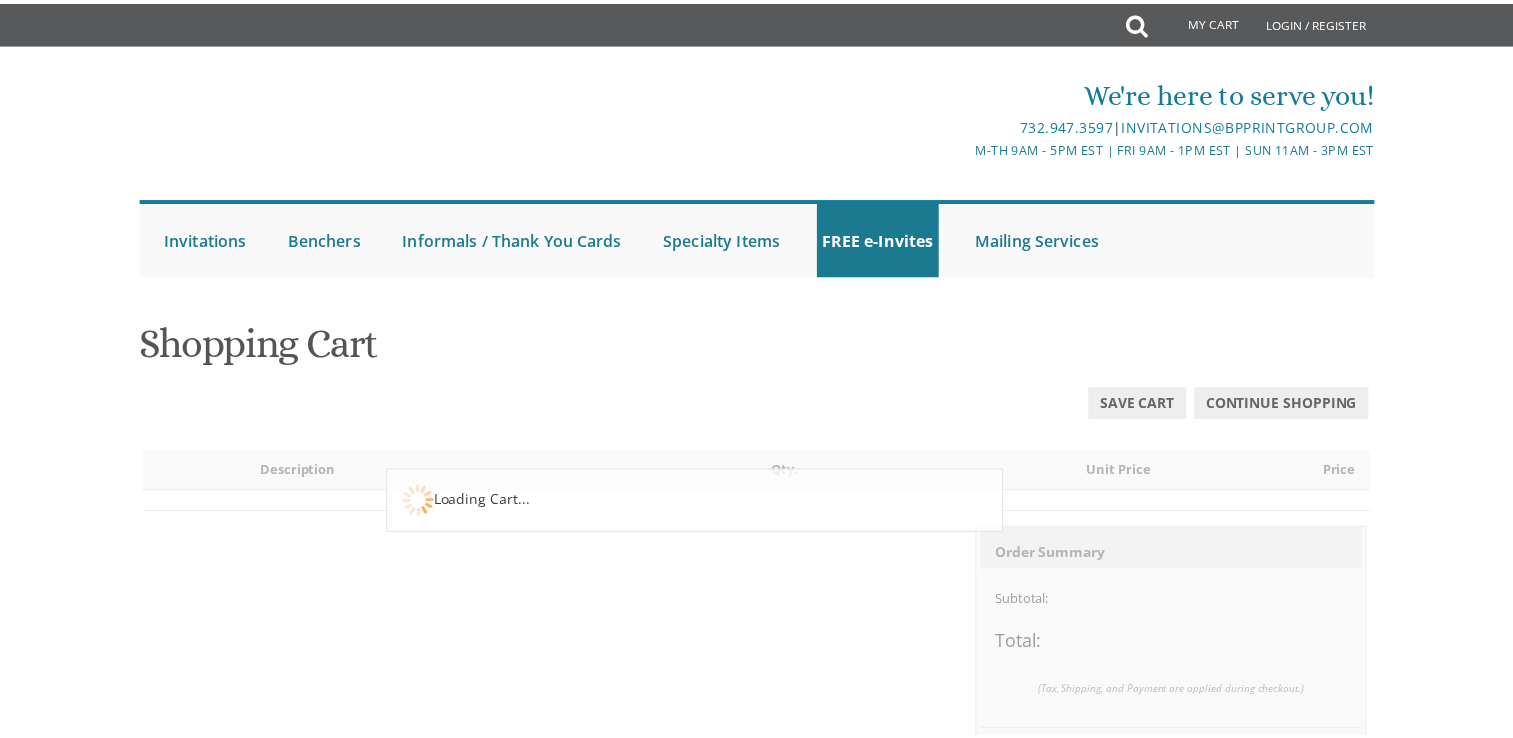 scroll, scrollTop: 0, scrollLeft: 0, axis: both 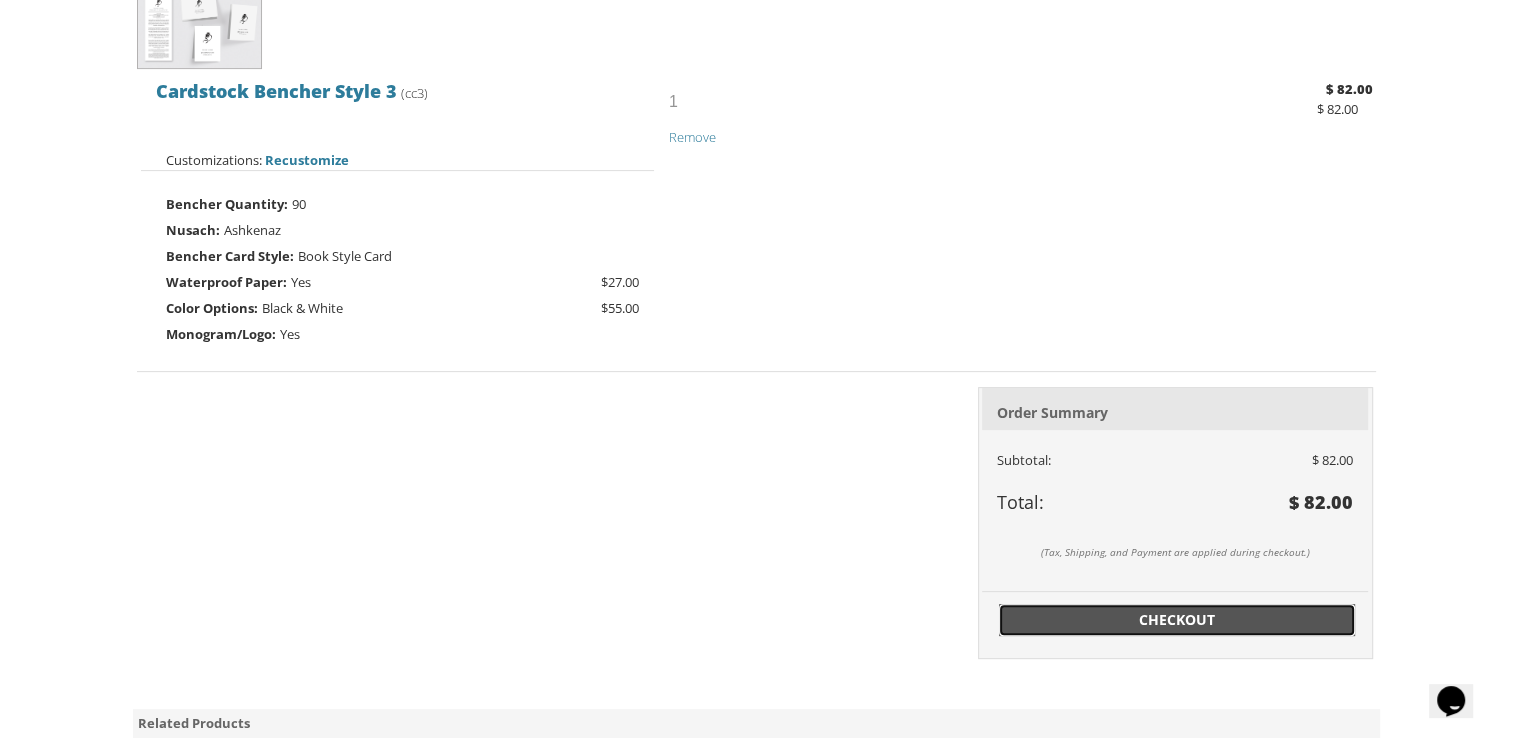 click on "Checkout" at bounding box center [1177, 620] 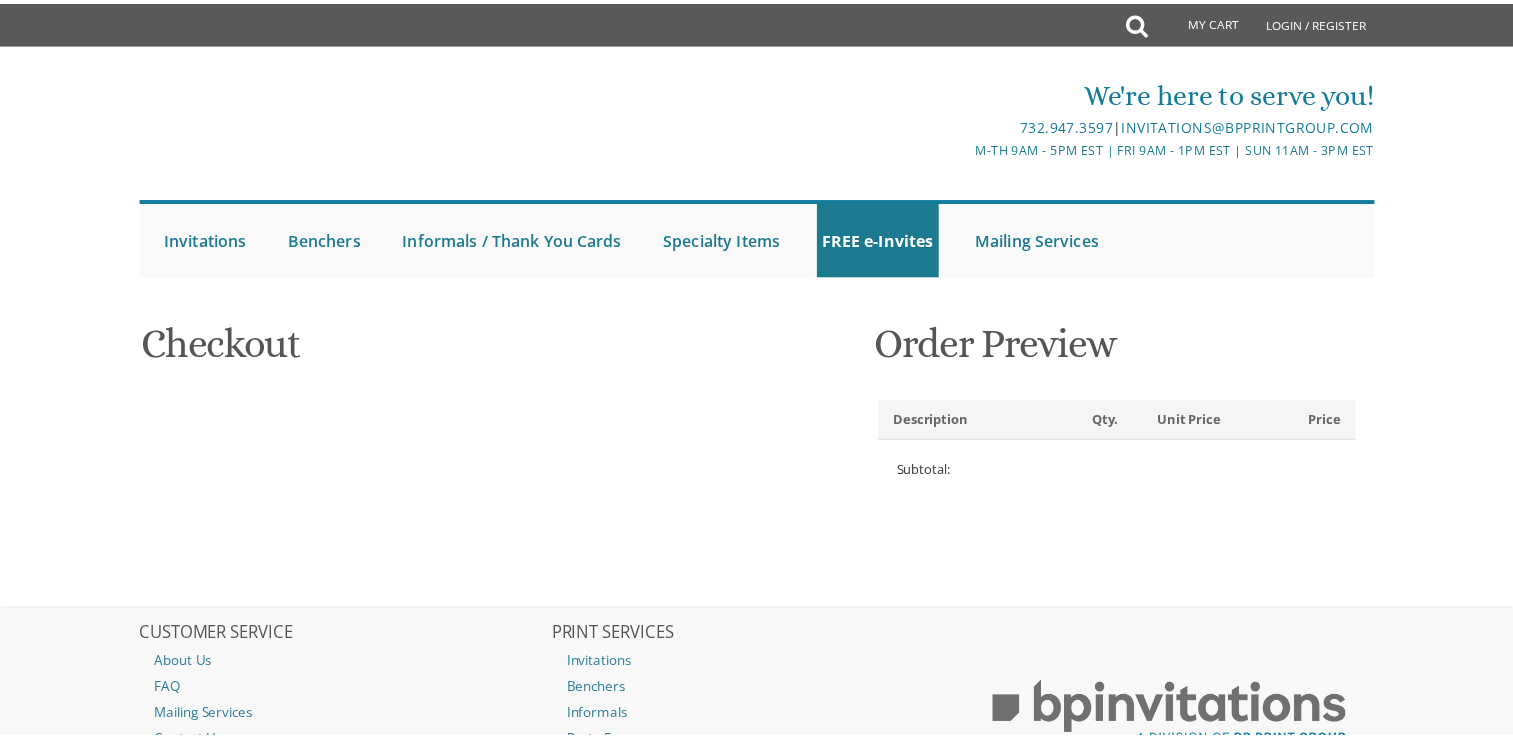 scroll, scrollTop: 0, scrollLeft: 0, axis: both 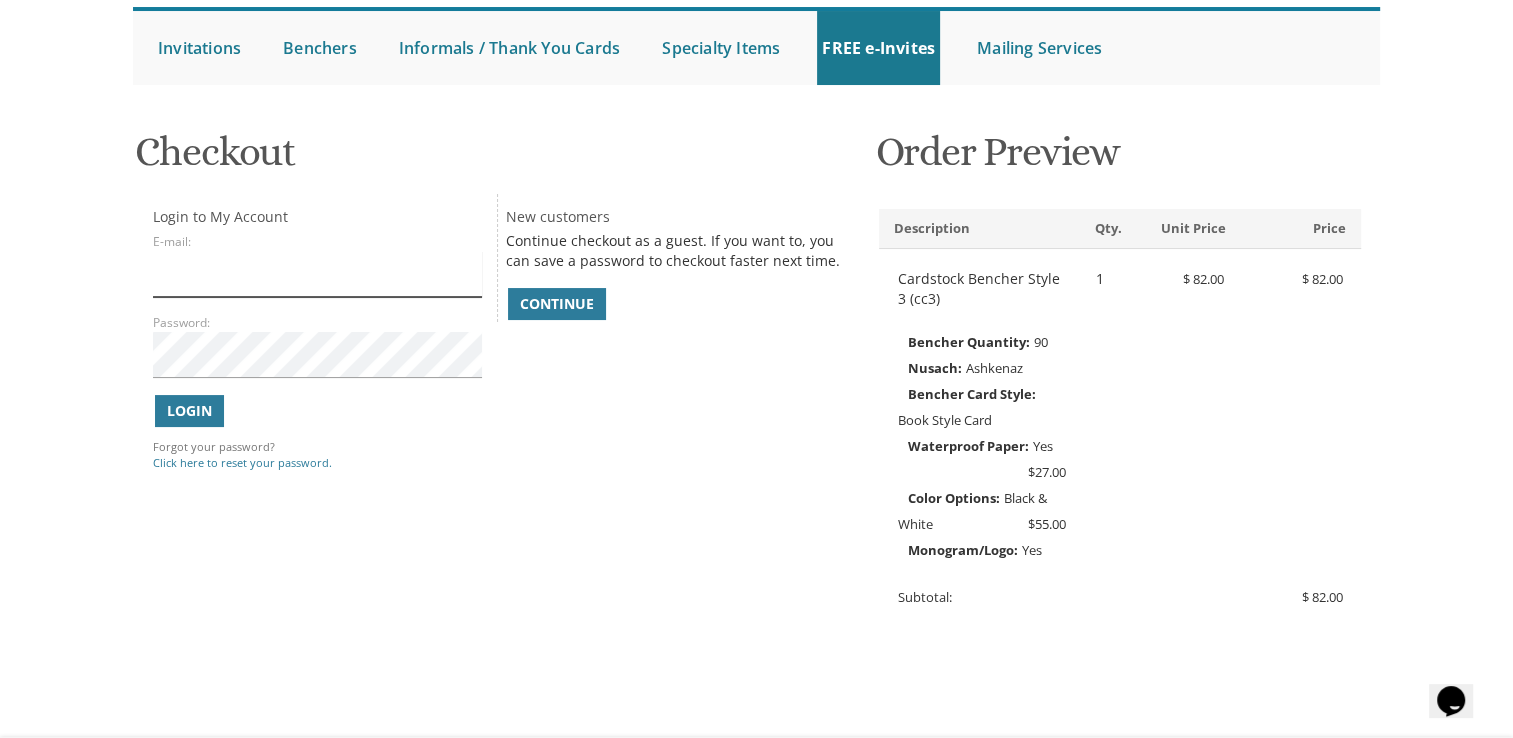 click on "E-mail:" at bounding box center [317, 274] 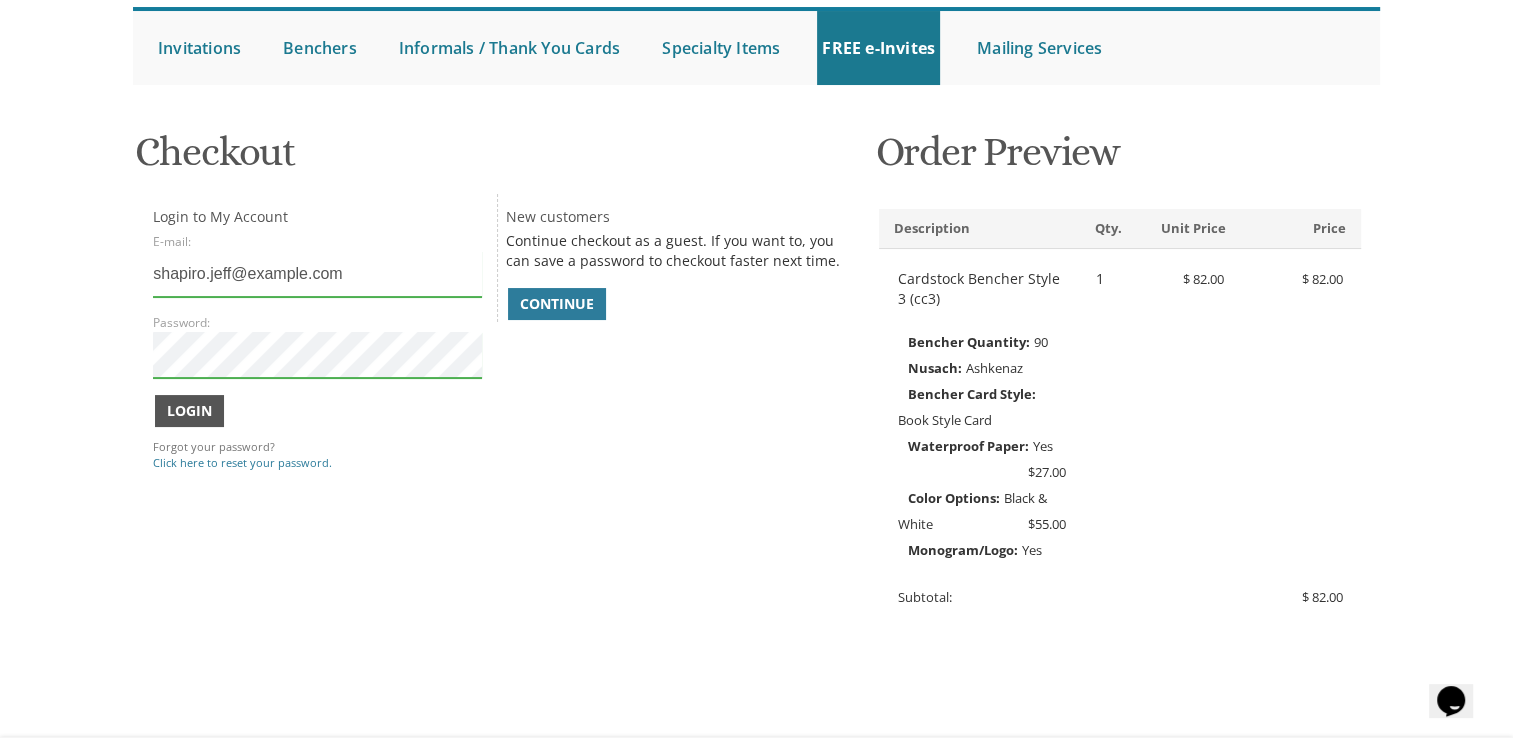 click on "Login" at bounding box center [189, 411] 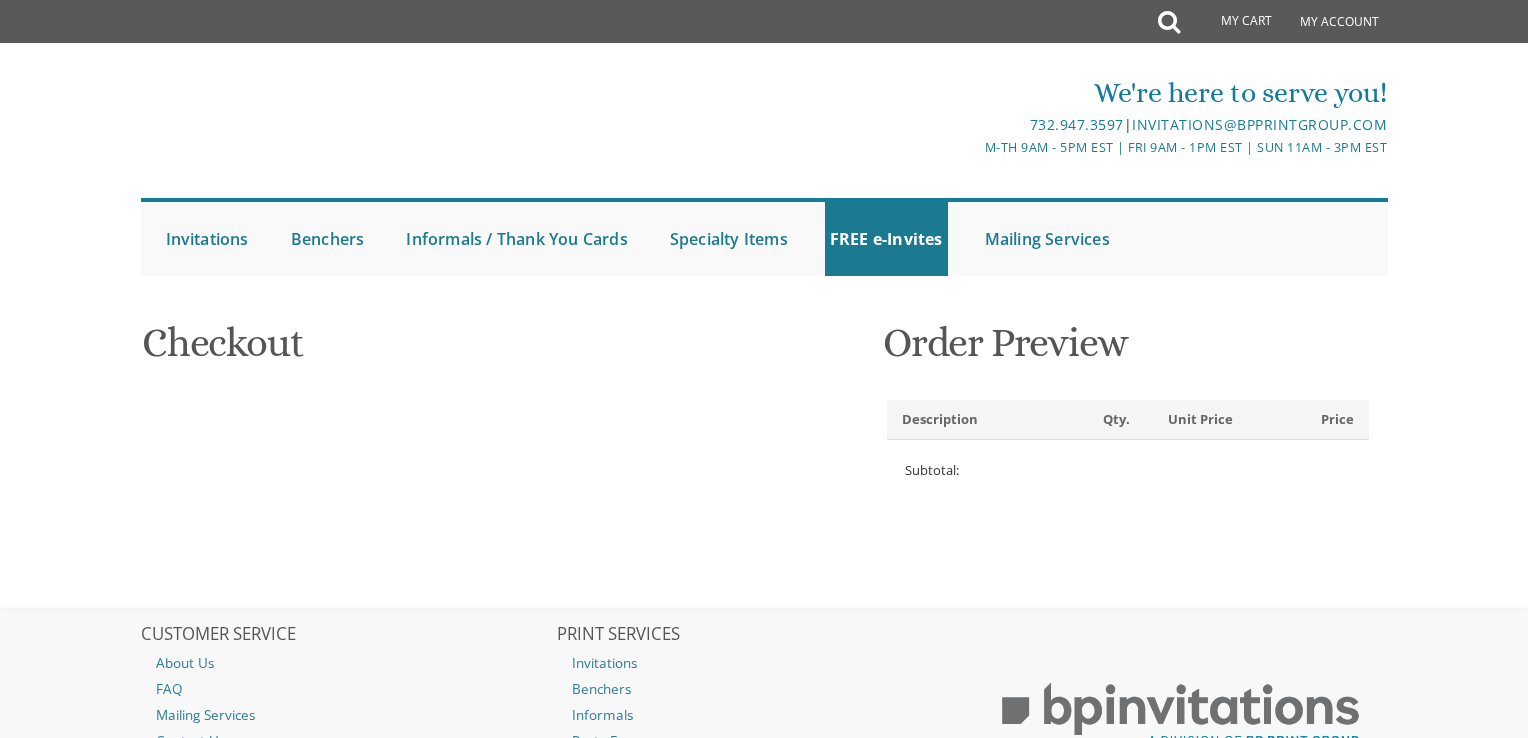 select 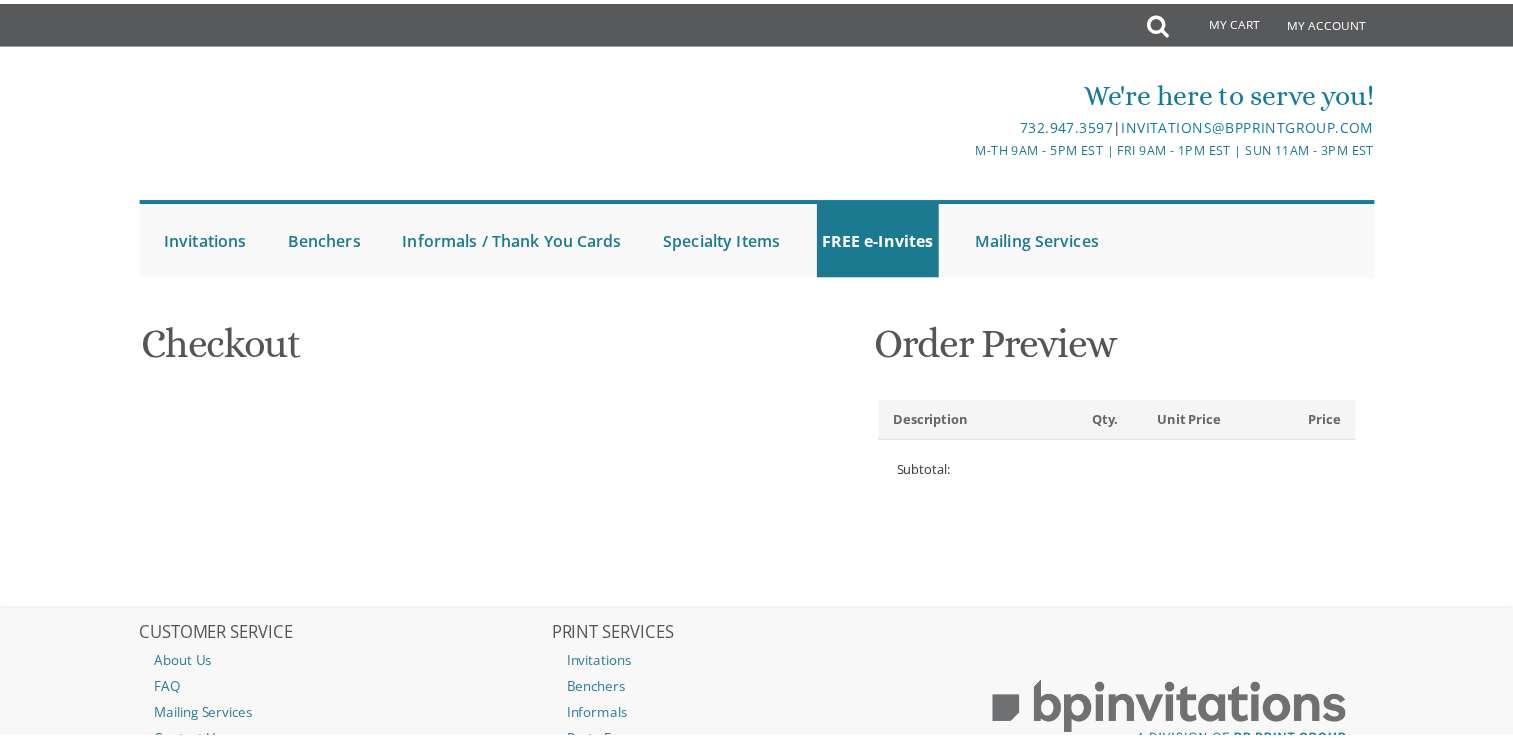 scroll, scrollTop: 0, scrollLeft: 0, axis: both 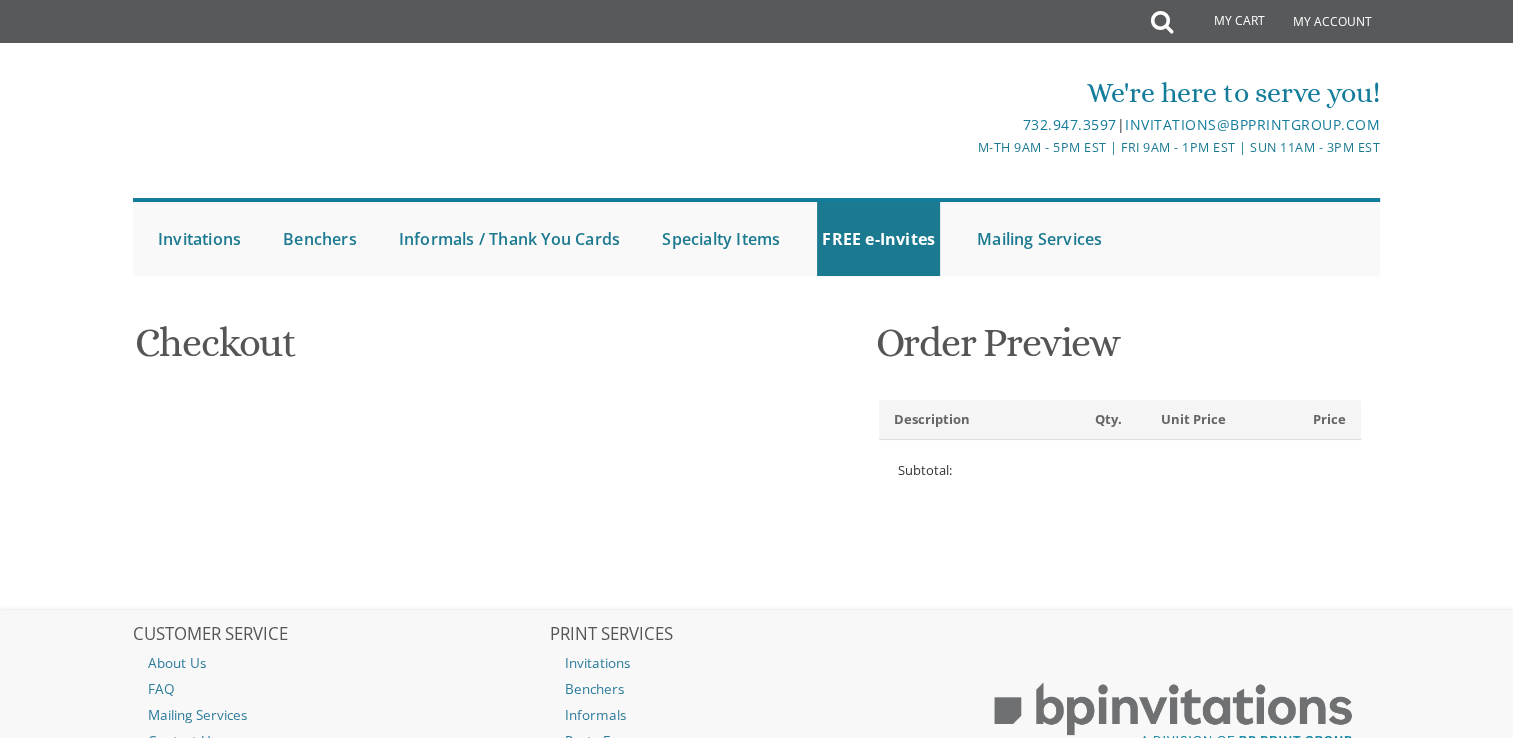 type on "[FIRST]" 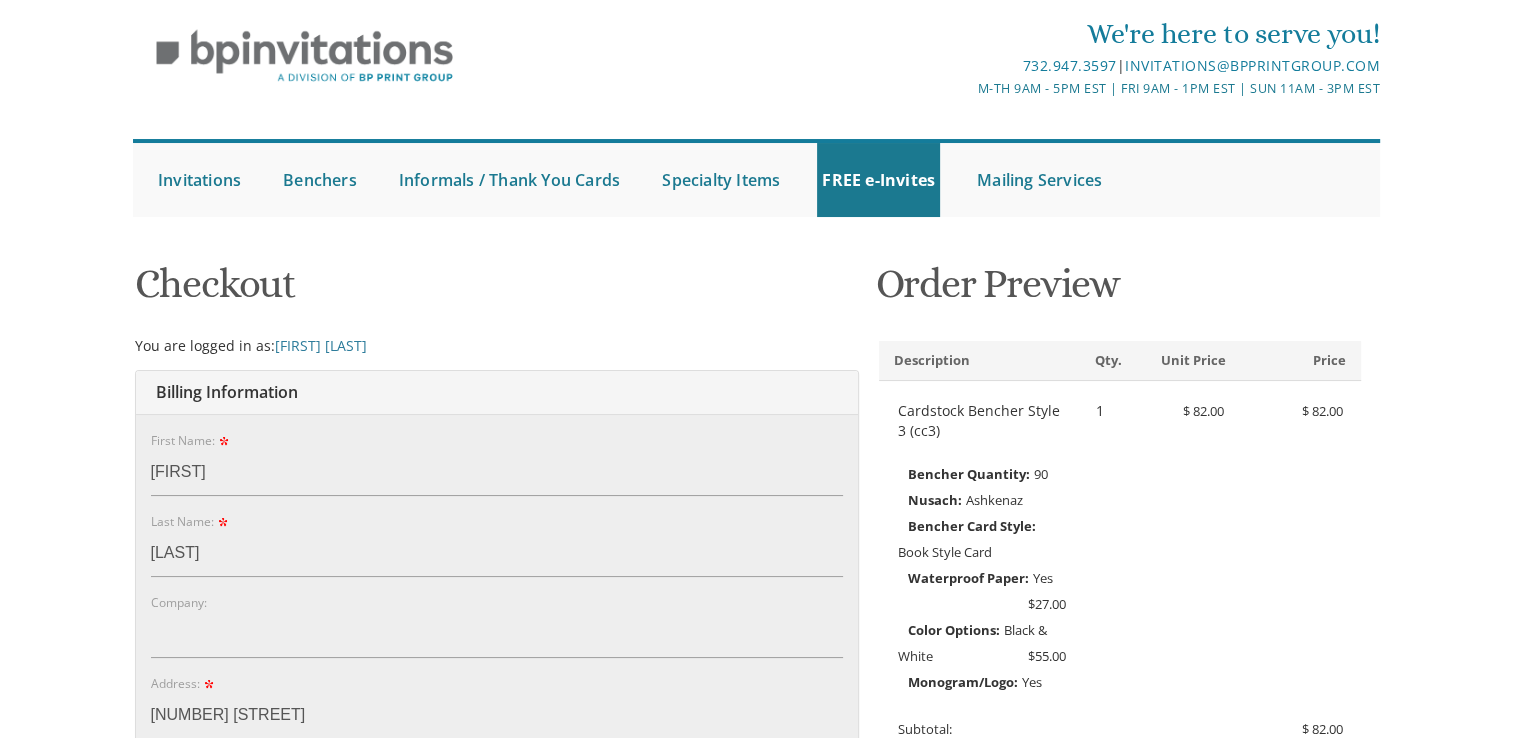 scroll, scrollTop: 358, scrollLeft: 0, axis: vertical 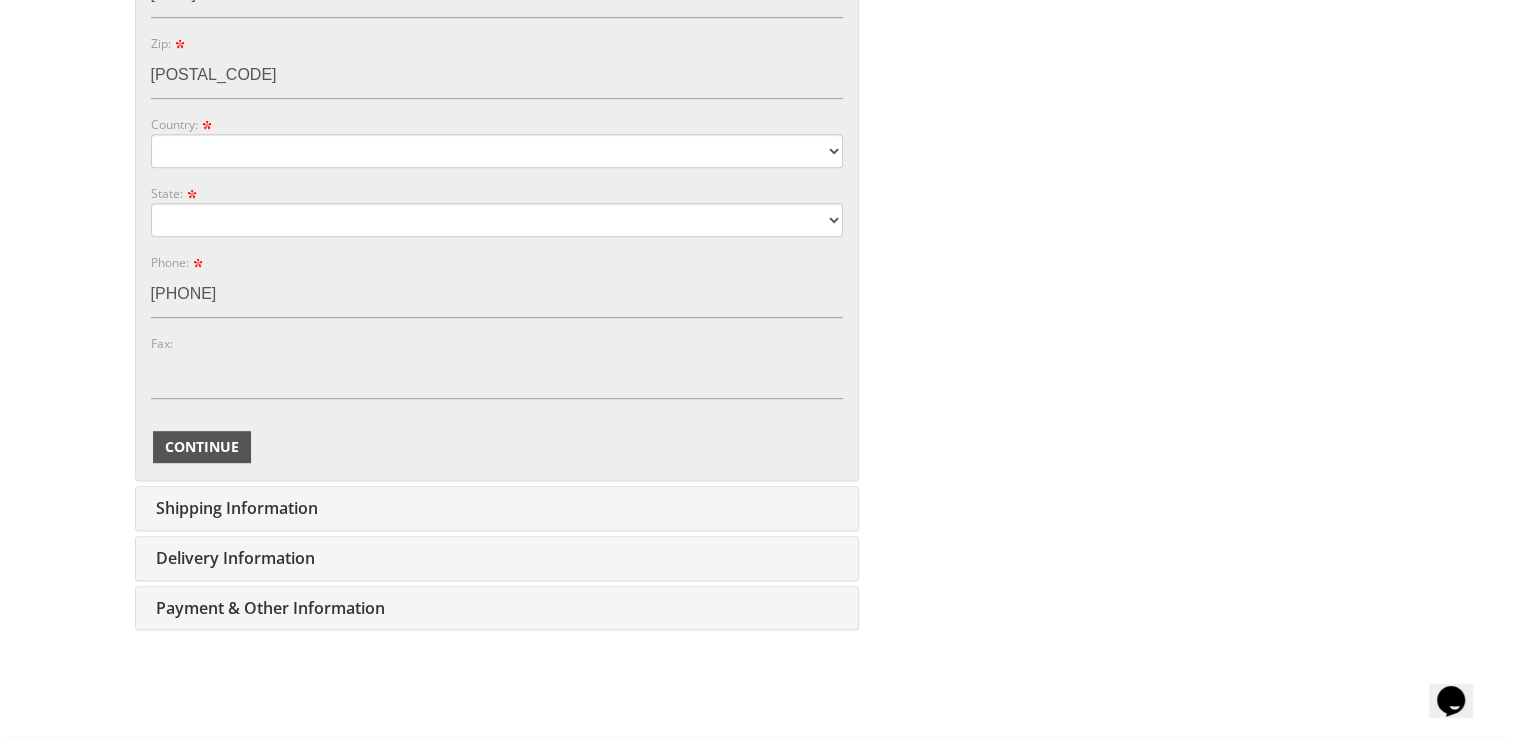 click on "Continue" at bounding box center (202, 447) 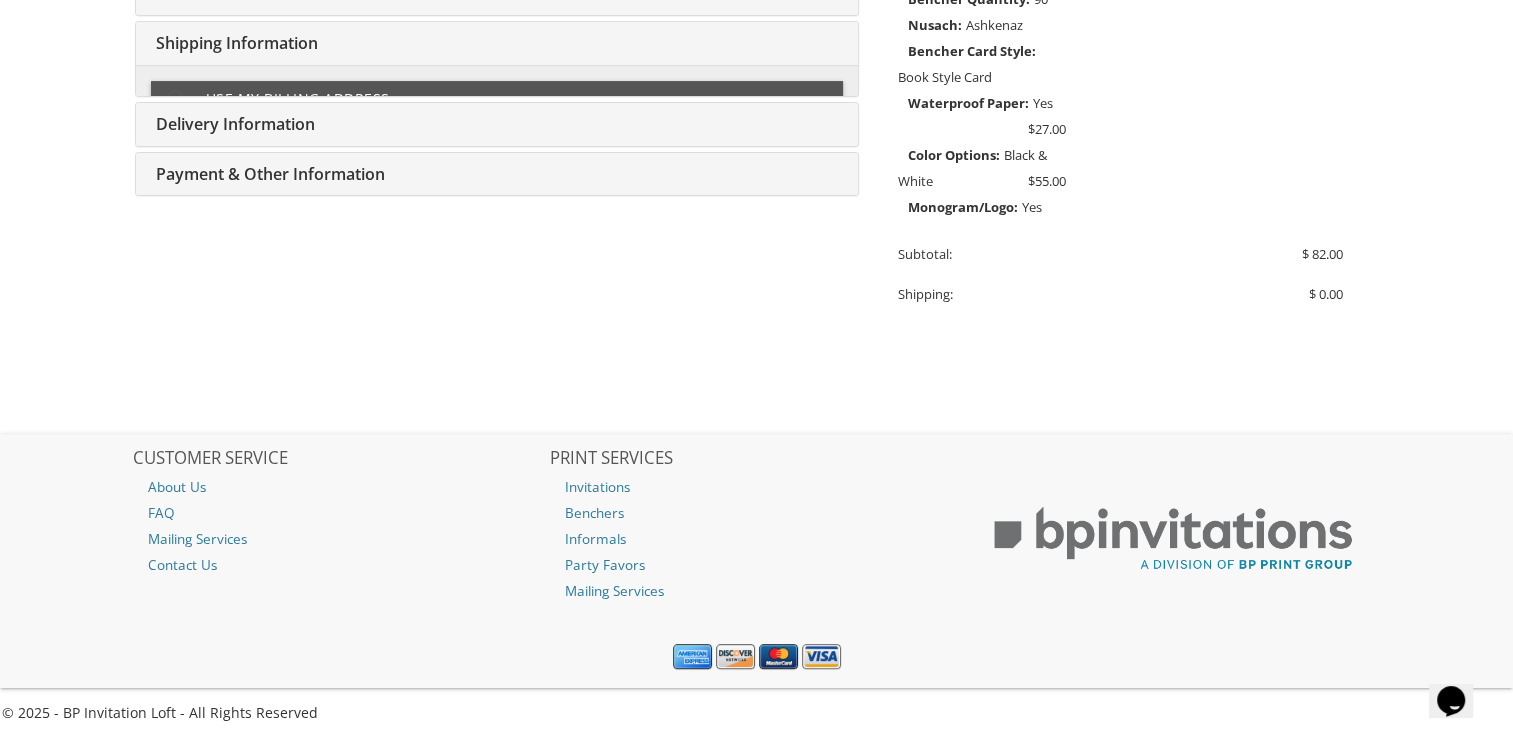 type on "[EMAIL]" 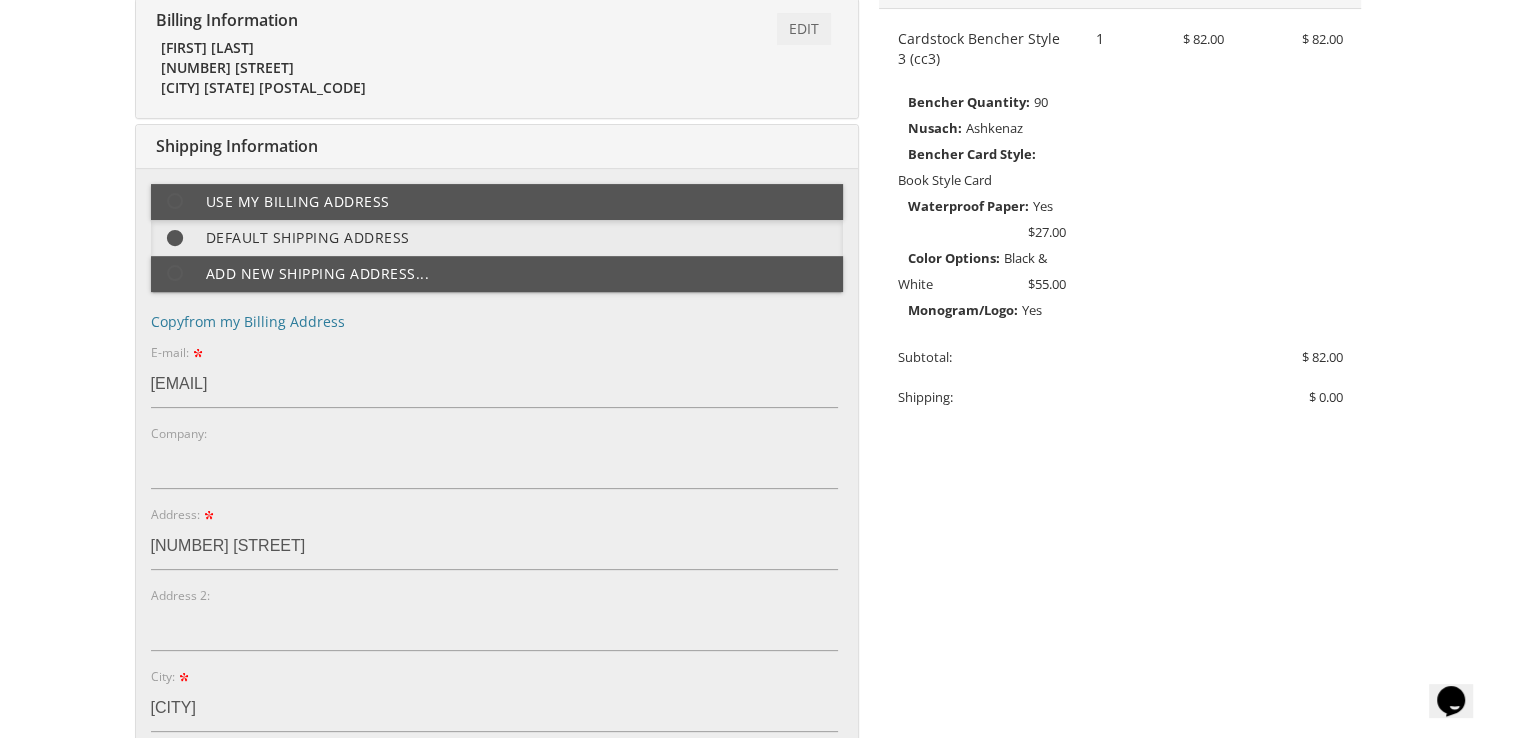 scroll, scrollTop: 437, scrollLeft: 0, axis: vertical 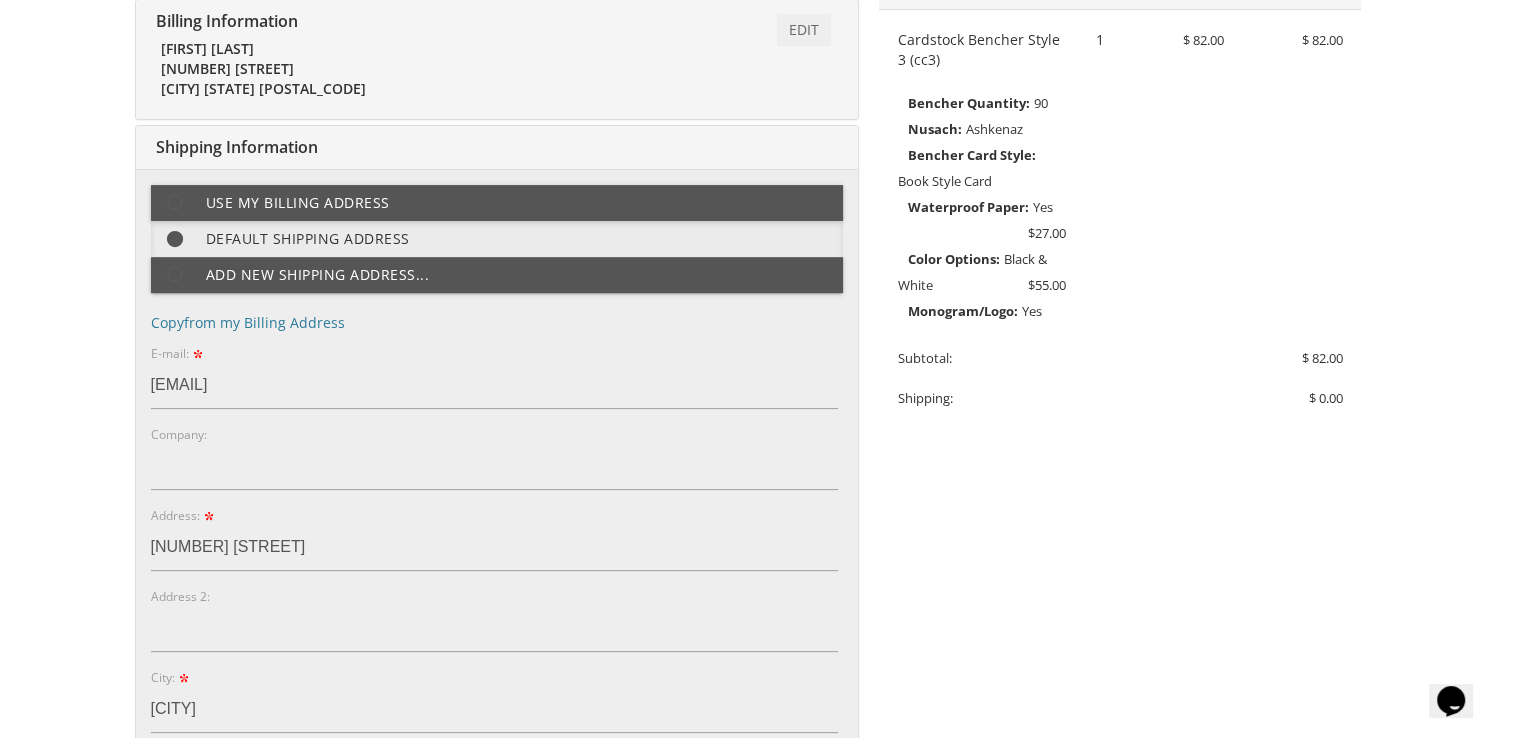 click on "You are currently editing Order #. To place a new order you must exit editing mode.  Click here  to cancel your editing and place a new order.
Order Total
$ 82.00
$ 82.00
Edit Order
Checkout
You have chosen to checkout with PayPal. Please review the information below, and click on " Continue " to select a shipping method (if any). When you are ready, click " Place Order " to complete your order.
NOTE:
You have chosen to Pay with Amazon. Please review the information below, select a shipping address and a payment option. When you are ready, click " Place Order " to complete your order.
Place Order
Edit :" at bounding box center (757, 595) 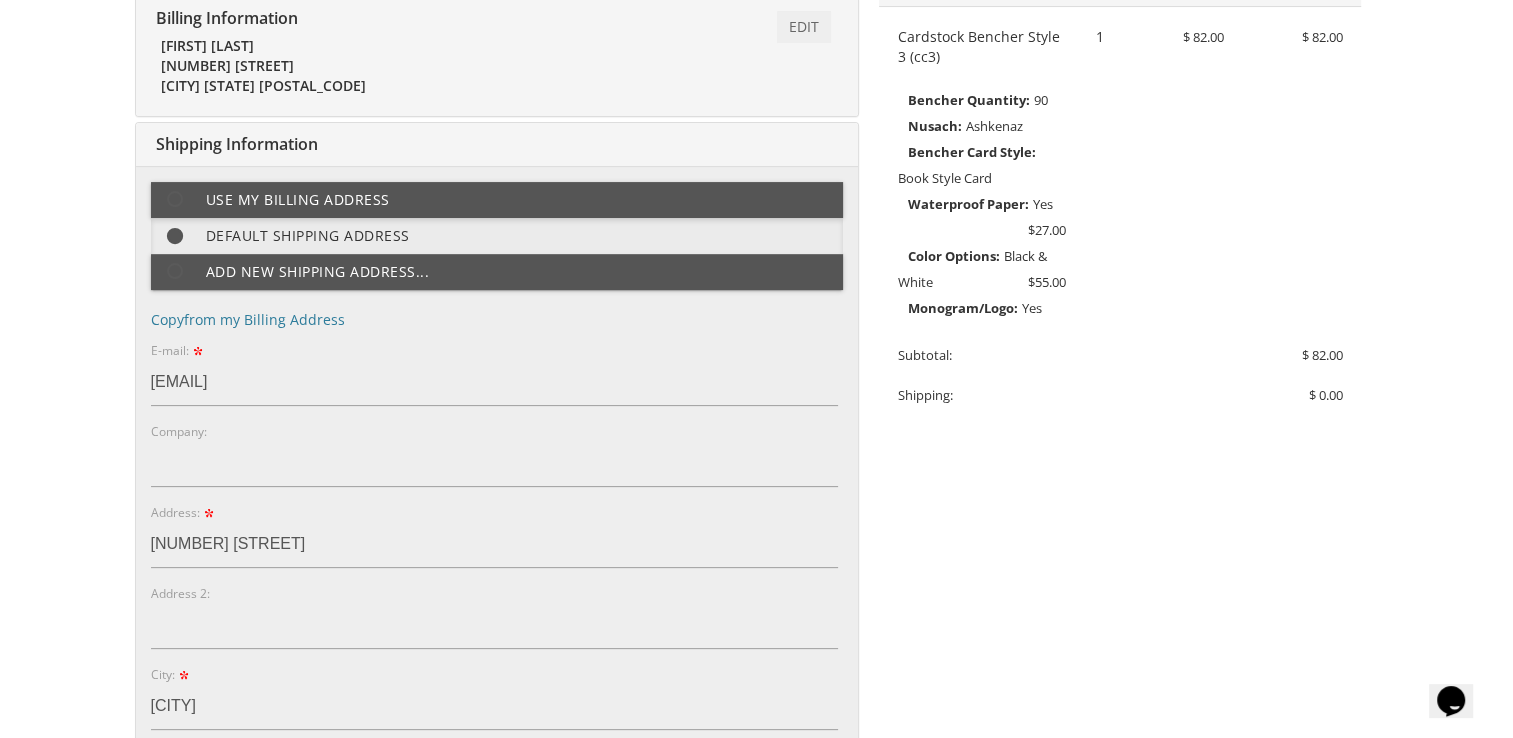scroll, scrollTop: 423, scrollLeft: 0, axis: vertical 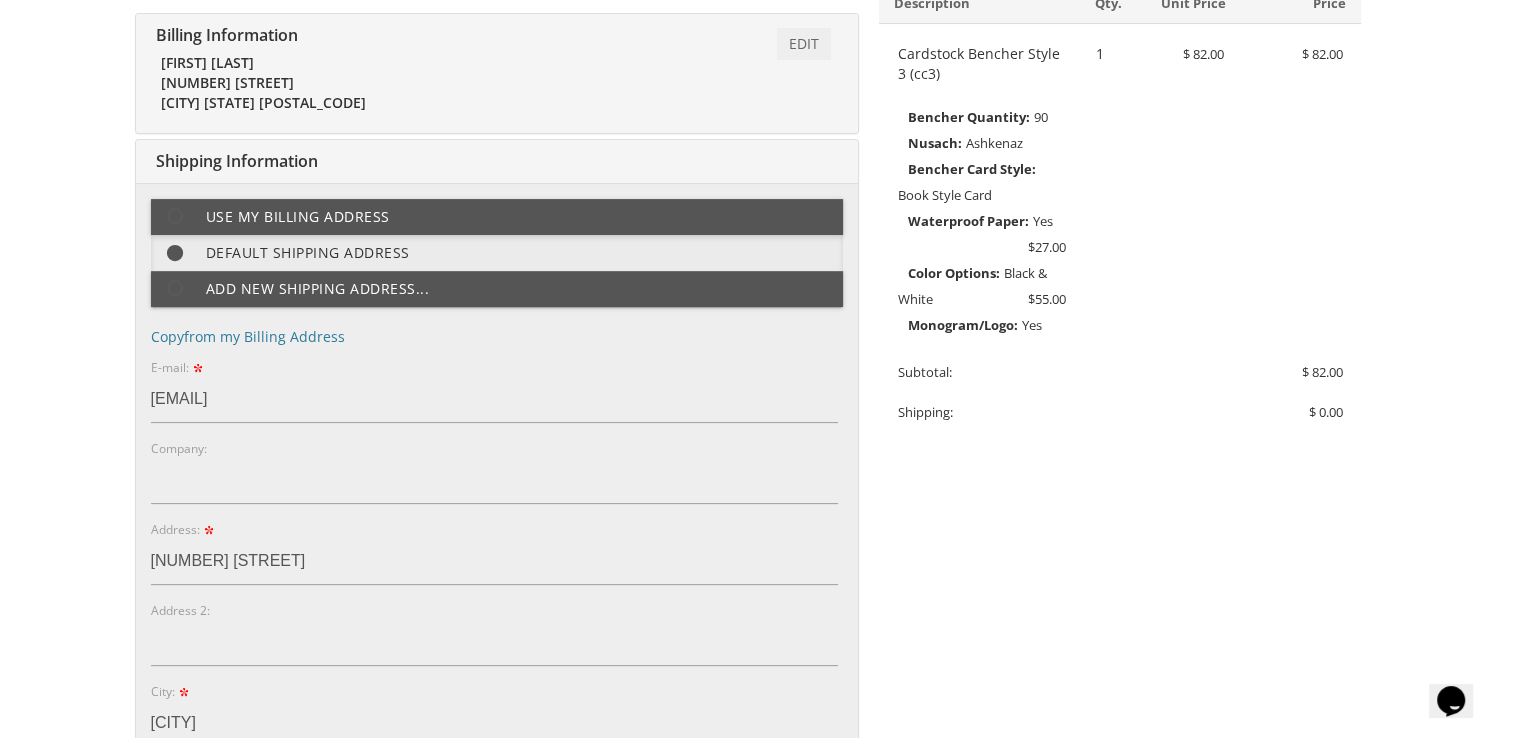 click on "You are currently editing Order #. To place a new order you must exit editing mode.  Click here  to cancel your editing and place a new order.
Order Total
$ 82.00
$ 82.00
Edit Order
Checkout
You have chosen to checkout with PayPal. Please review the information below, and click on " Continue " to select a shipping method (if any). When you are ready, click " Place Order " to complete your order.
NOTE:
You have chosen to Pay with Amazon. Please review the information below, select a shipping address and a payment option. When you are ready, click " Place Order " to complete your order.
Place Order
Edit :" at bounding box center (757, 609) 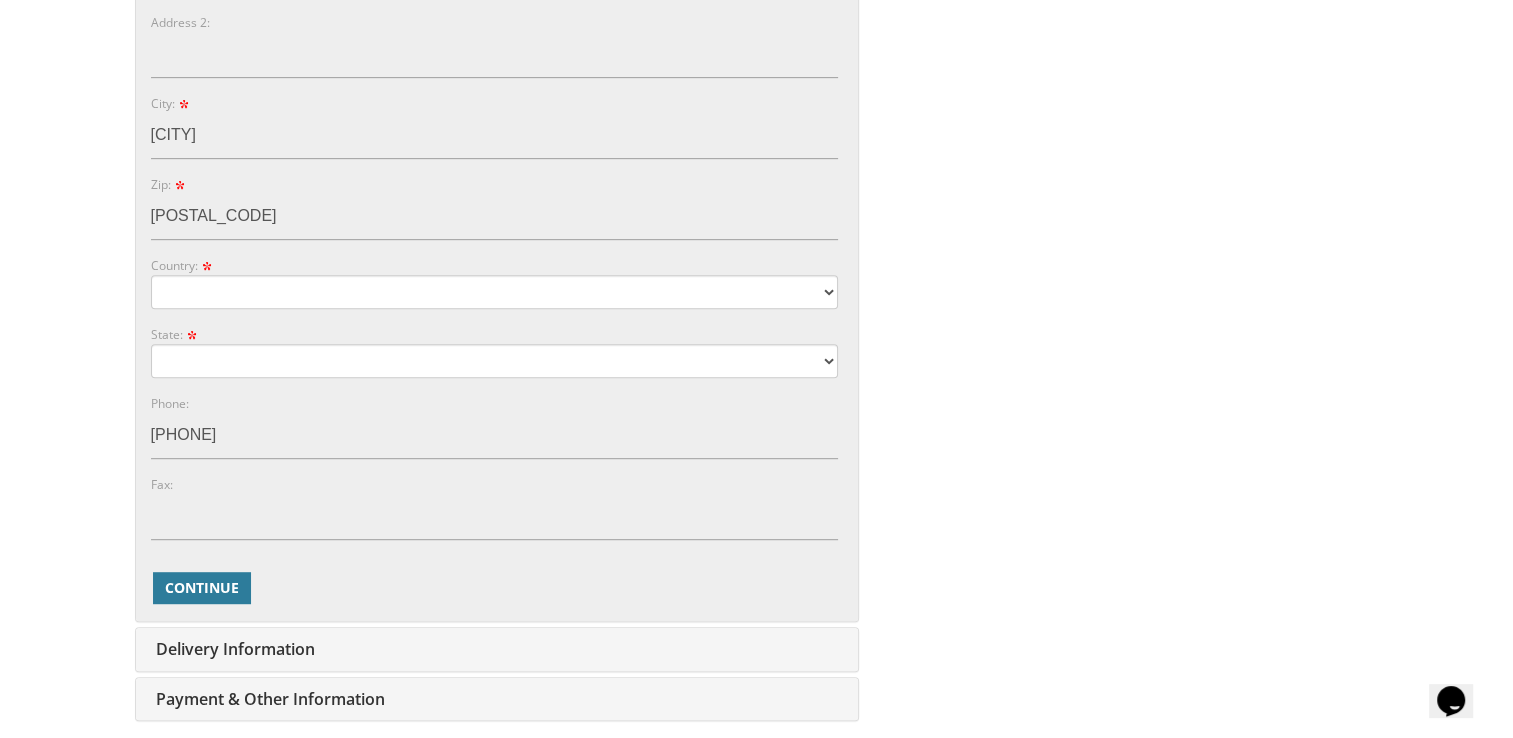 scroll, scrollTop: 1012, scrollLeft: 0, axis: vertical 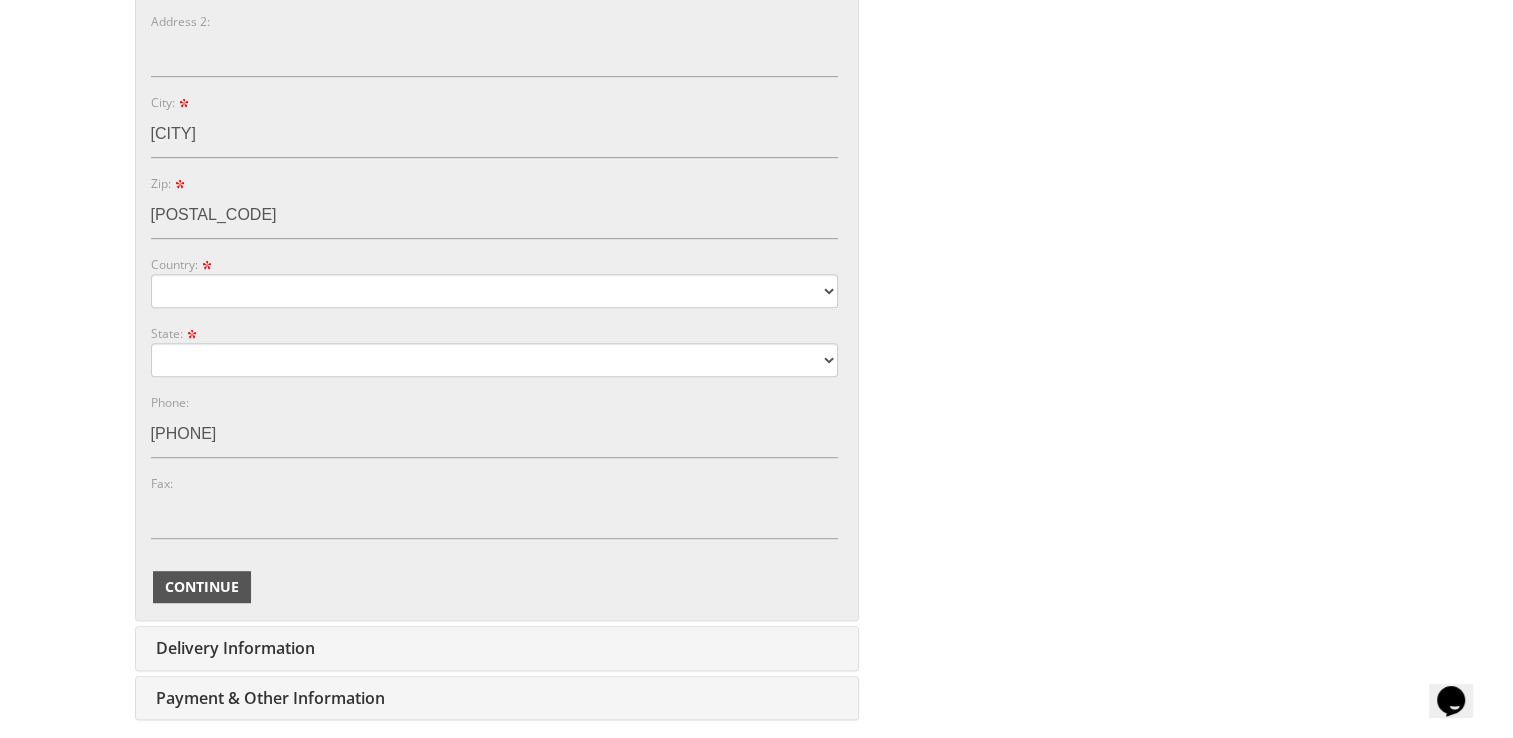 click on "Continue" at bounding box center (202, 587) 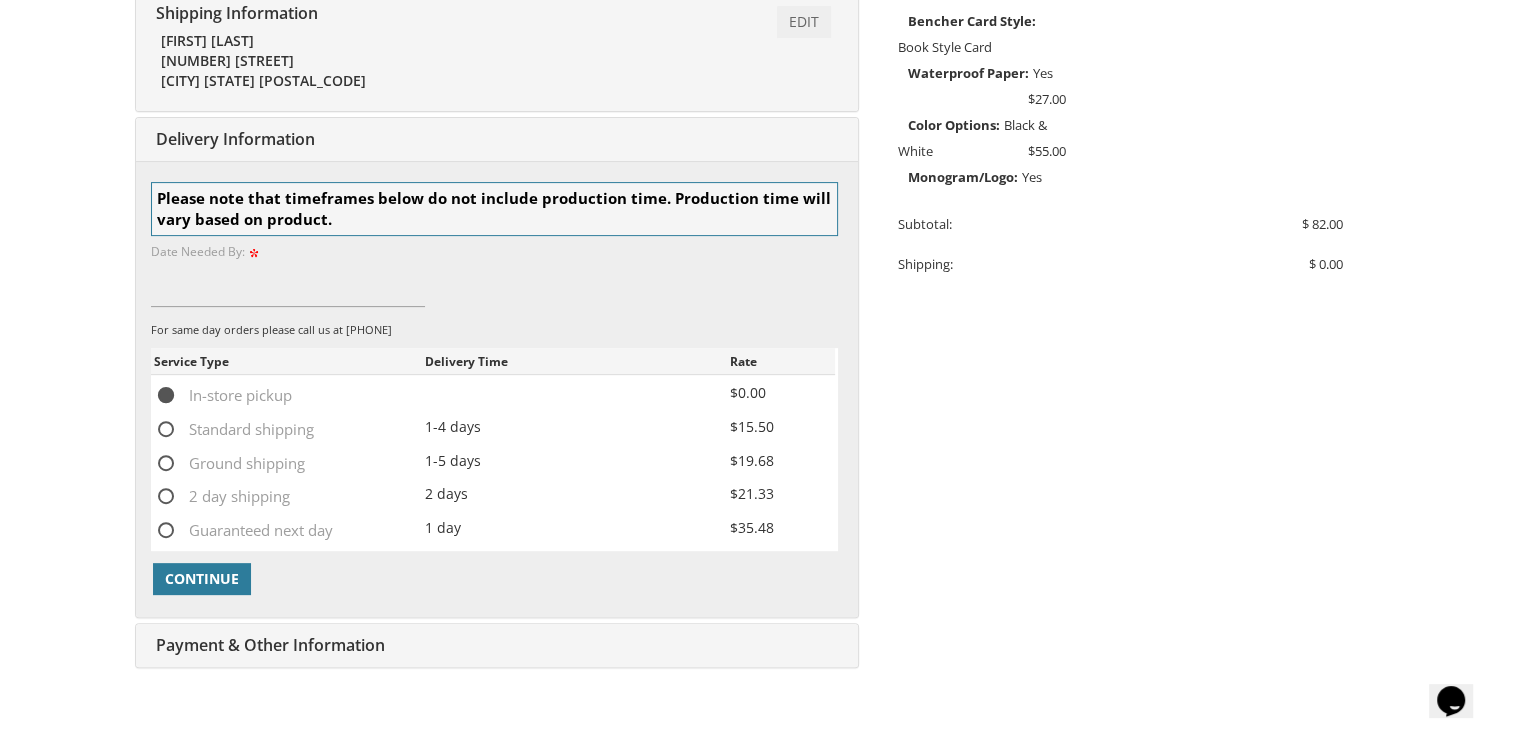 scroll, scrollTop: 570, scrollLeft: 0, axis: vertical 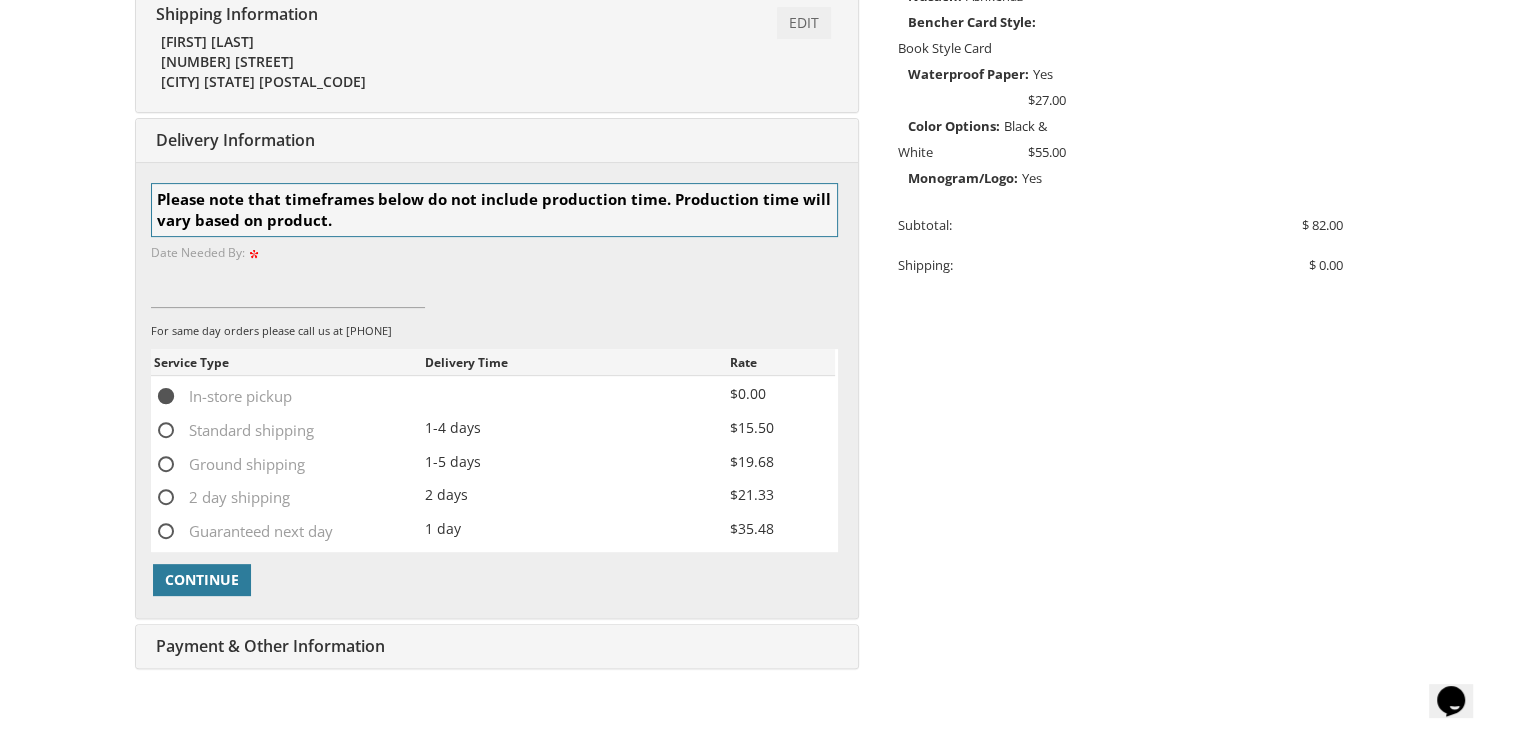 click on "Standard shipping" at bounding box center [234, 430] 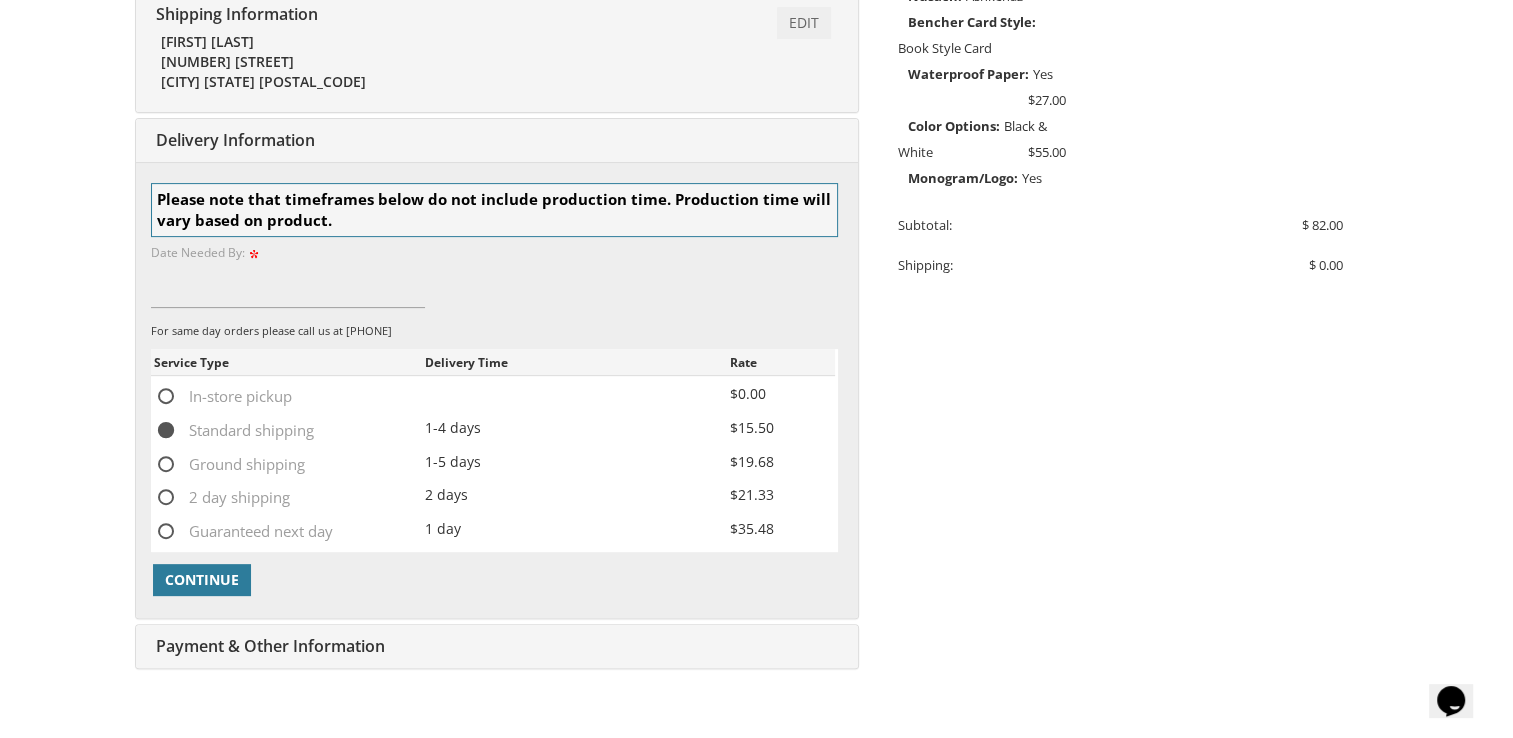click on "Please note that timeframes below do not include production time. Production time will vary based on product.
Date Needed By:
Cancel Ok
For same day orders please call us at [PHONE]
strTabProvider: USPS,USPS --- strTabProvider: FedExWS,FedEx --- strTabProvider: CUSTOM,Other Shipping Options --- strTabProvider:  ---  Other Shipping Options USPS FedEx
Service Type Delivery Time Rate In-store pickup   $0.00  Standard shipping 1-4 days $15.50  Ground shipping 1-5 days $19.68  2 day shipping 2 days $21.33  Guaranteed next day 1 day $35.48
Continue" at bounding box center [494, 391] 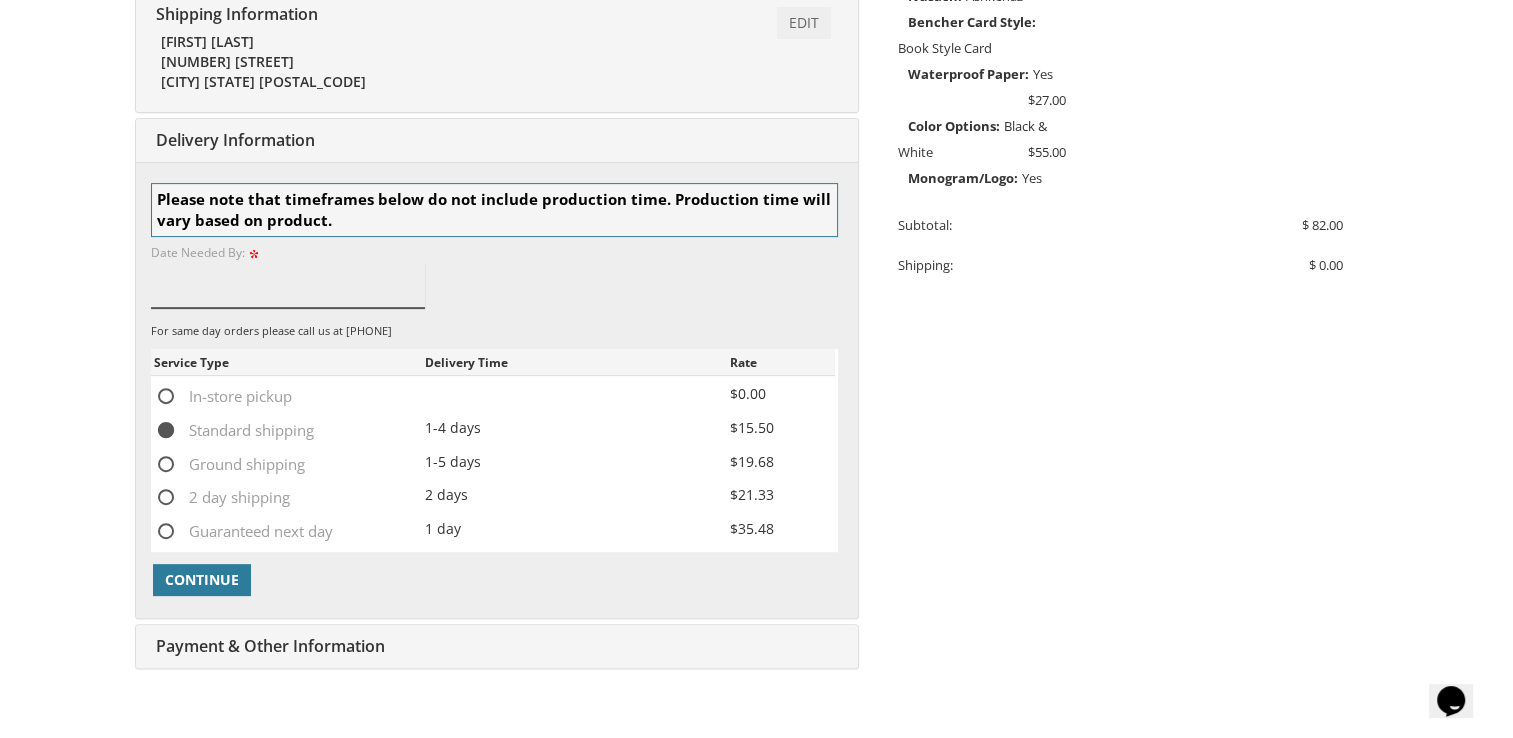 click at bounding box center (288, 285) 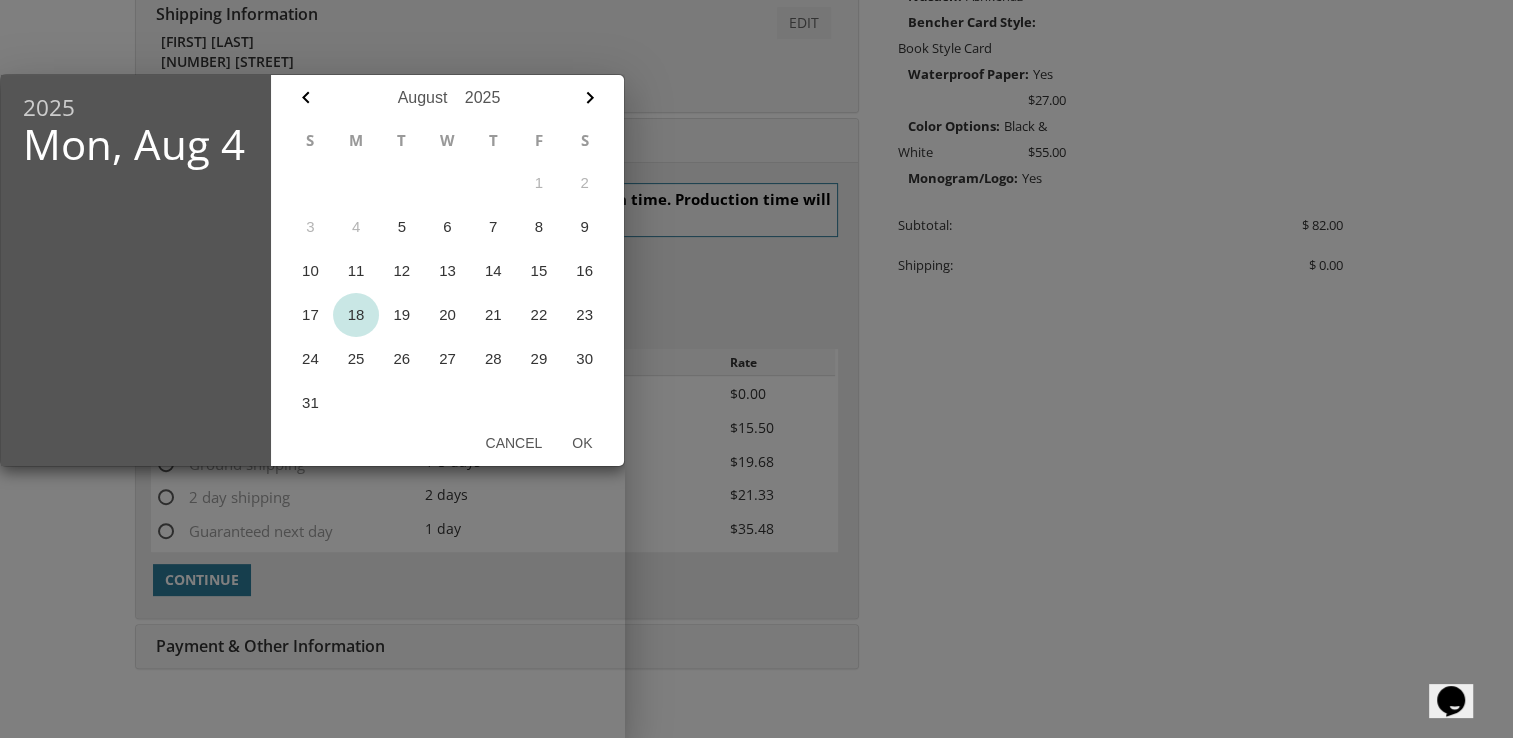 click on "18" at bounding box center [356, 315] 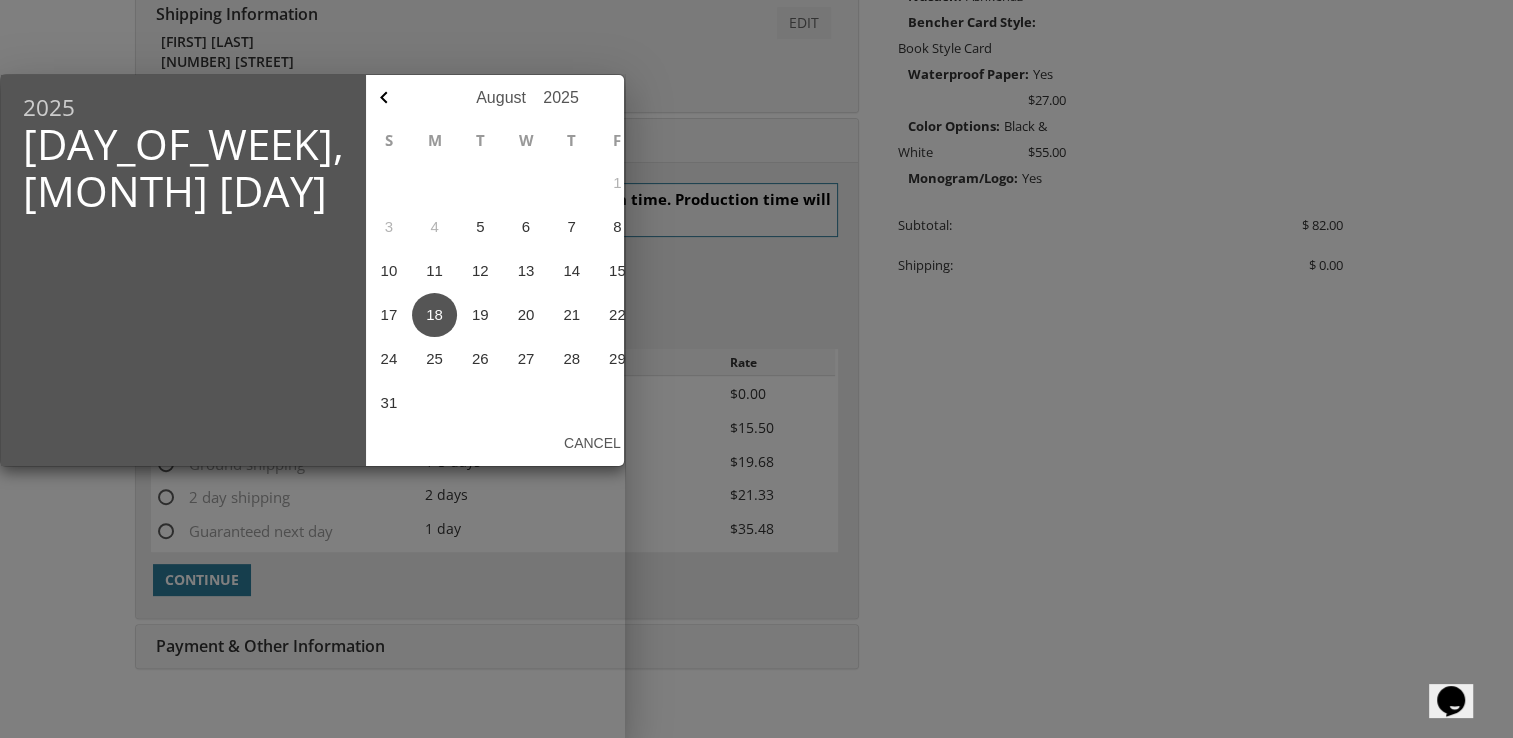 click on "Ok" at bounding box center [661, 443] 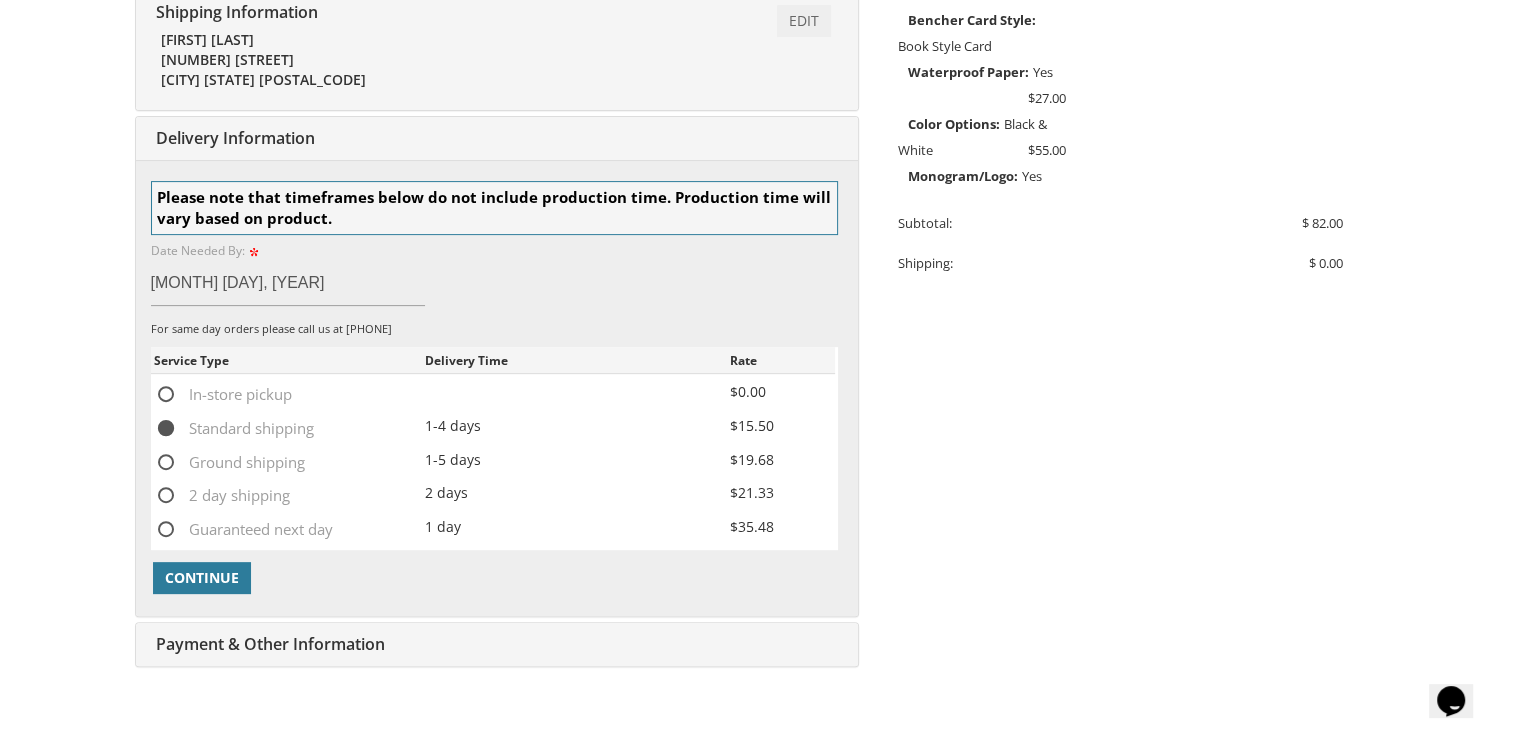 scroll, scrollTop: 571, scrollLeft: 0, axis: vertical 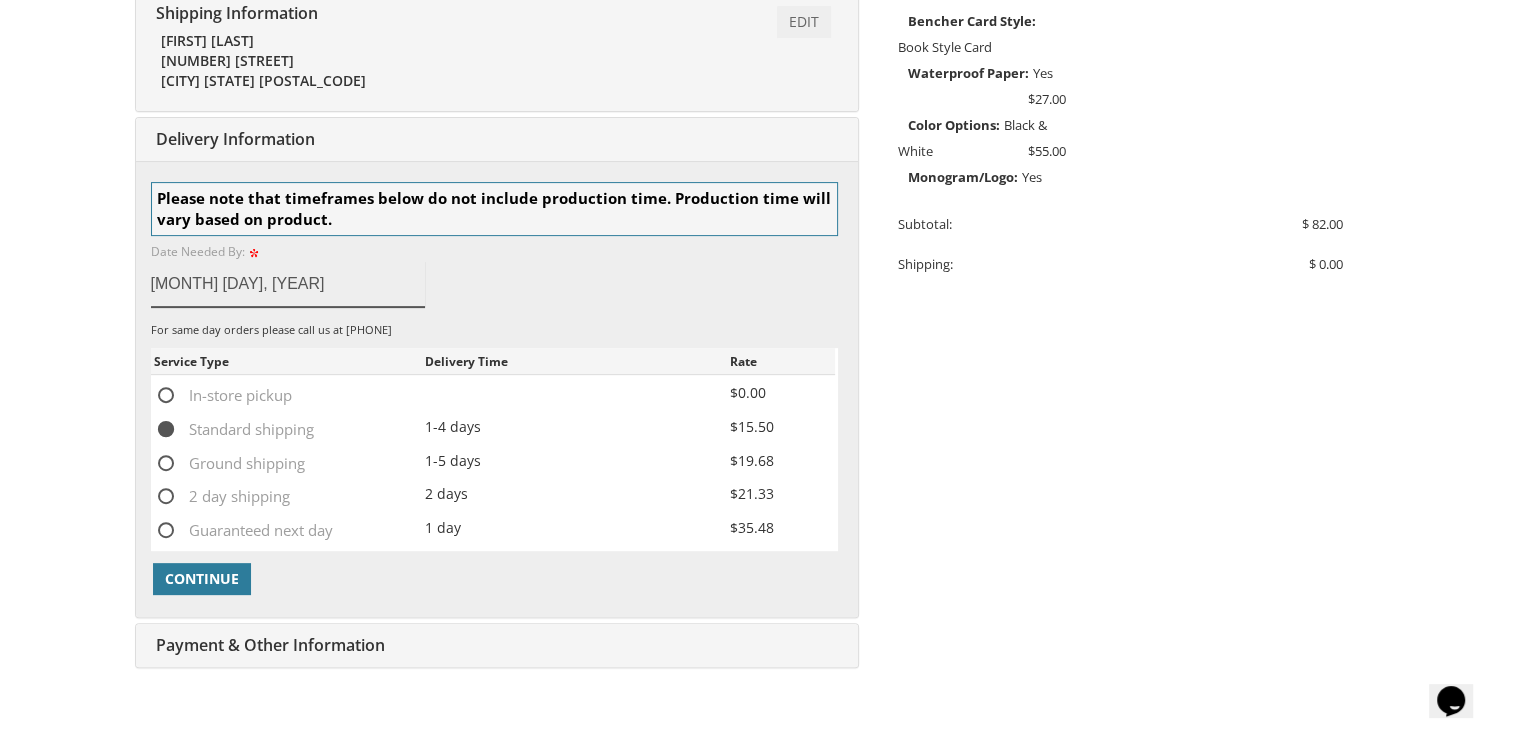 click on "[MONTH] [DAY], [YEAR]" at bounding box center [288, 284] 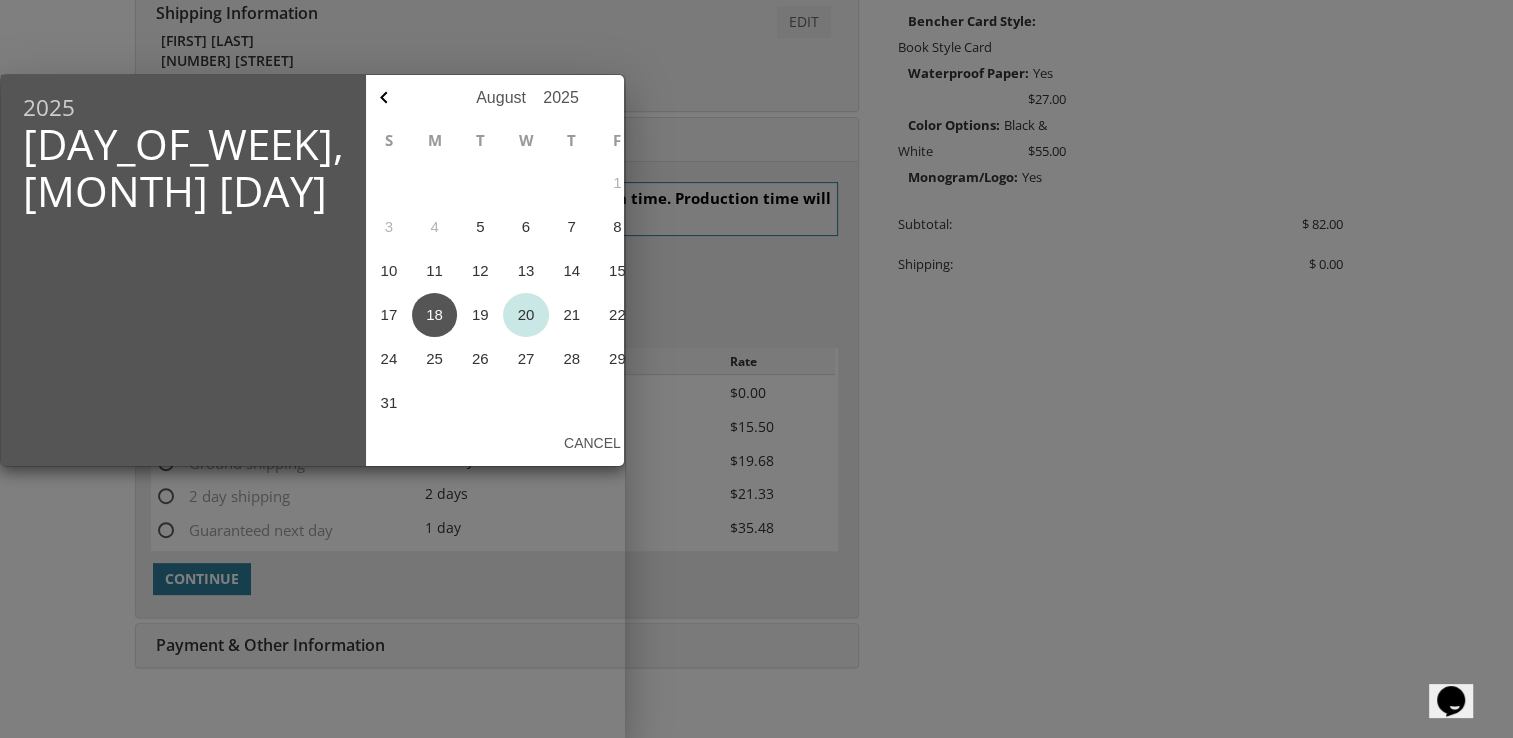 click on "20" at bounding box center (526, 315) 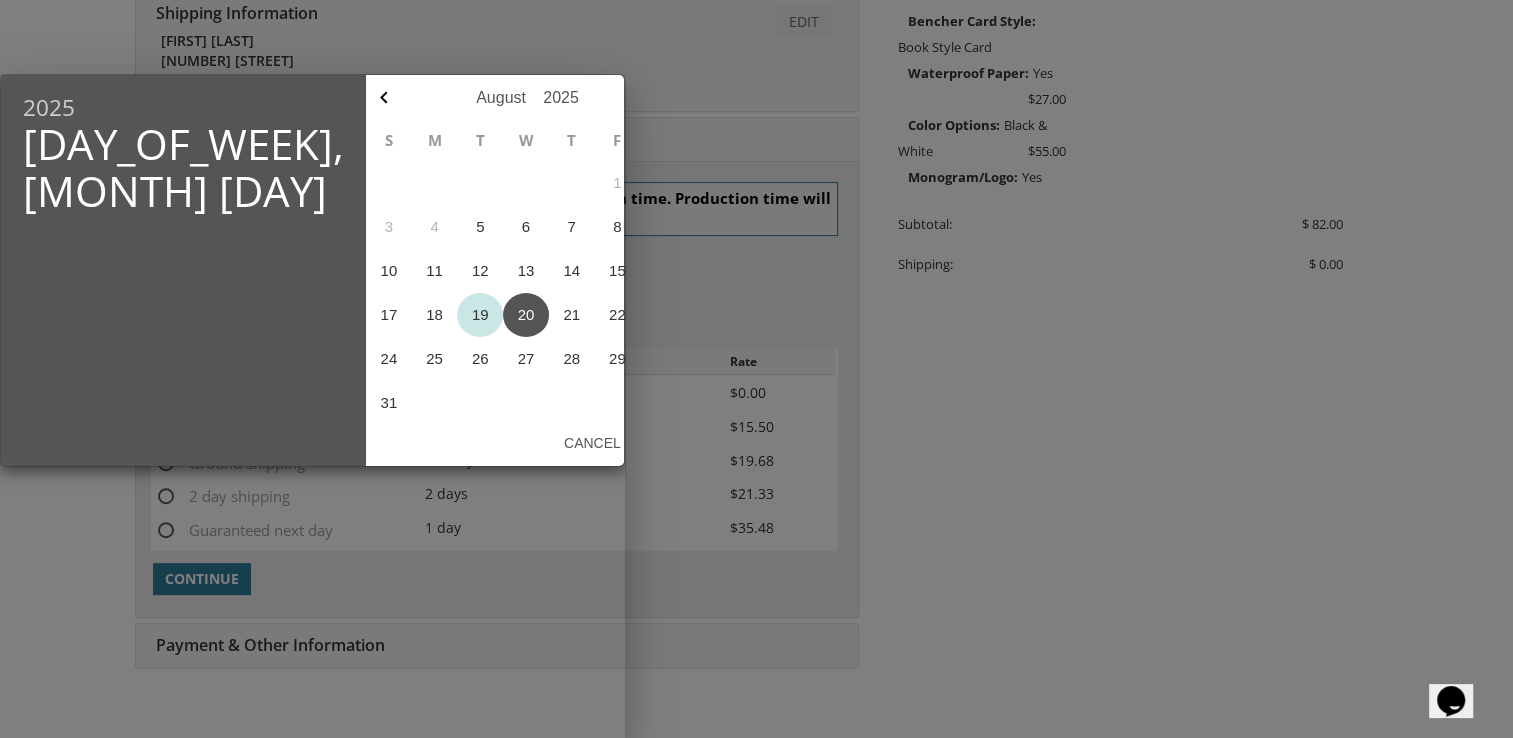 click on "19" at bounding box center [480, 315] 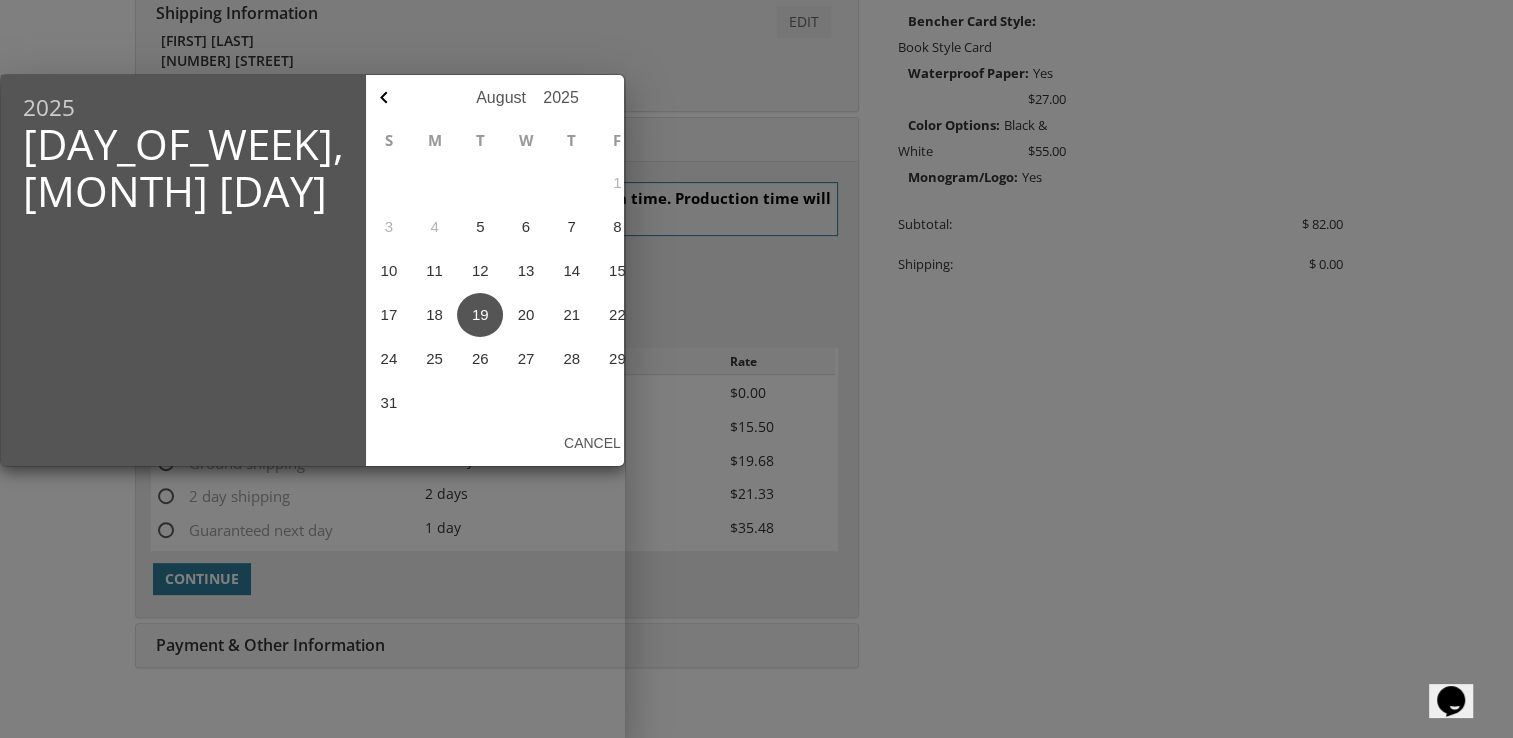 click on "Ok" at bounding box center [661, 443] 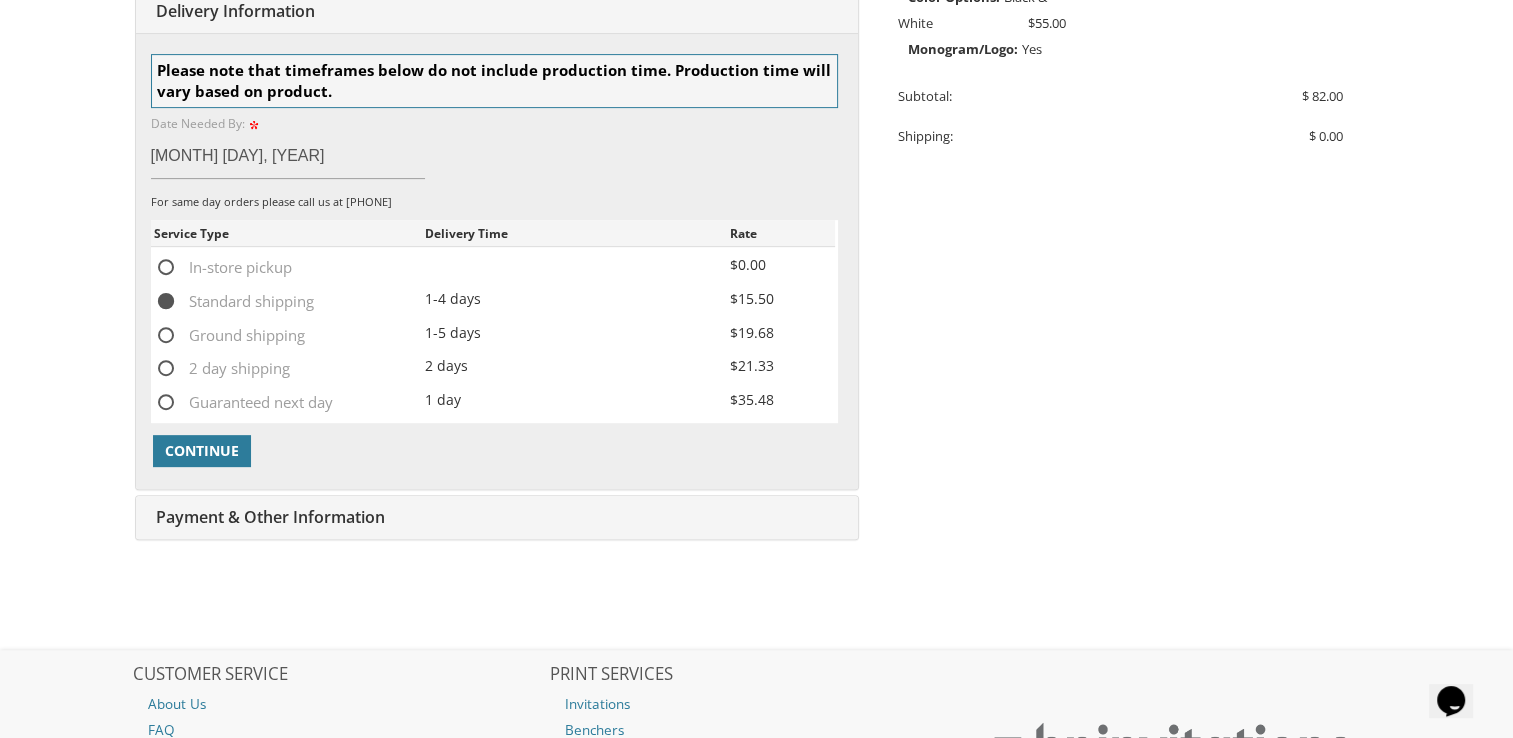 scroll, scrollTop: 700, scrollLeft: 0, axis: vertical 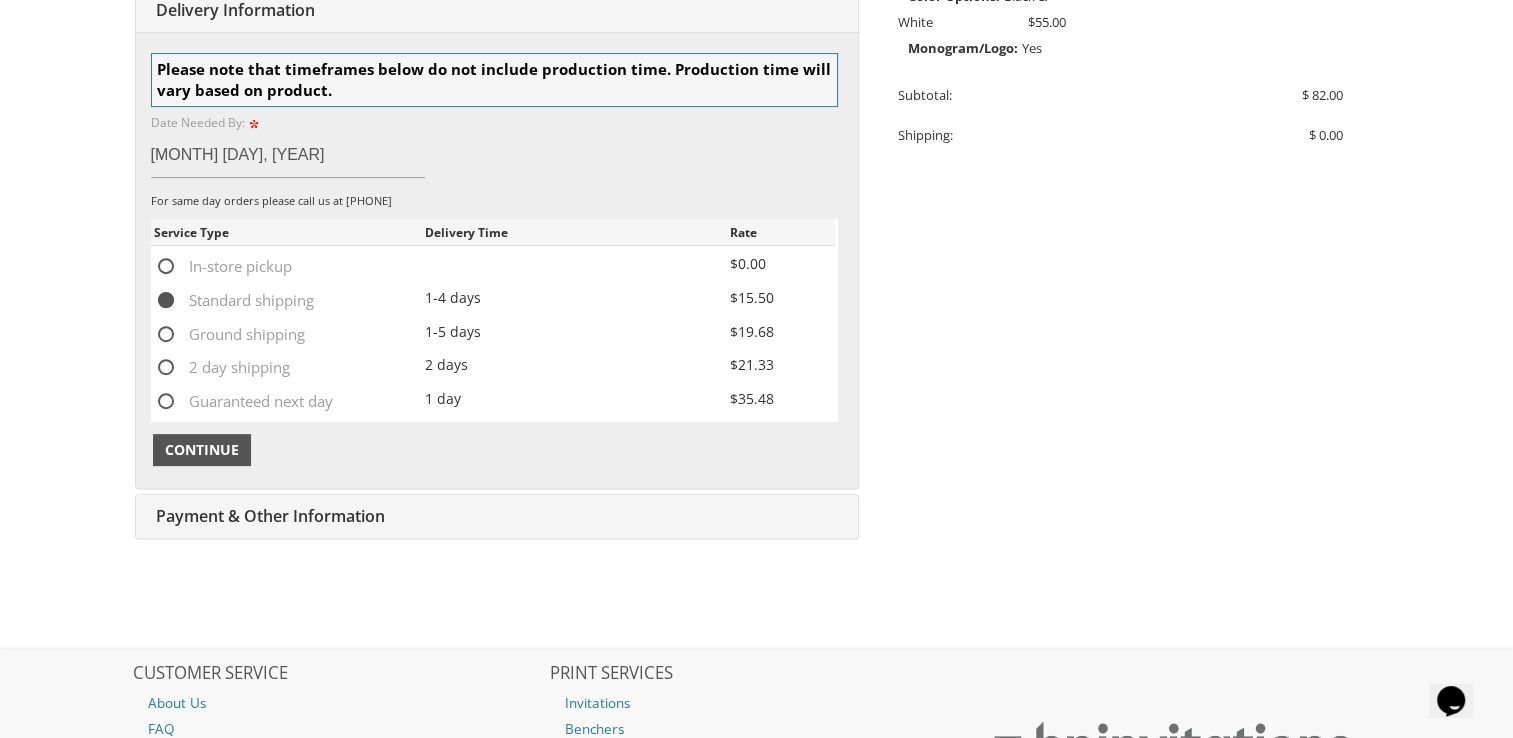 click on "Continue" at bounding box center [202, 450] 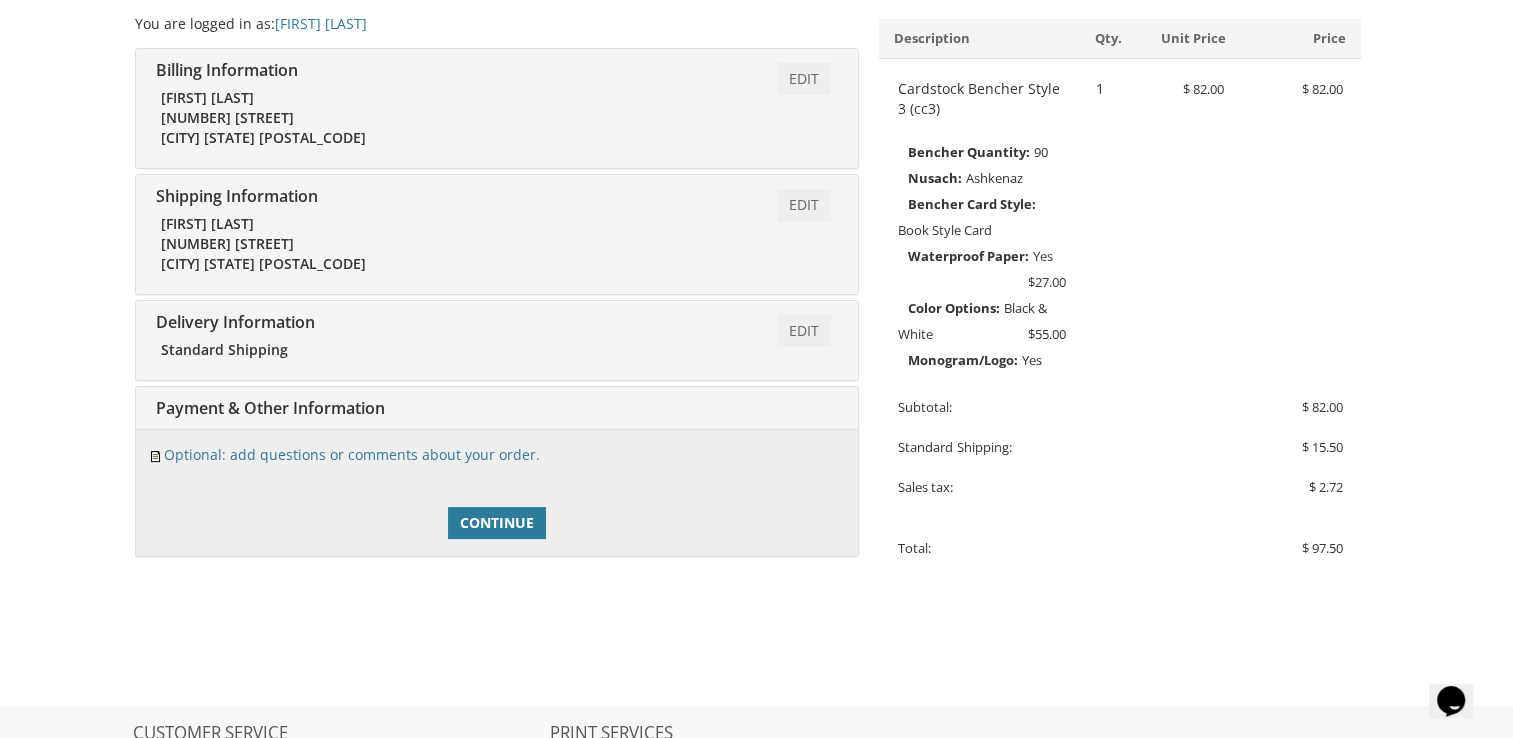 scroll, scrollTop: 363, scrollLeft: 0, axis: vertical 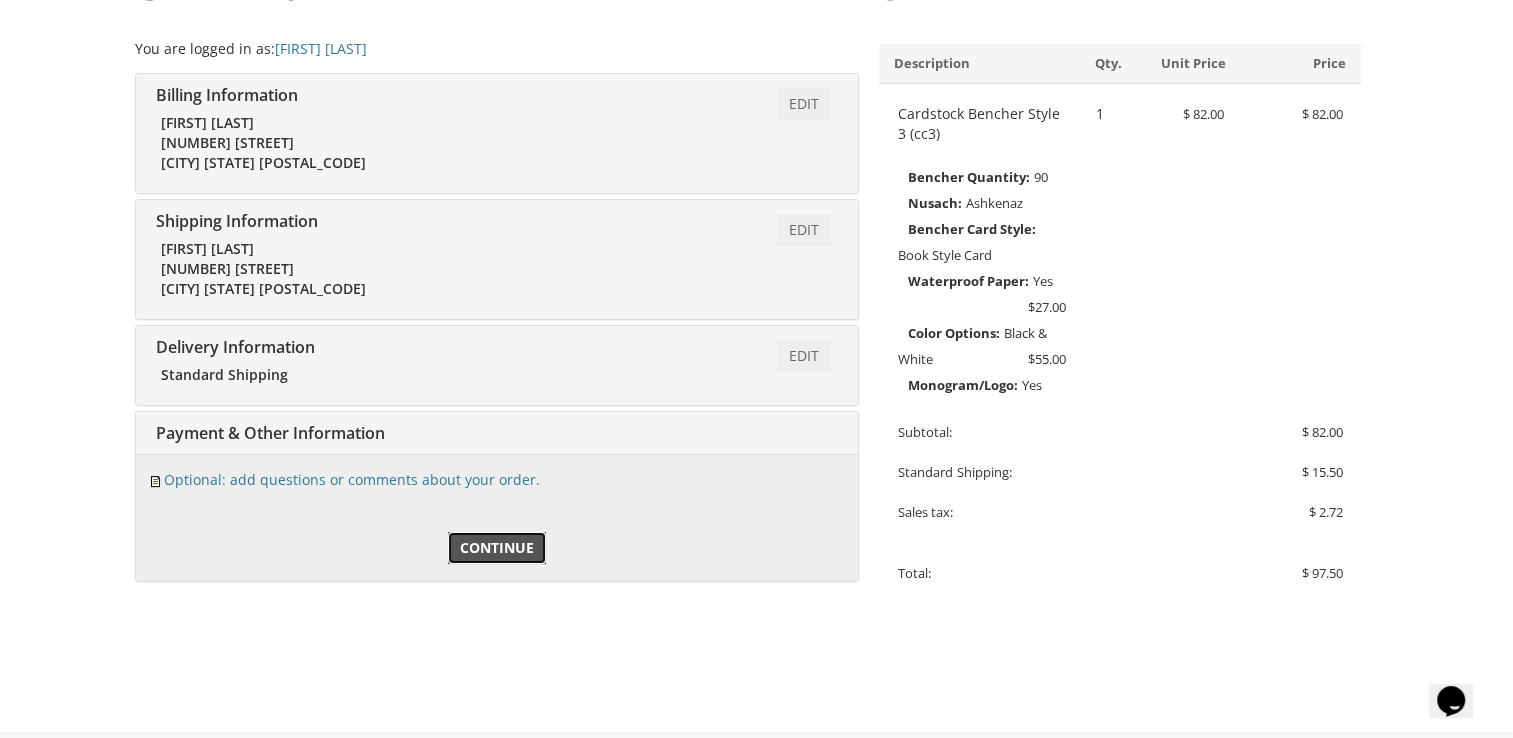 click on "Continue" at bounding box center (497, 548) 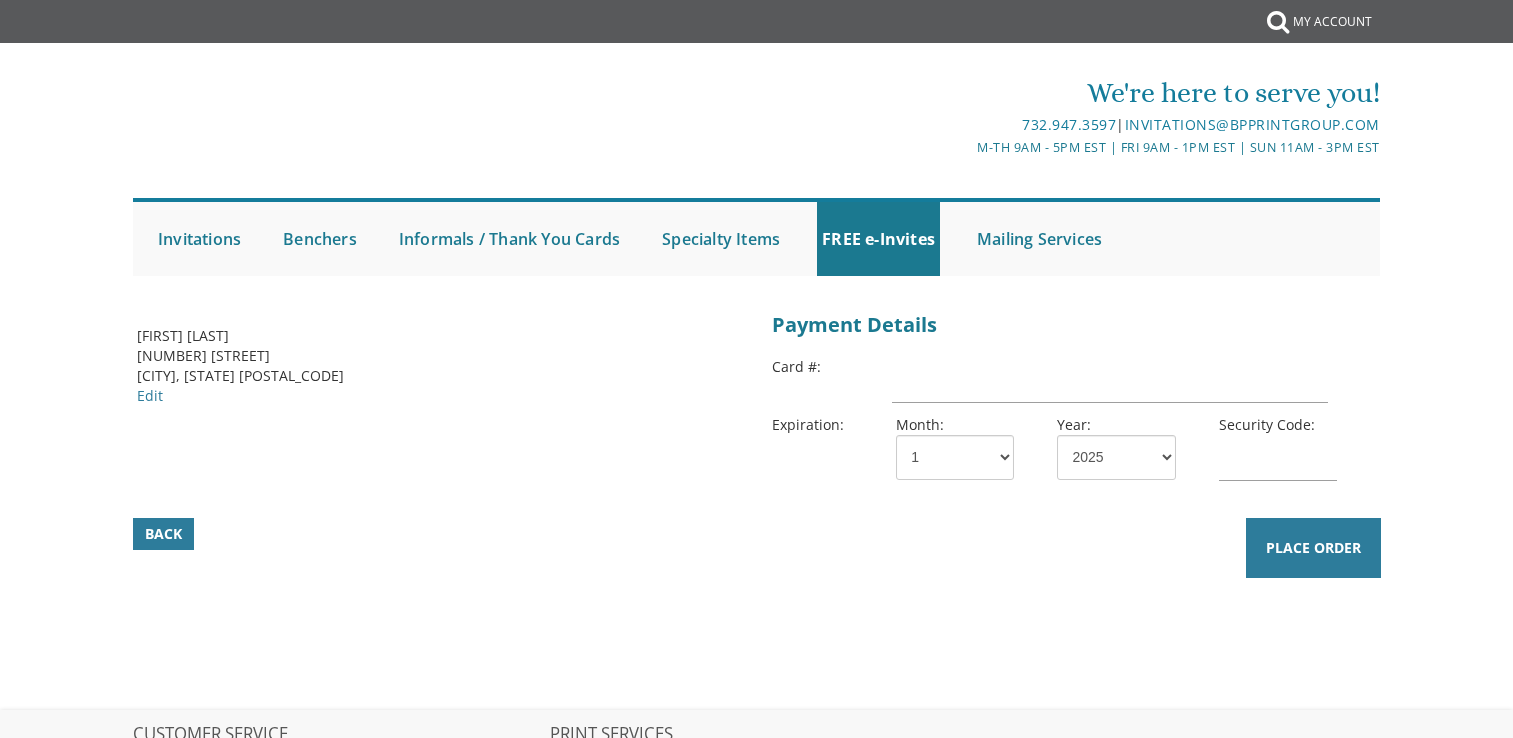 scroll, scrollTop: 0, scrollLeft: 0, axis: both 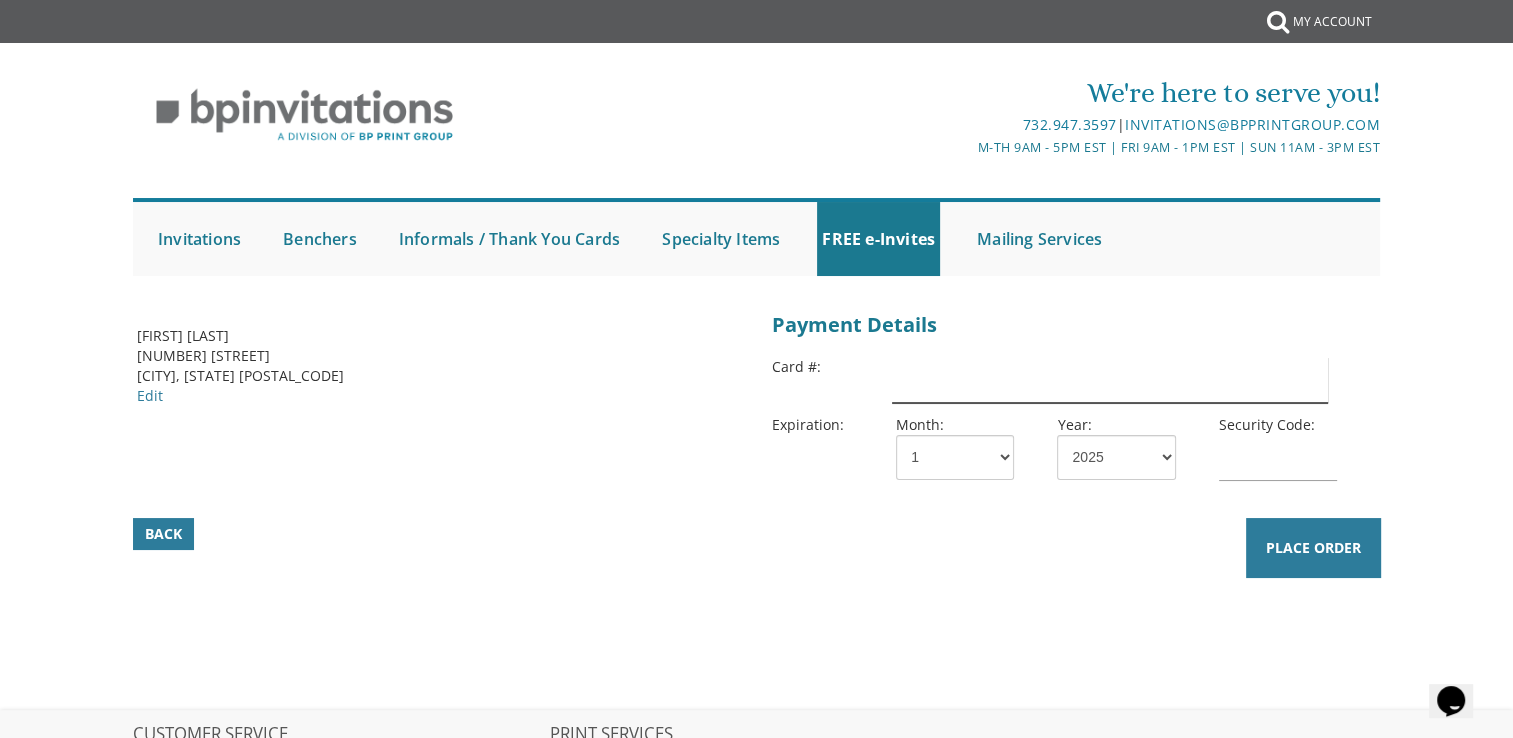 click at bounding box center (1109, 380) 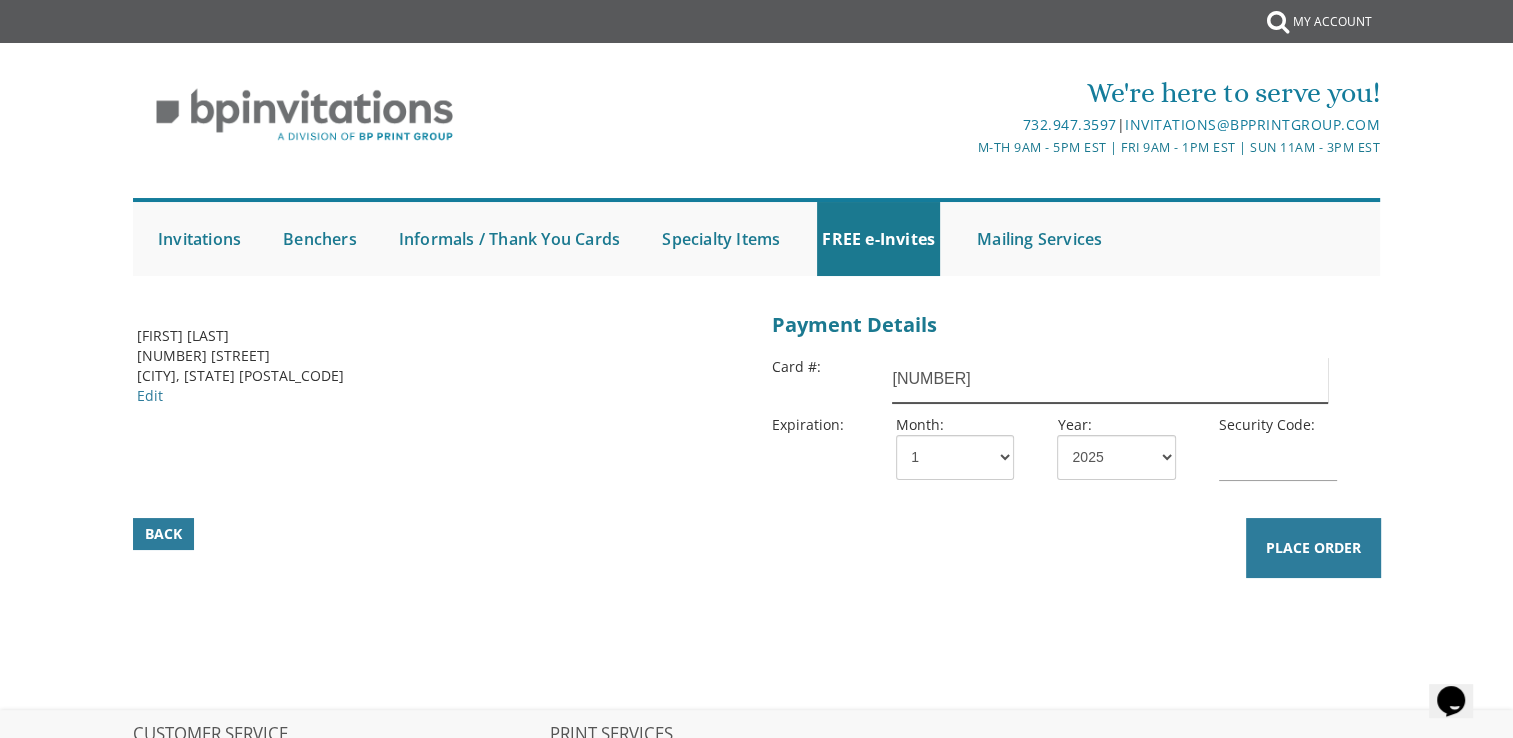 type on "5424181326714776" 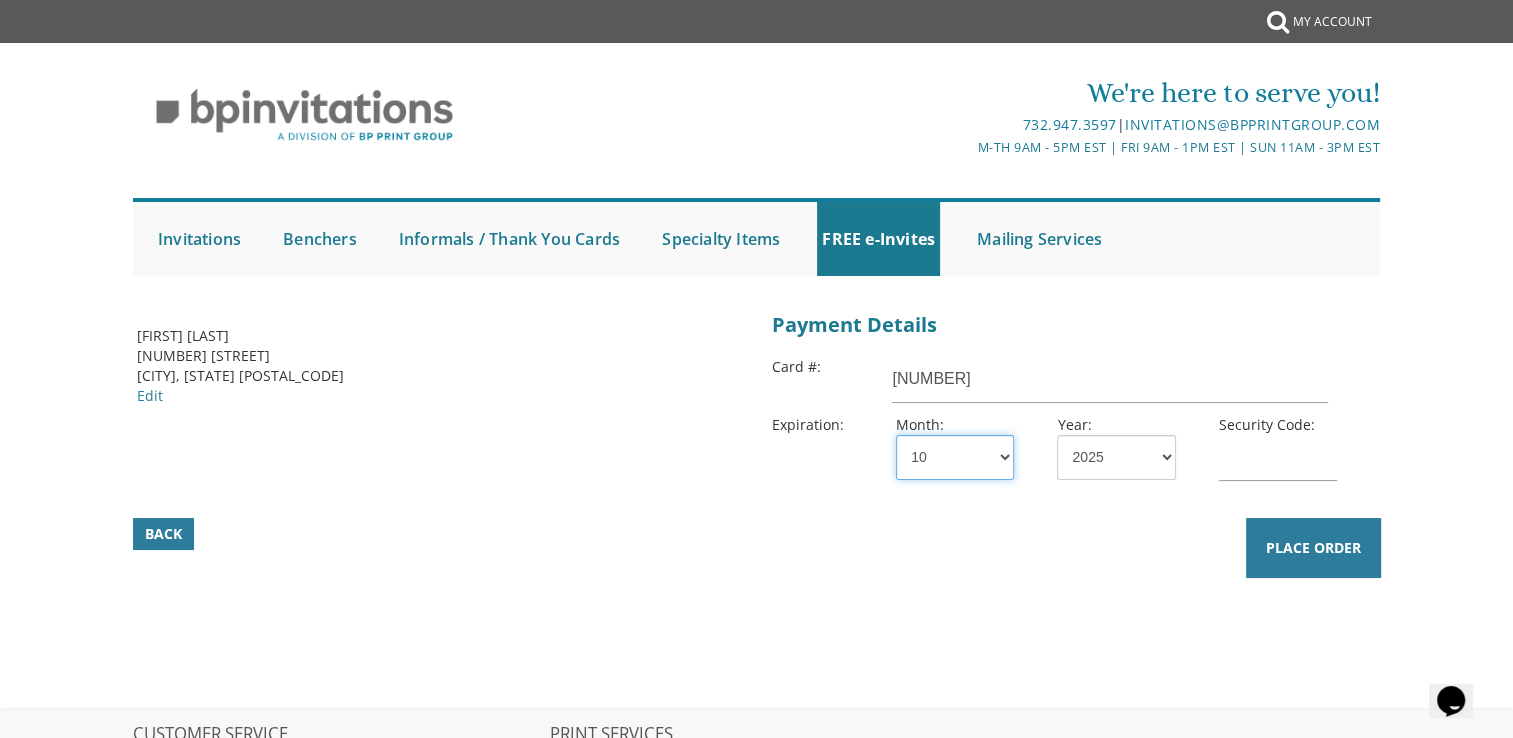 select on "11" 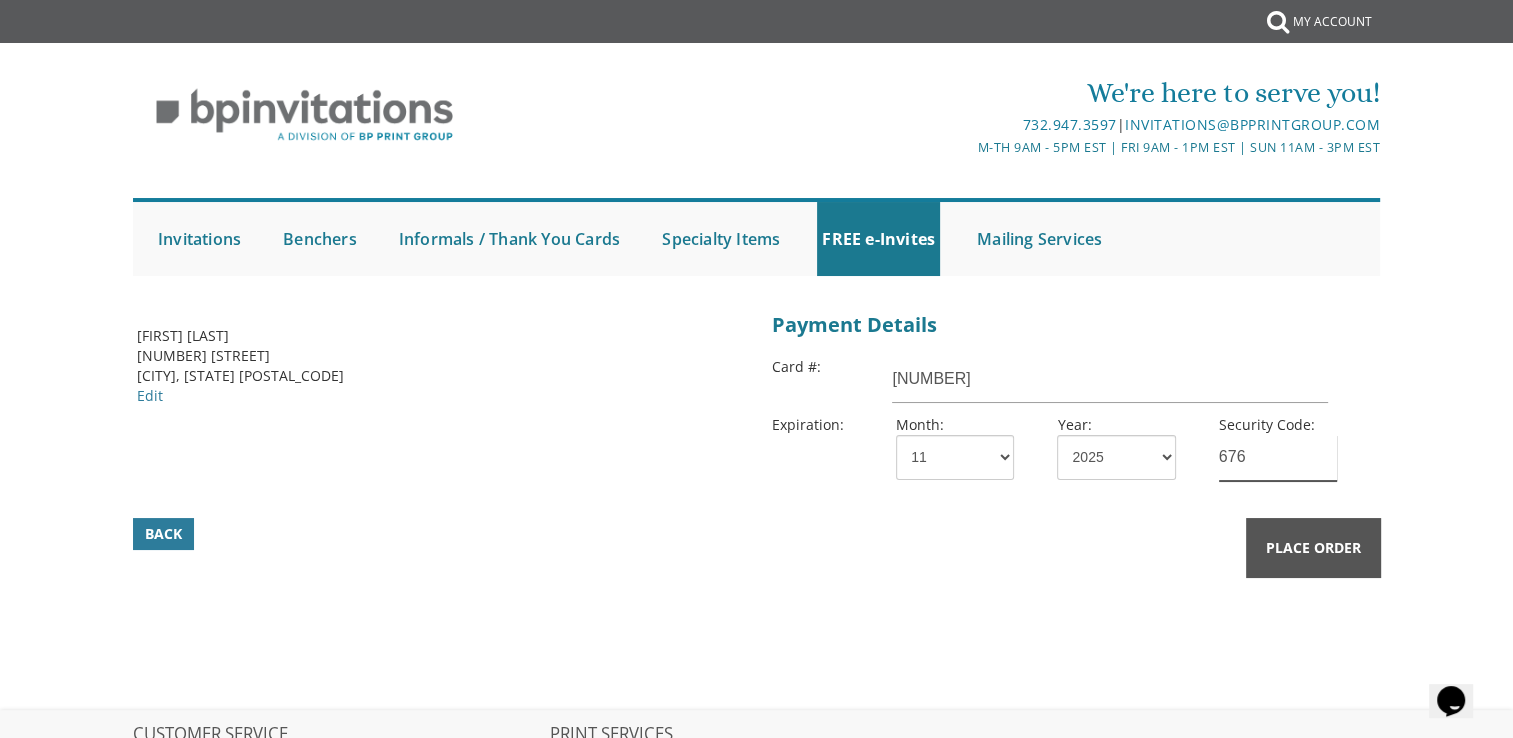 type on "676" 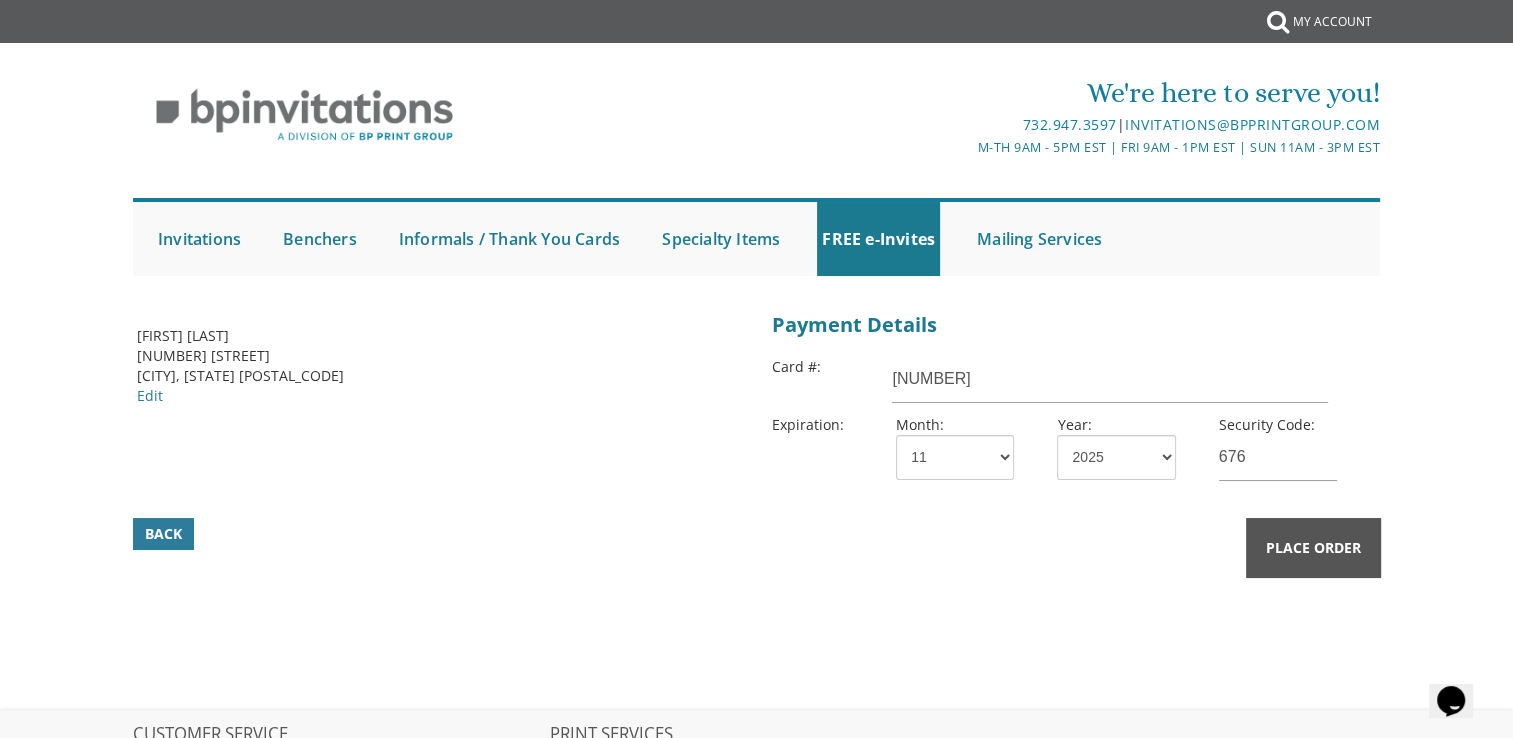 click on "Place Order" at bounding box center [1313, 548] 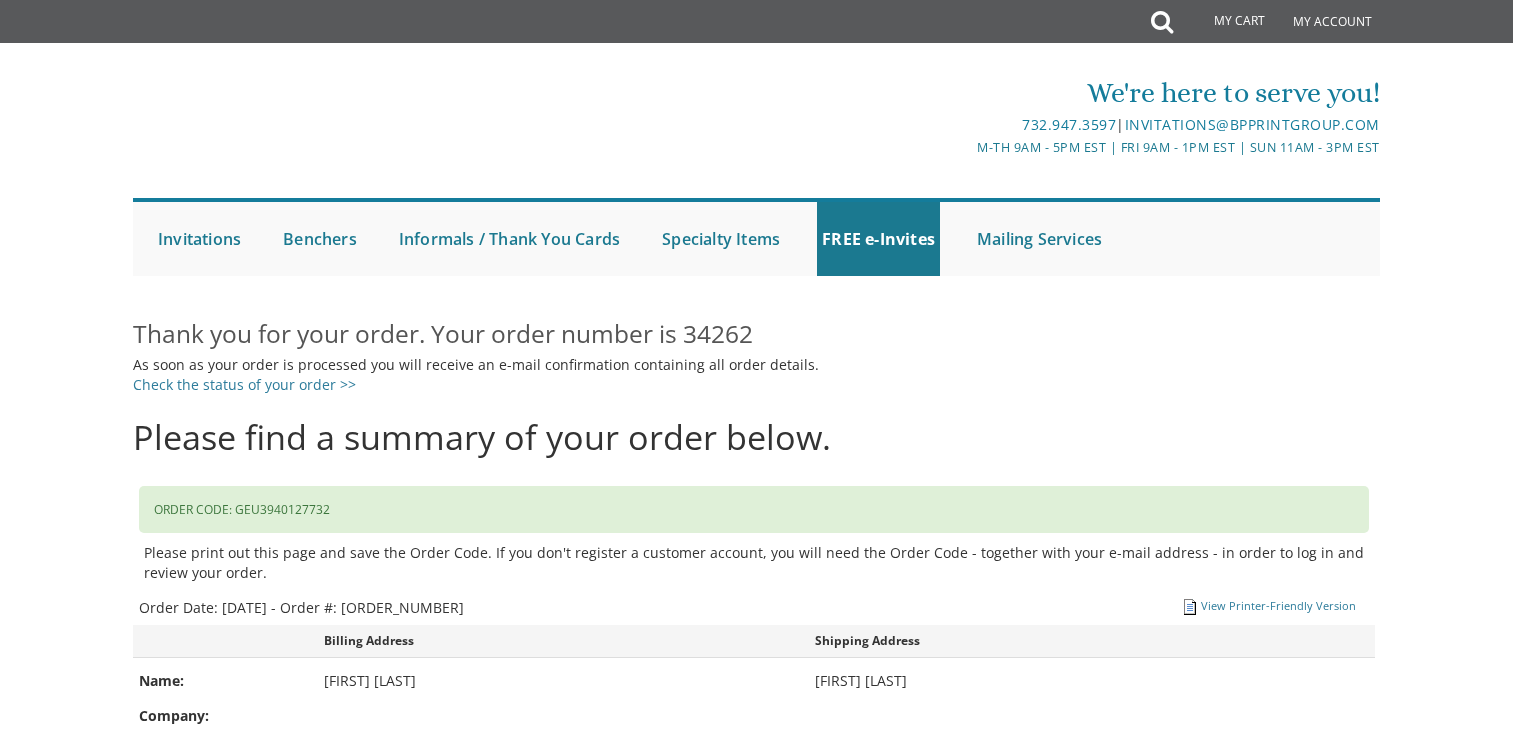 scroll, scrollTop: 0, scrollLeft: 0, axis: both 